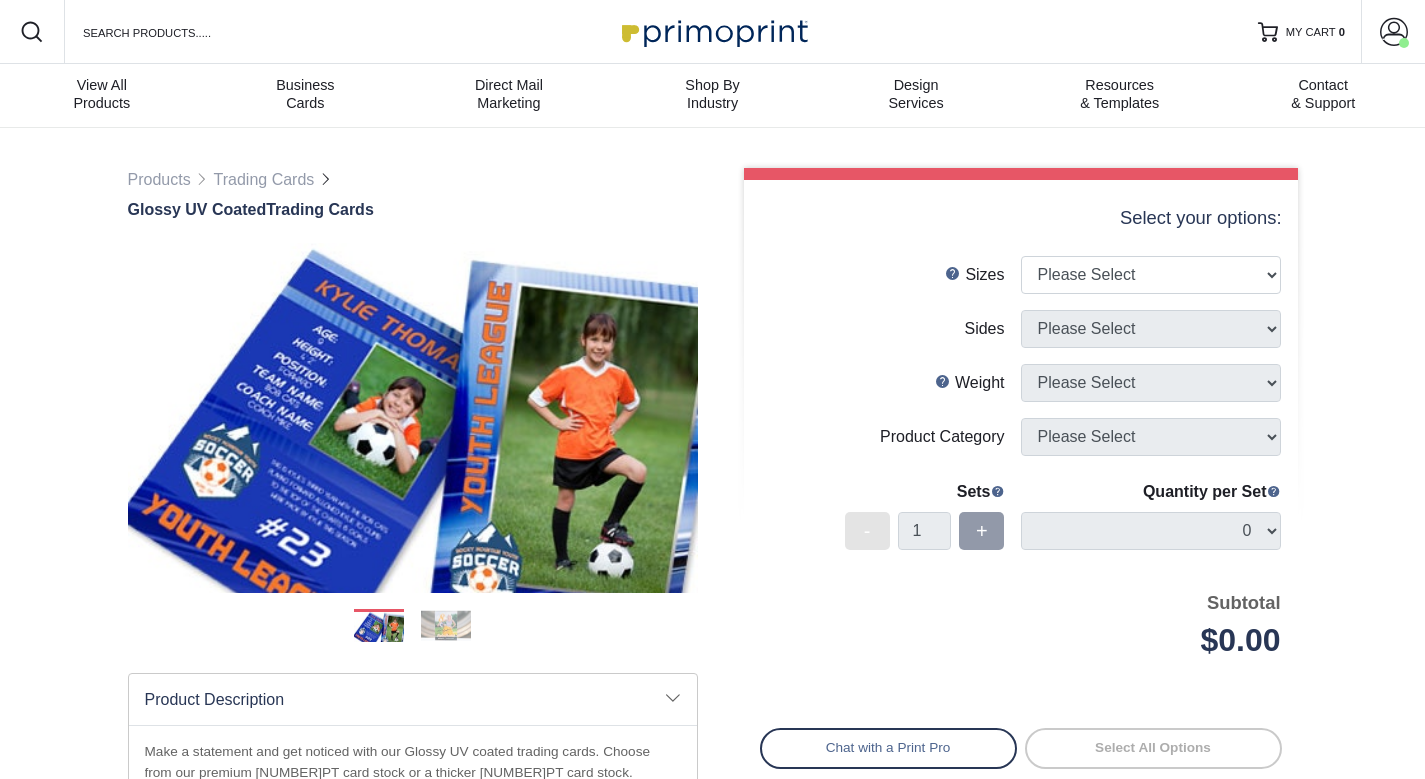 scroll, scrollTop: 0, scrollLeft: 0, axis: both 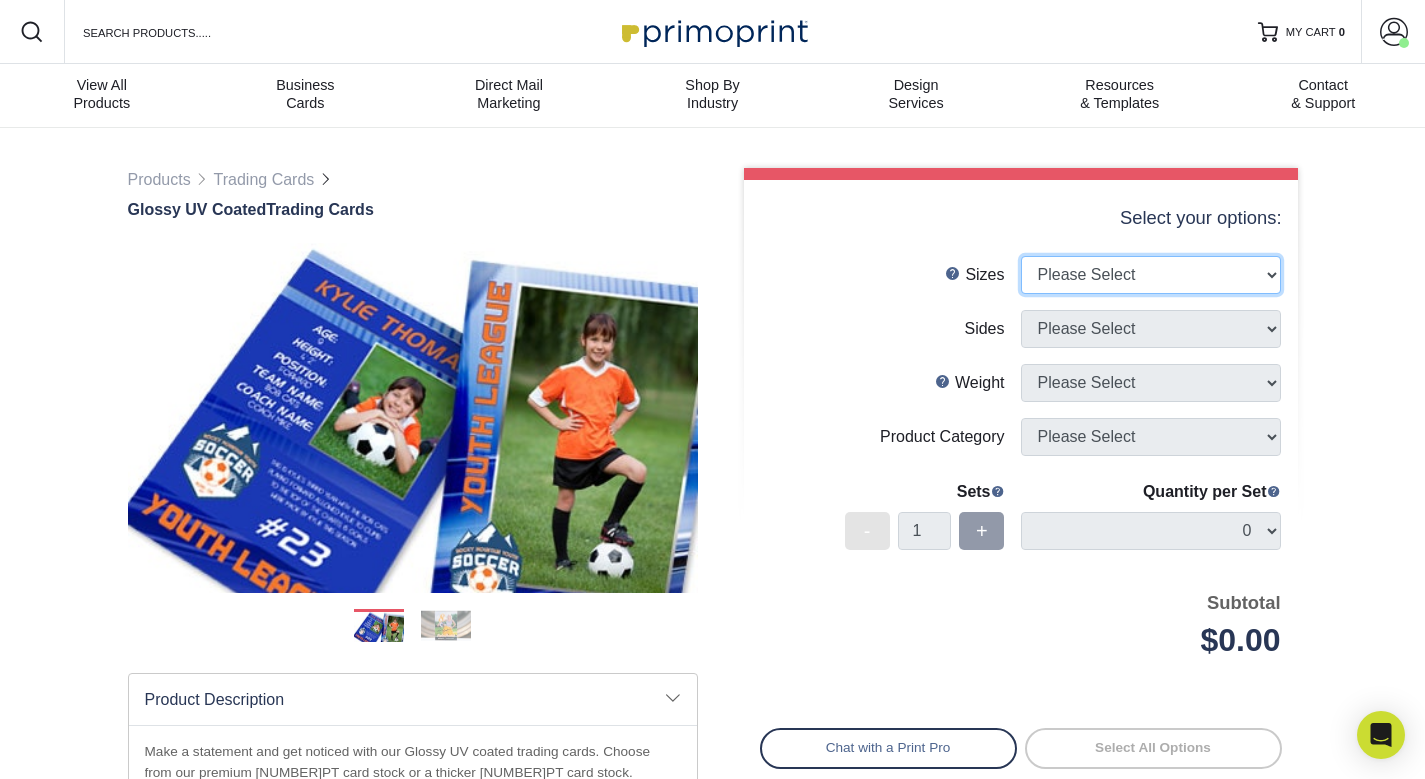 click on "Please Select
2.5" x 3.5"" at bounding box center [1151, 275] 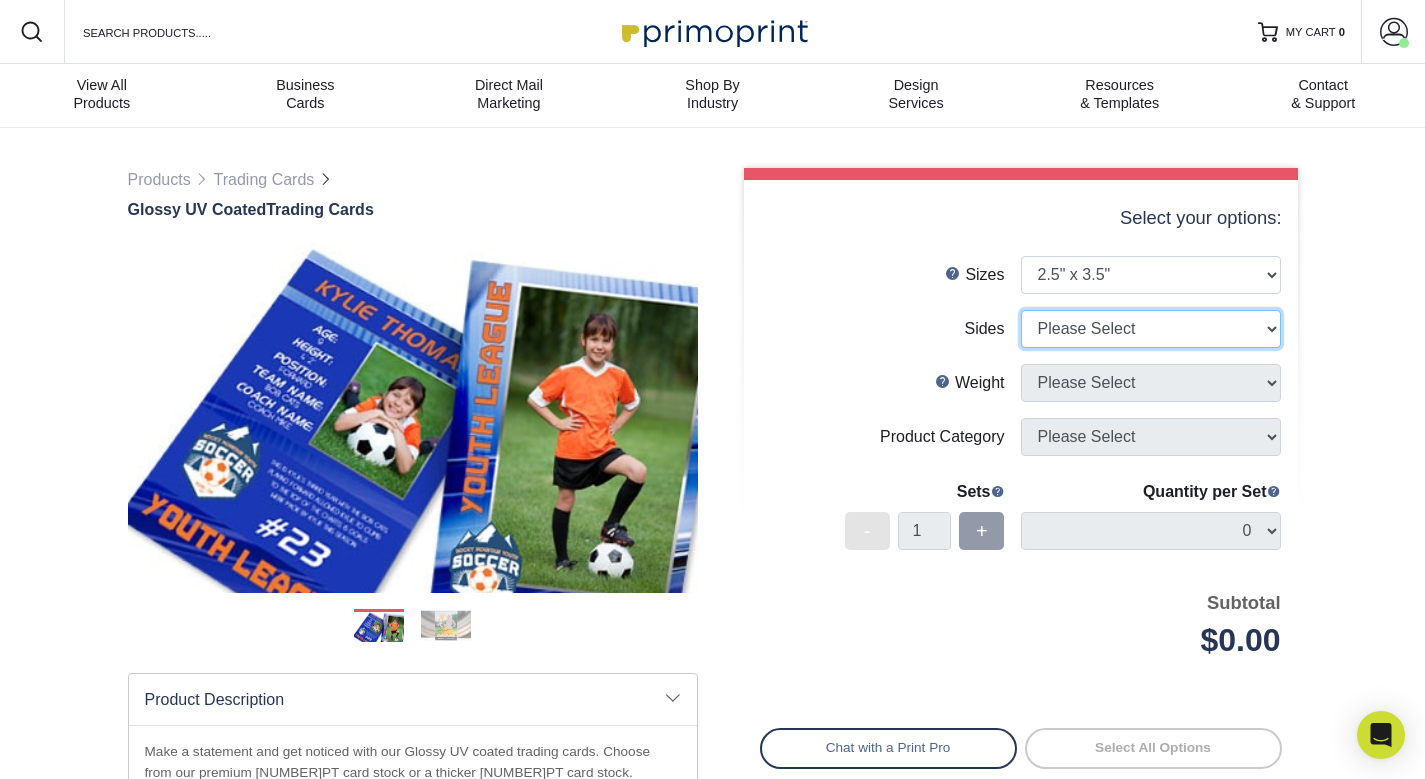 click on "Please Select Print Both Sides Print Front Only" at bounding box center (1151, 329) 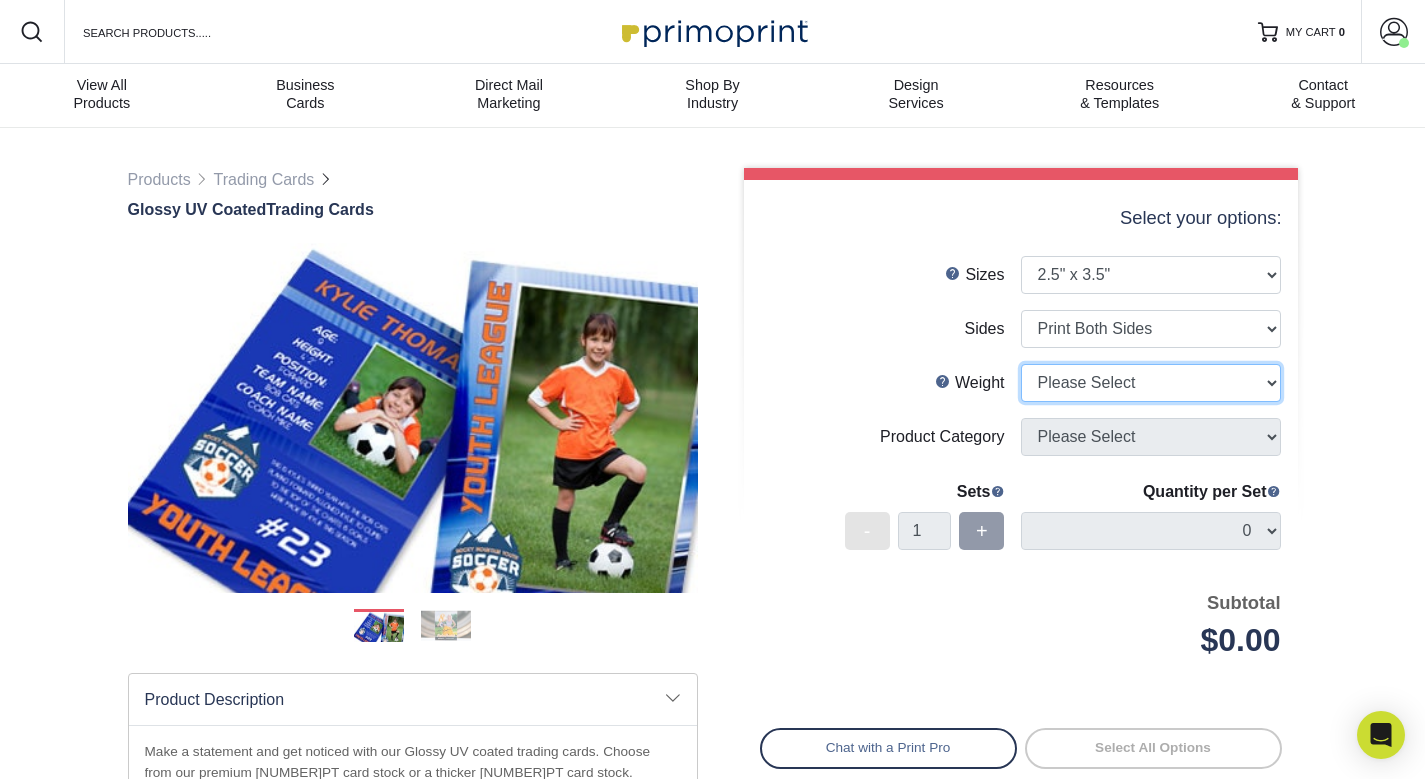 click on "Please Select 16PT 14PT 18PT C1S" at bounding box center [1151, 383] 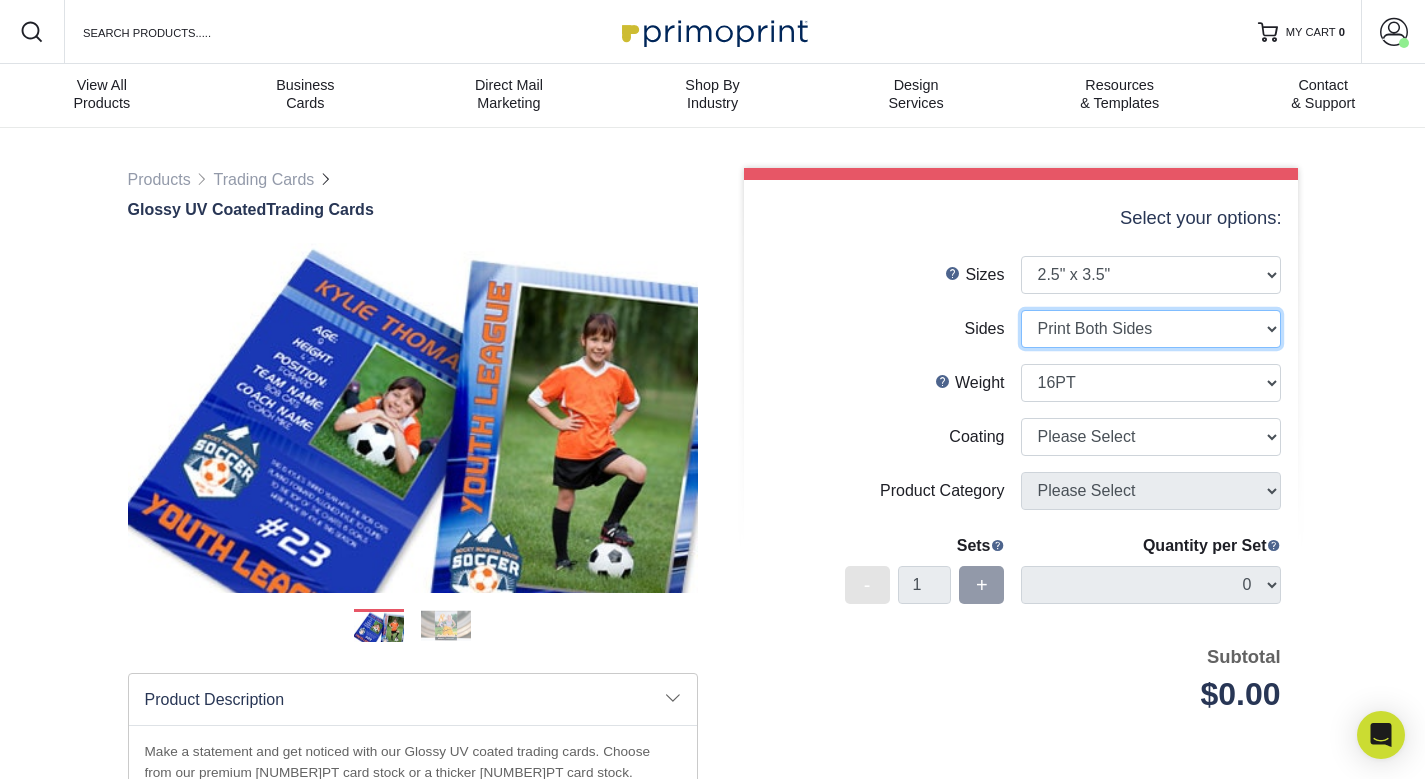 click on "Please Select Print Both Sides Print Front Only" at bounding box center [1151, 329] 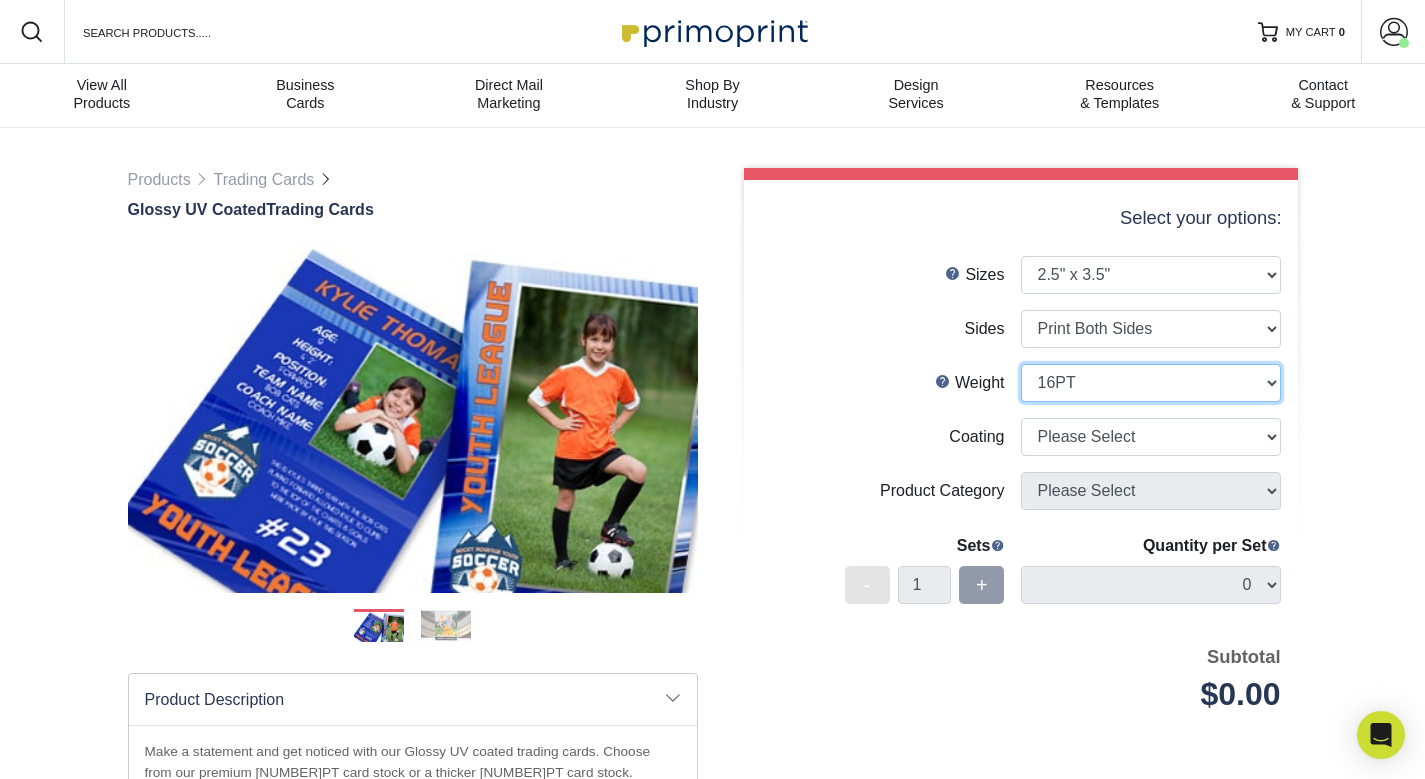 click on "Please Select 16PT 14PT 18PT C1S" at bounding box center (1151, 383) 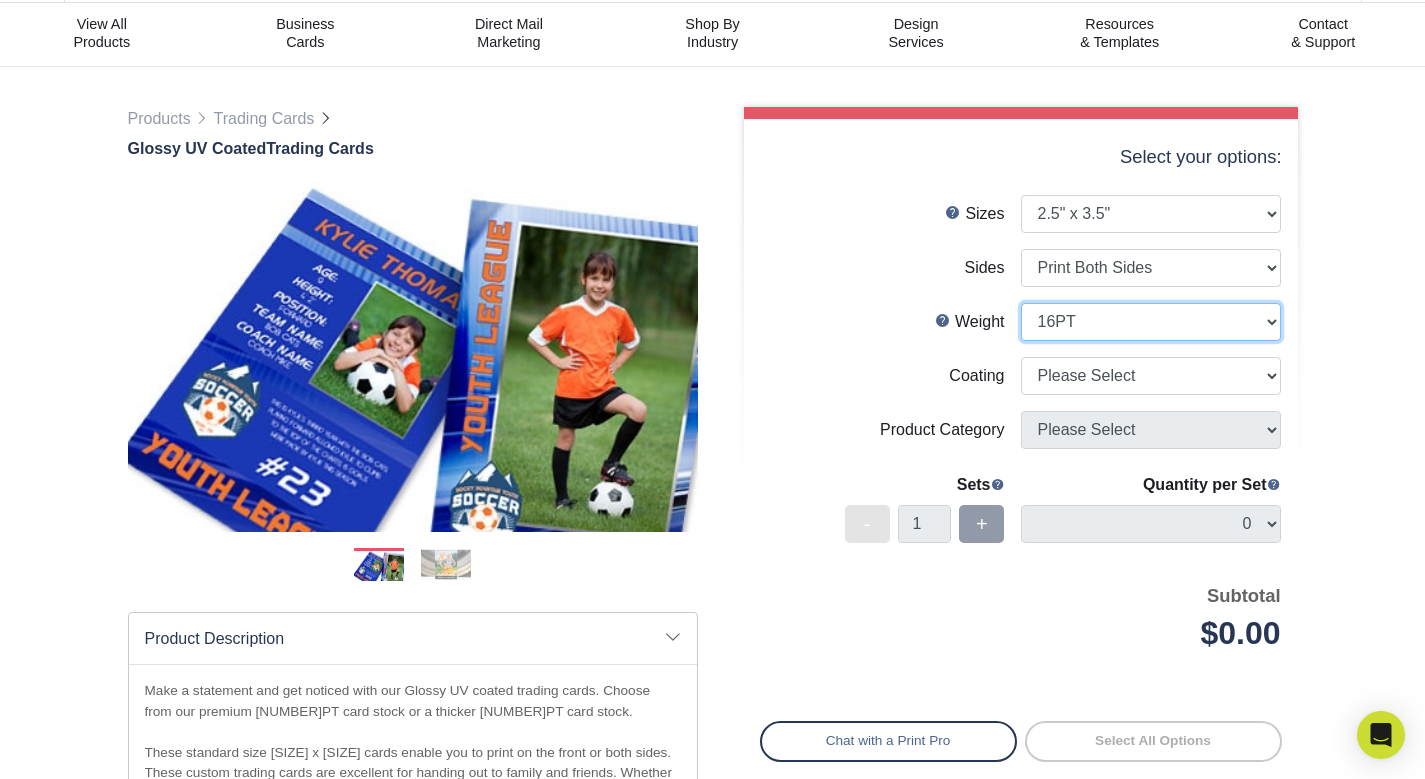 scroll, scrollTop: 67, scrollLeft: 0, axis: vertical 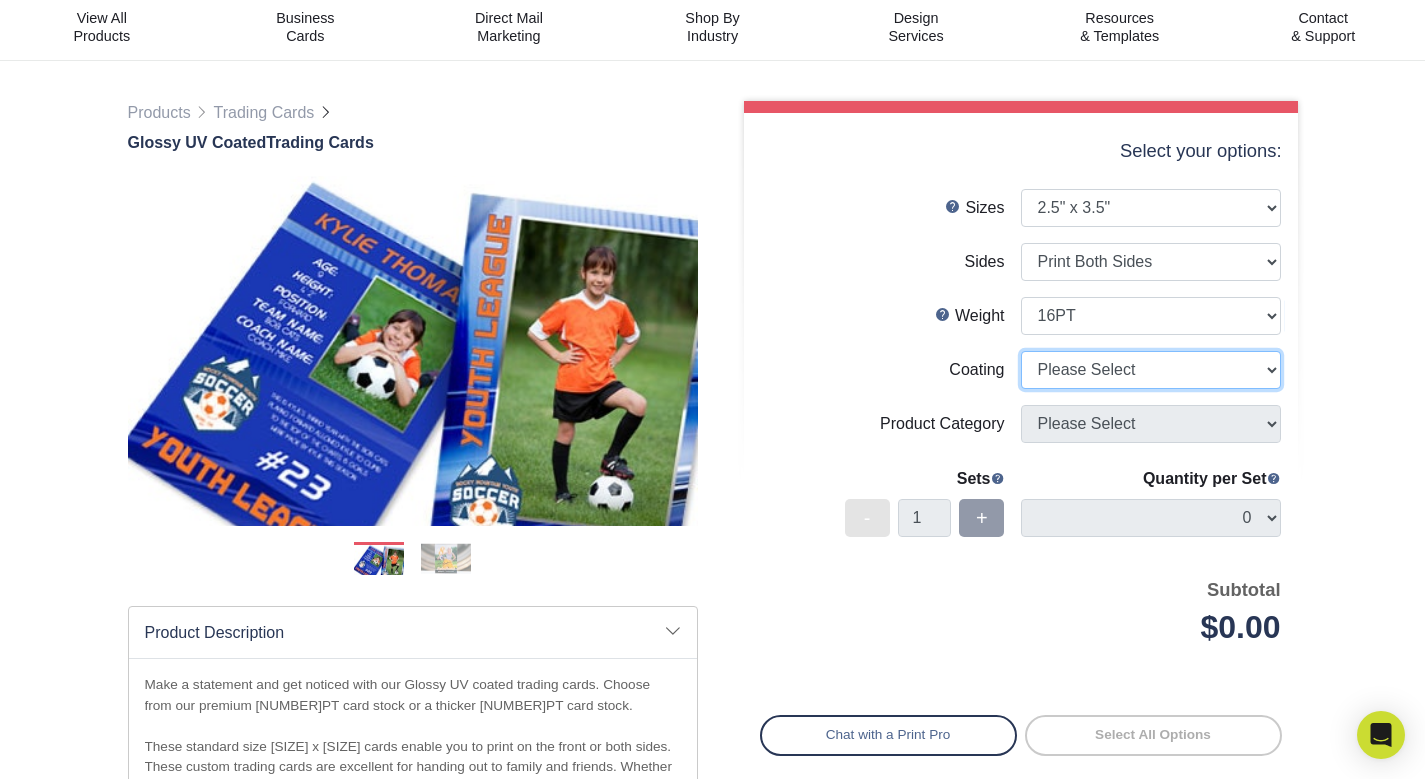 click at bounding box center (1151, 370) 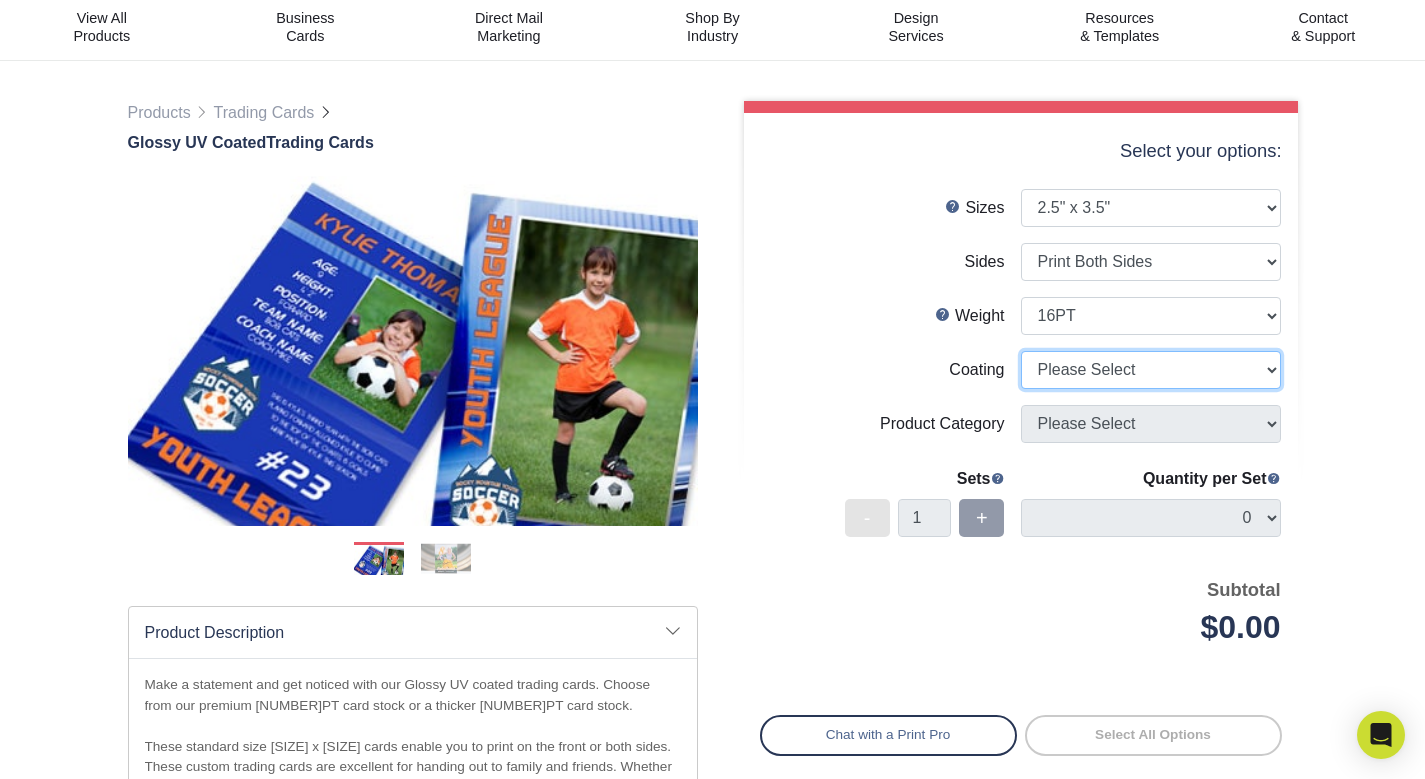select on "[UUID]" 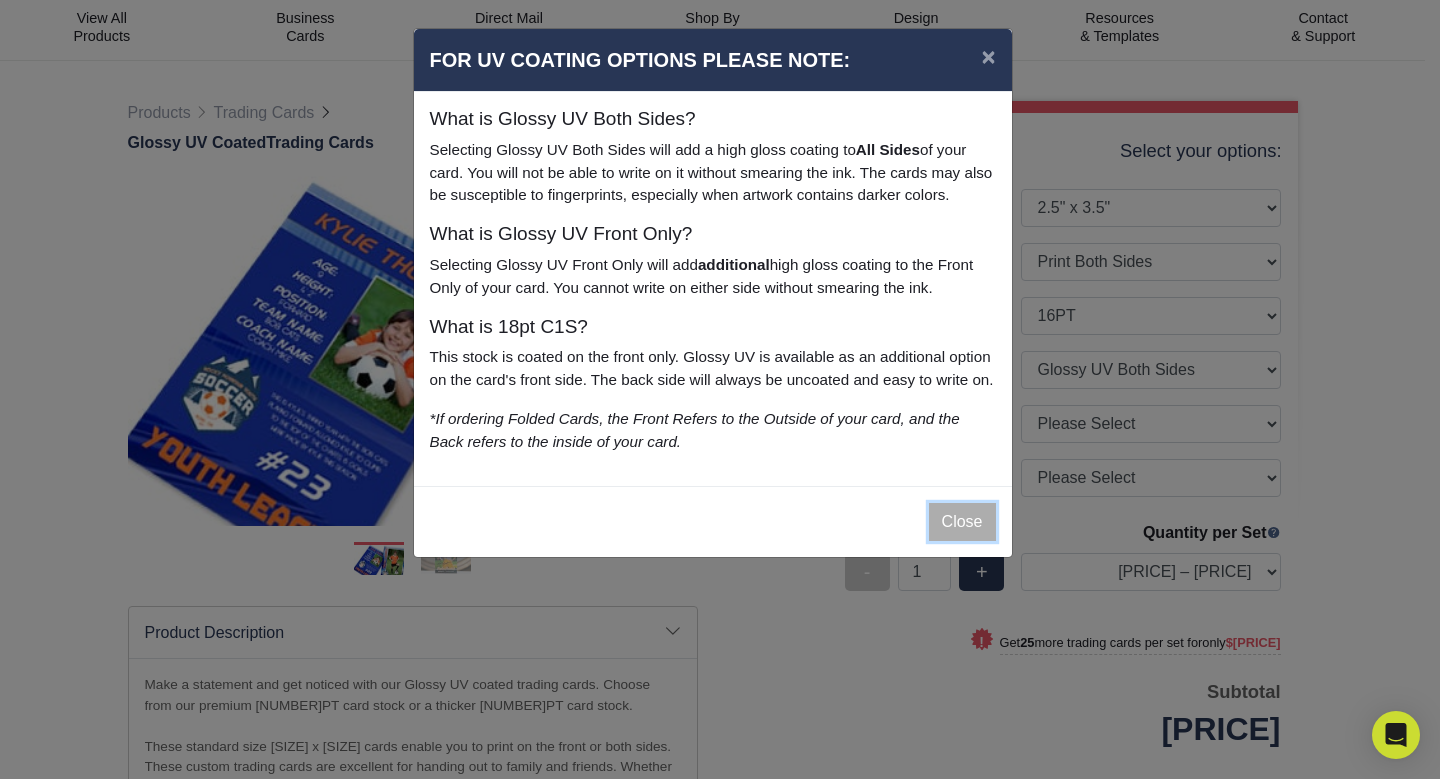 click on "Close" at bounding box center (962, 522) 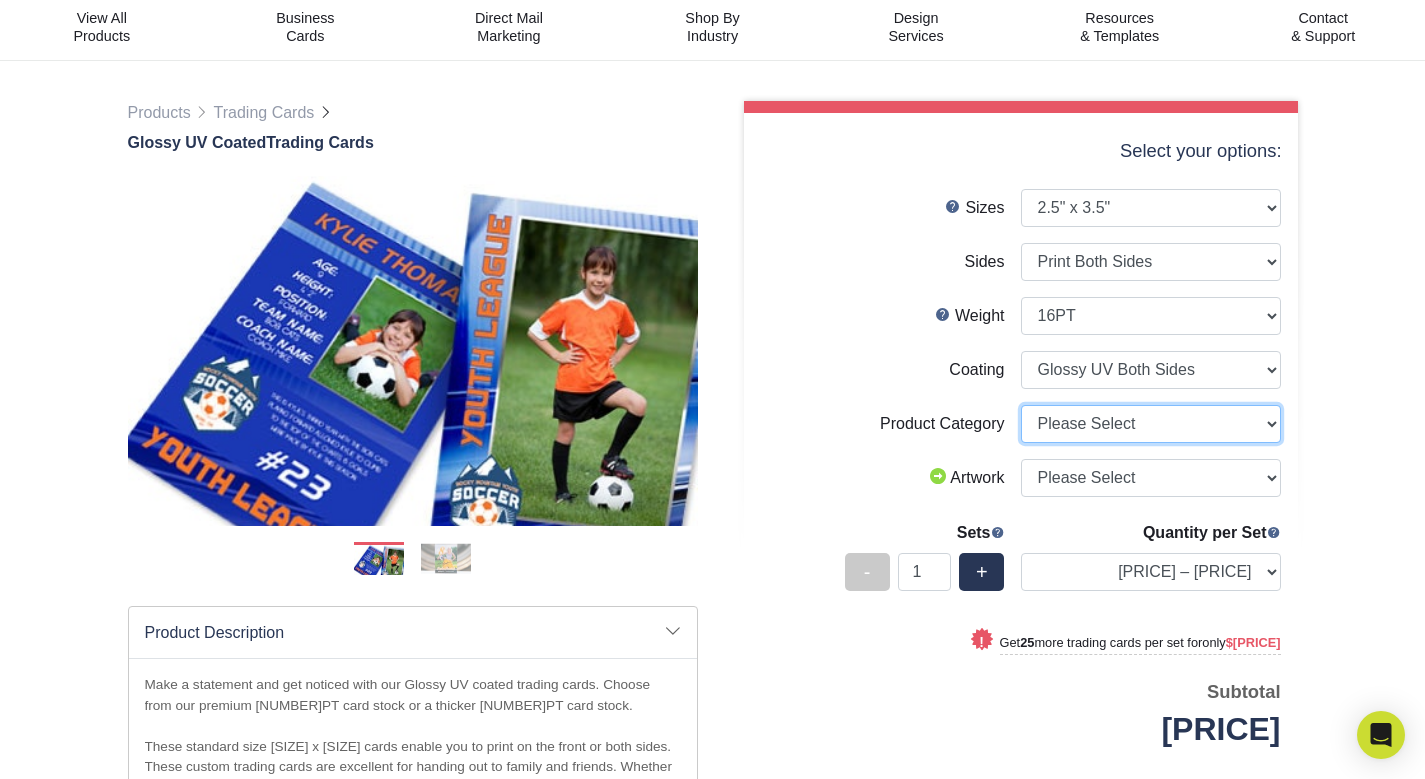 click on "Please Select Trading Cards" at bounding box center (1151, 424) 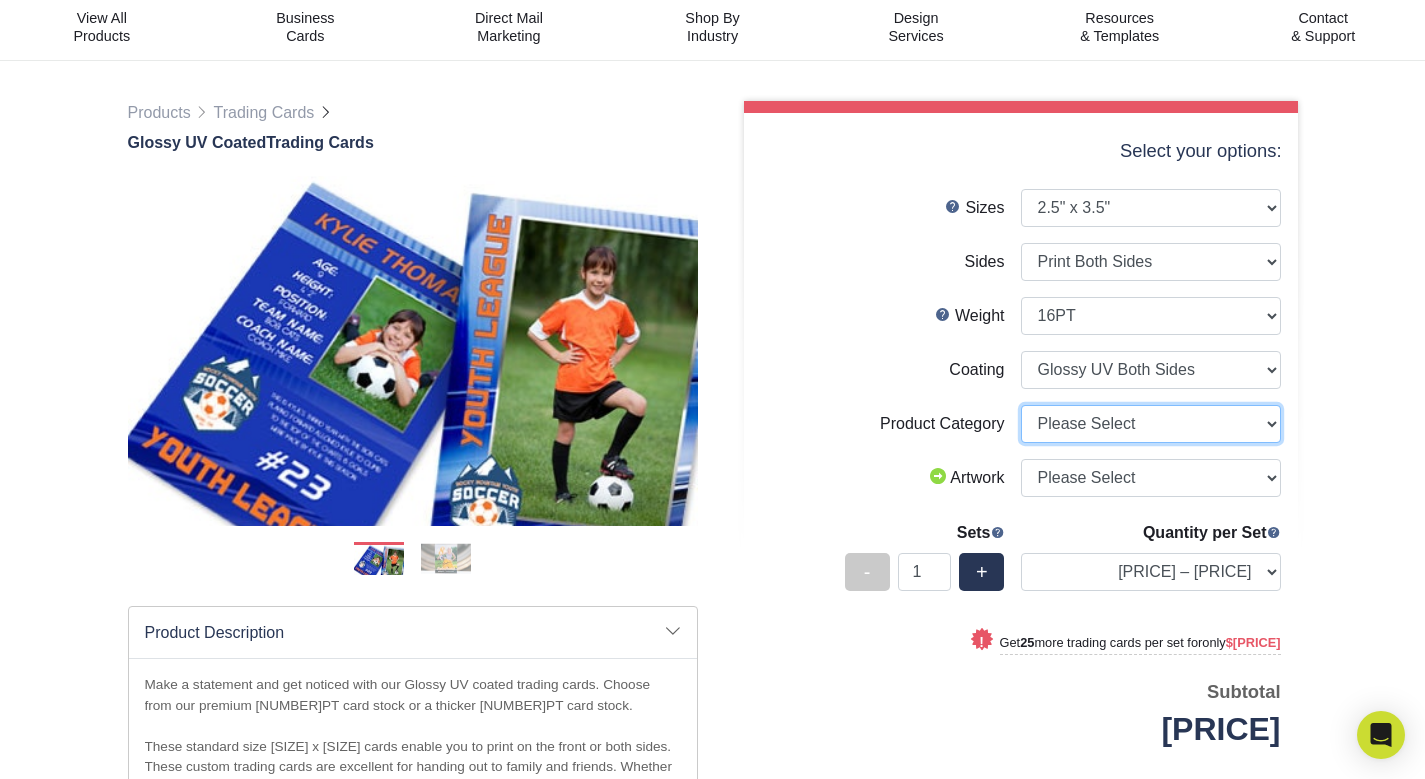 select on "[UUID]" 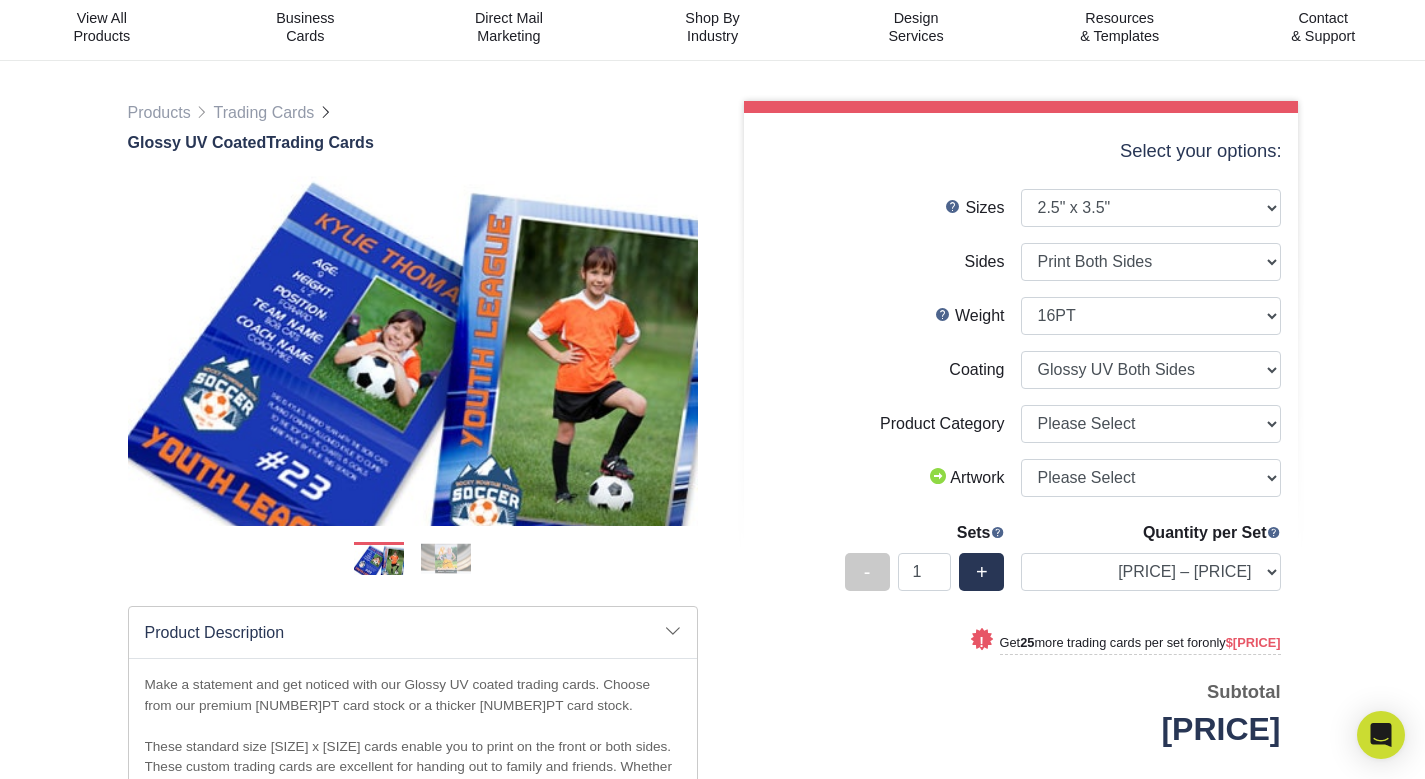 click on "Please Select I will upload files I need a design - $100" at bounding box center [1151, 478] 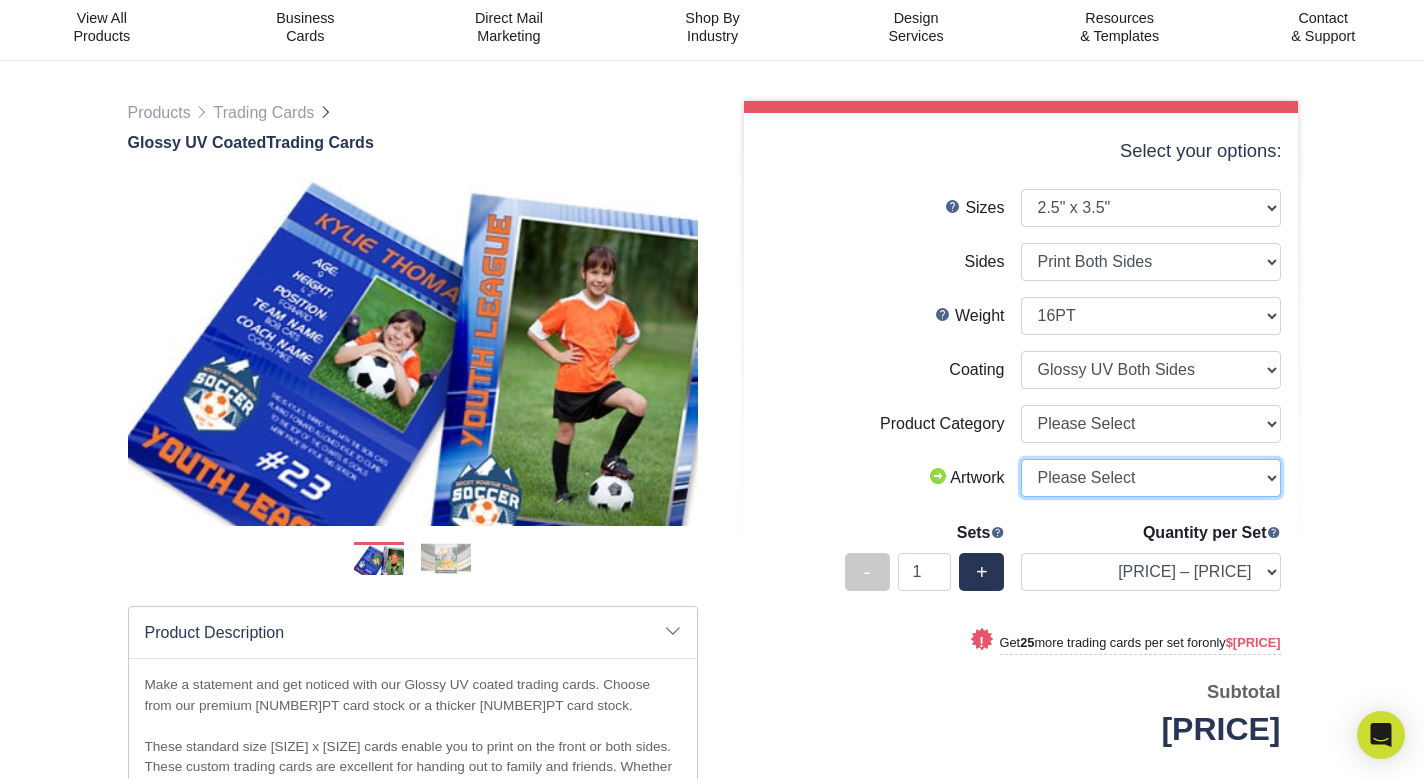 select on "upload" 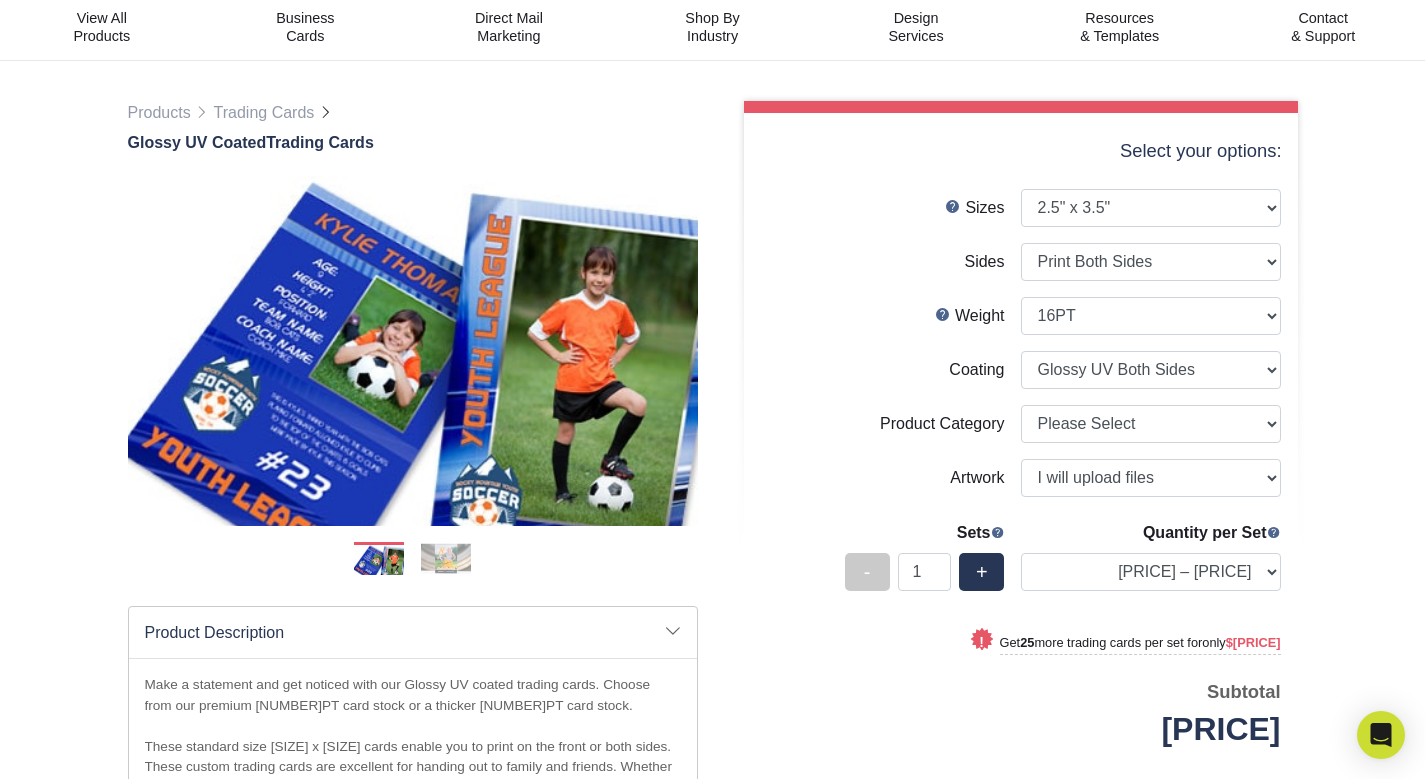 click on "Artwork" at bounding box center [891, 478] 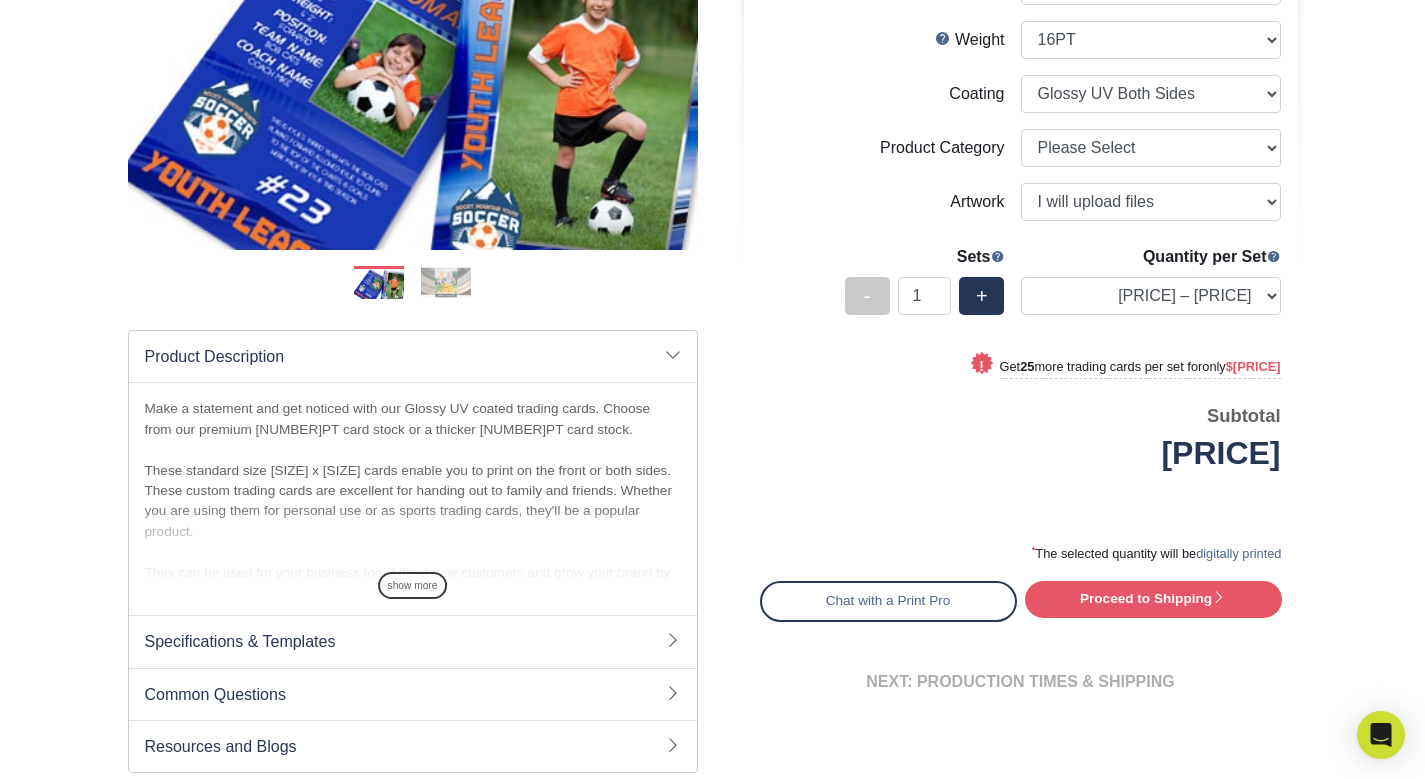 scroll, scrollTop: 338, scrollLeft: 0, axis: vertical 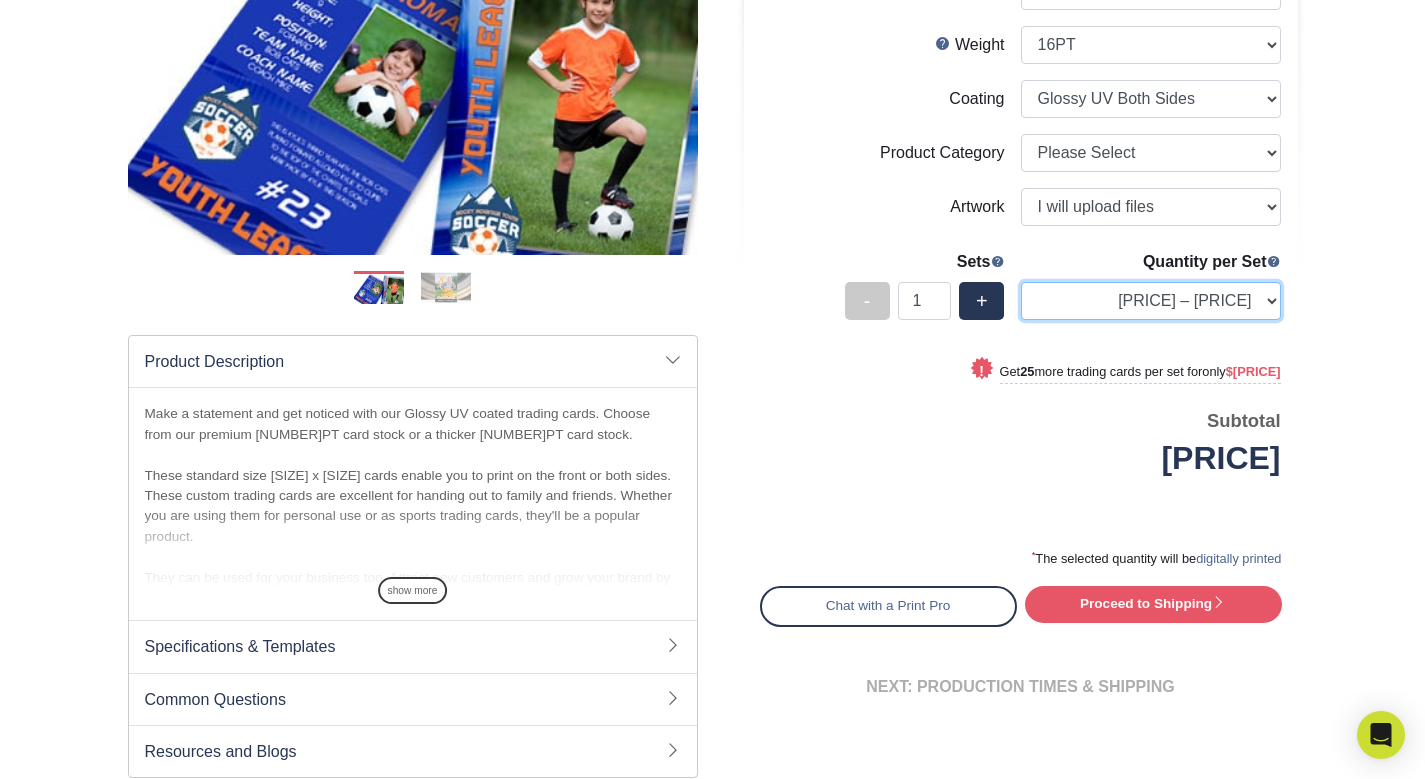 click on "[PRICE] – [PRICE] [PRICE] – [PRICE] [PRICE] – [PRICE] [PRICE] – [PRICE] [PRICE] – [PRICE] [PRICE] – [PRICE] [PRICE] – [PRICE] [PRICE] – [PRICE] [PRICE] – [PRICE] [PRICE] – [PRICE]" at bounding box center [1151, 301] 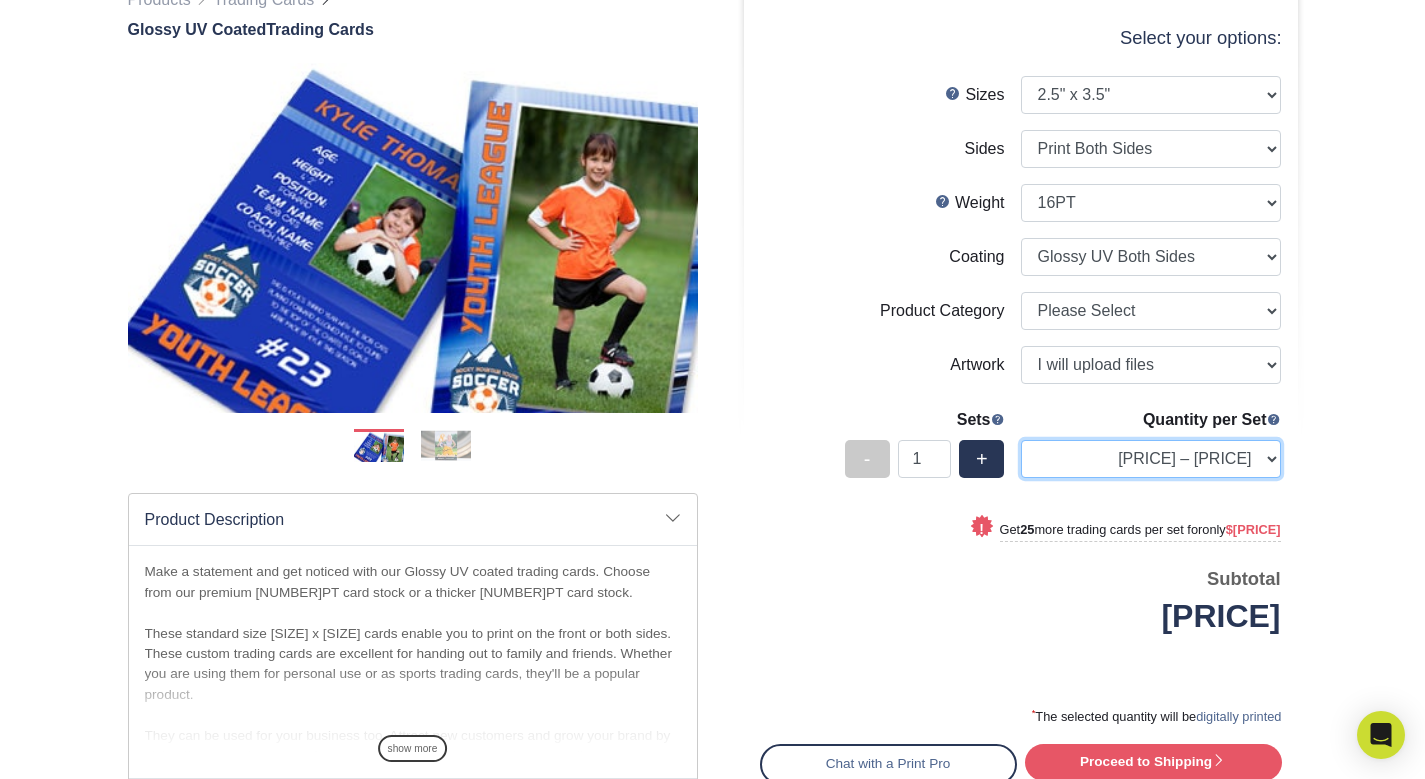 scroll, scrollTop: 212, scrollLeft: 0, axis: vertical 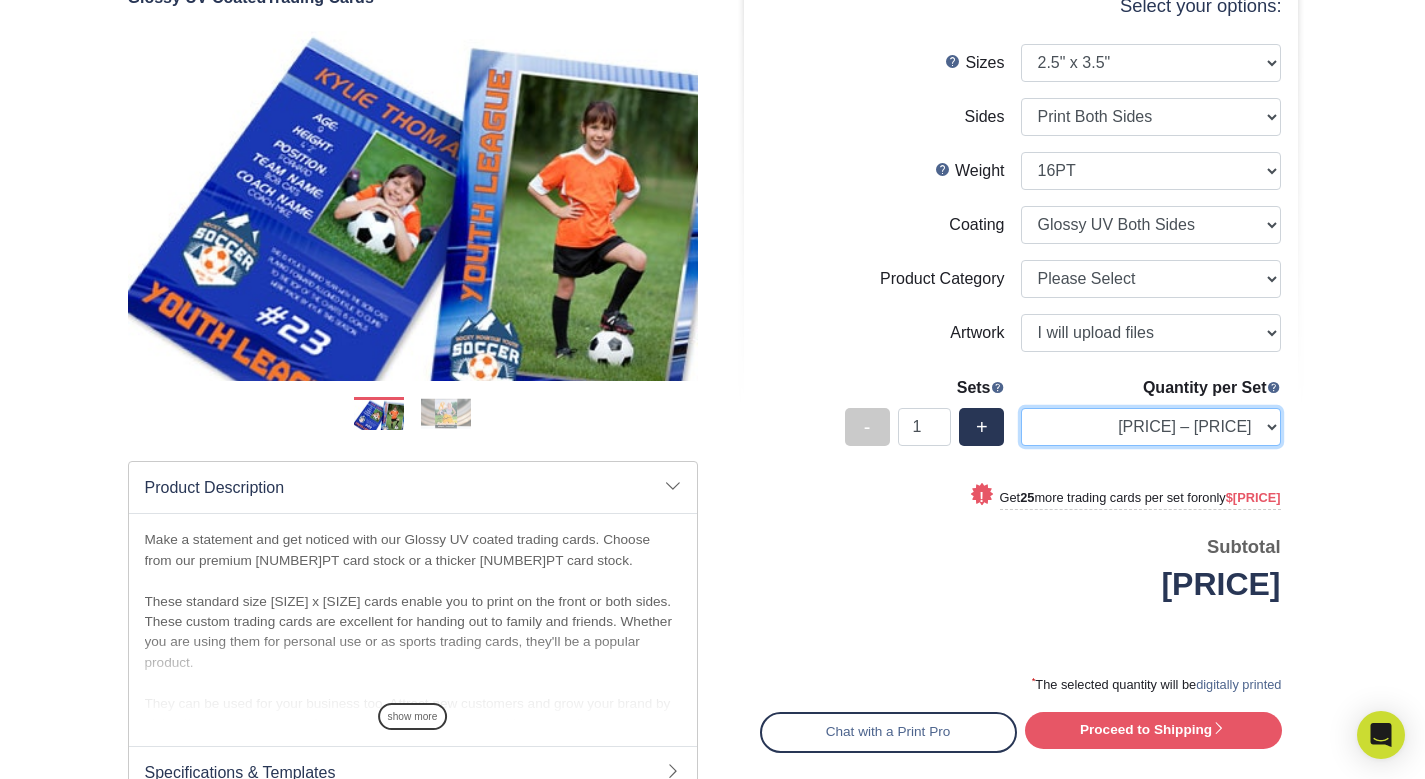 click on "[PRICE] – [PRICE] [PRICE] – [PRICE] [PRICE] – [PRICE] [PRICE] – [PRICE] [PRICE] – [PRICE] [PRICE] – [PRICE] [PRICE] – [PRICE] [PRICE] – [PRICE] [PRICE] – [PRICE] [PRICE] – [PRICE]" at bounding box center (1151, 427) 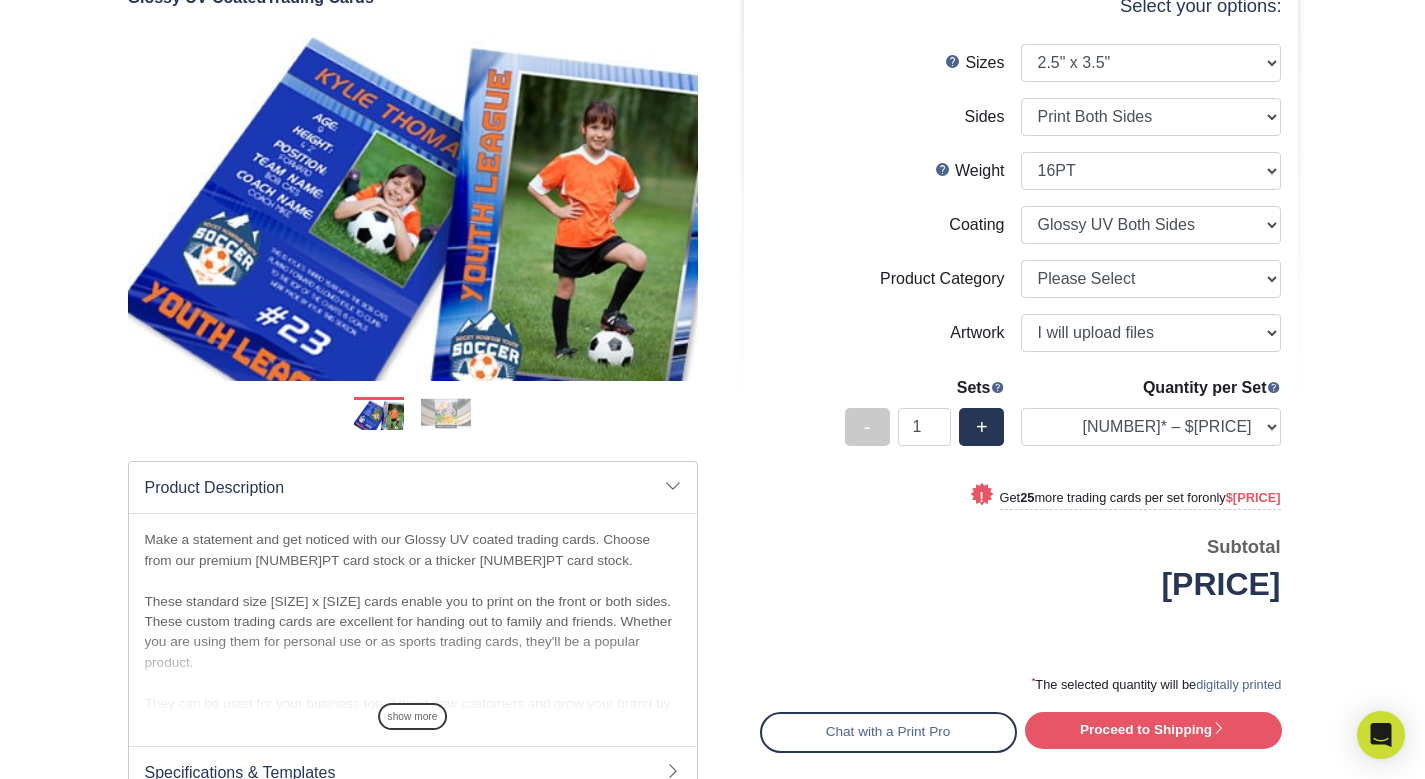 click on "Products
Trading Cards
Glossy UV Coated  Trading Cards
Previous Next  /" at bounding box center (712, 450) 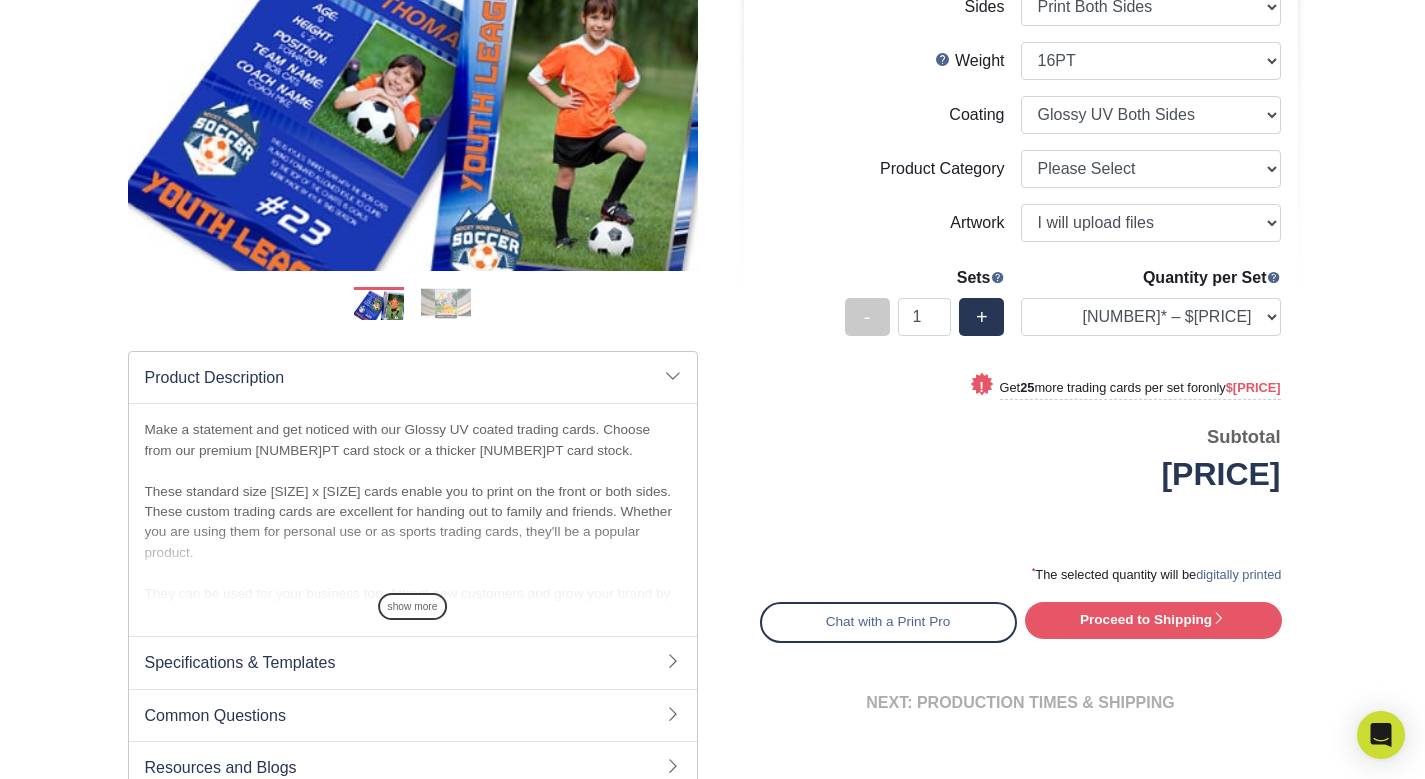 scroll, scrollTop: 327, scrollLeft: 0, axis: vertical 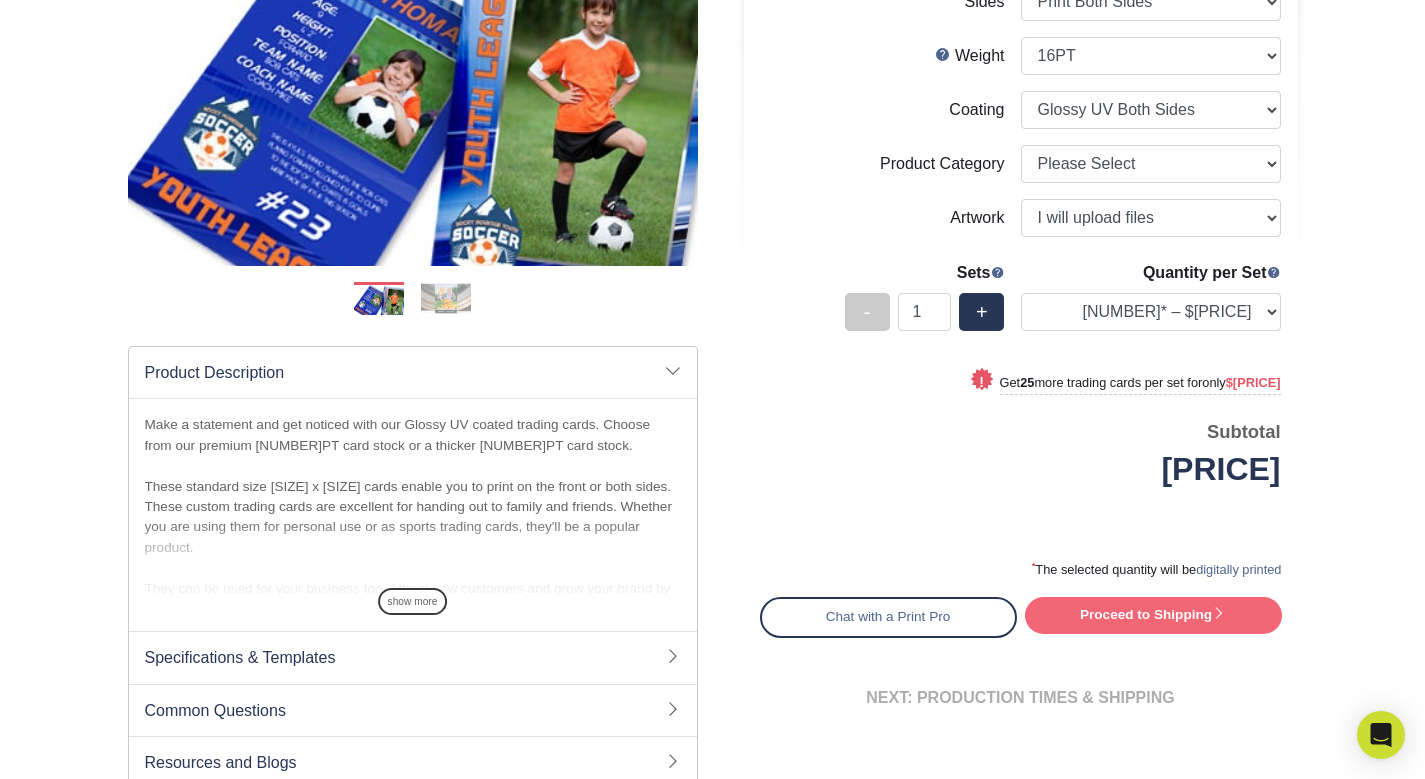 click on "Proceed to Shipping" at bounding box center [1153, 615] 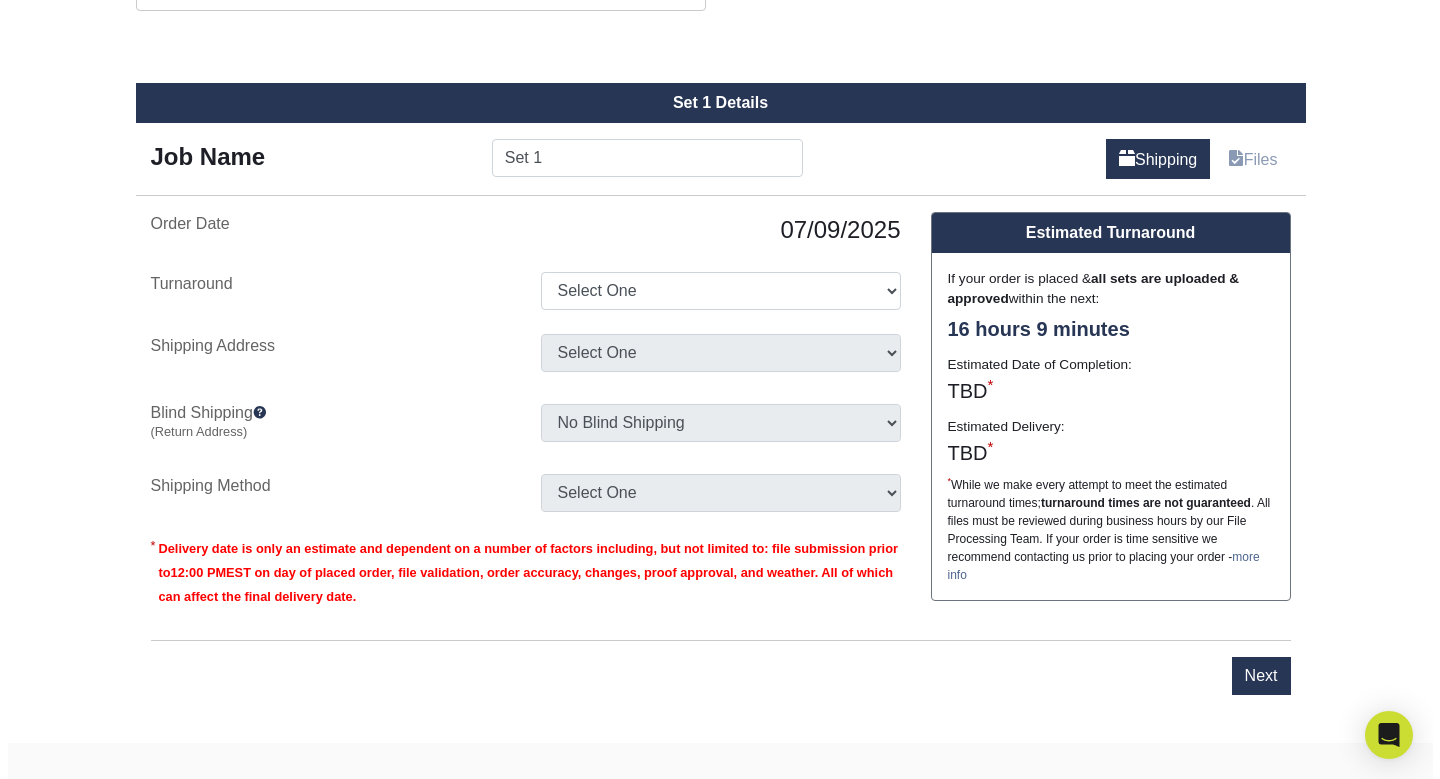 scroll, scrollTop: 1107, scrollLeft: 0, axis: vertical 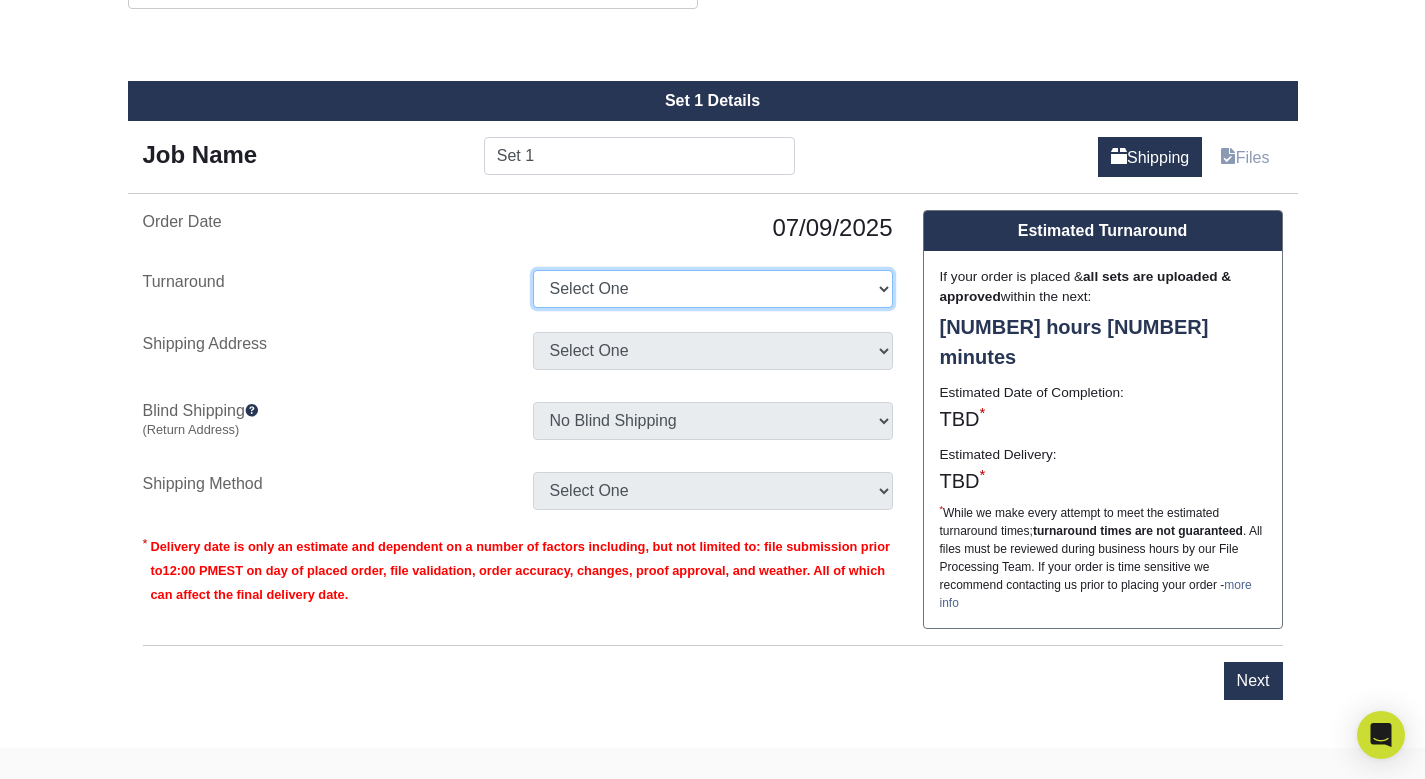 click on "Select One 2-4 Business Days 2 Day Next Business Day" at bounding box center [713, 289] 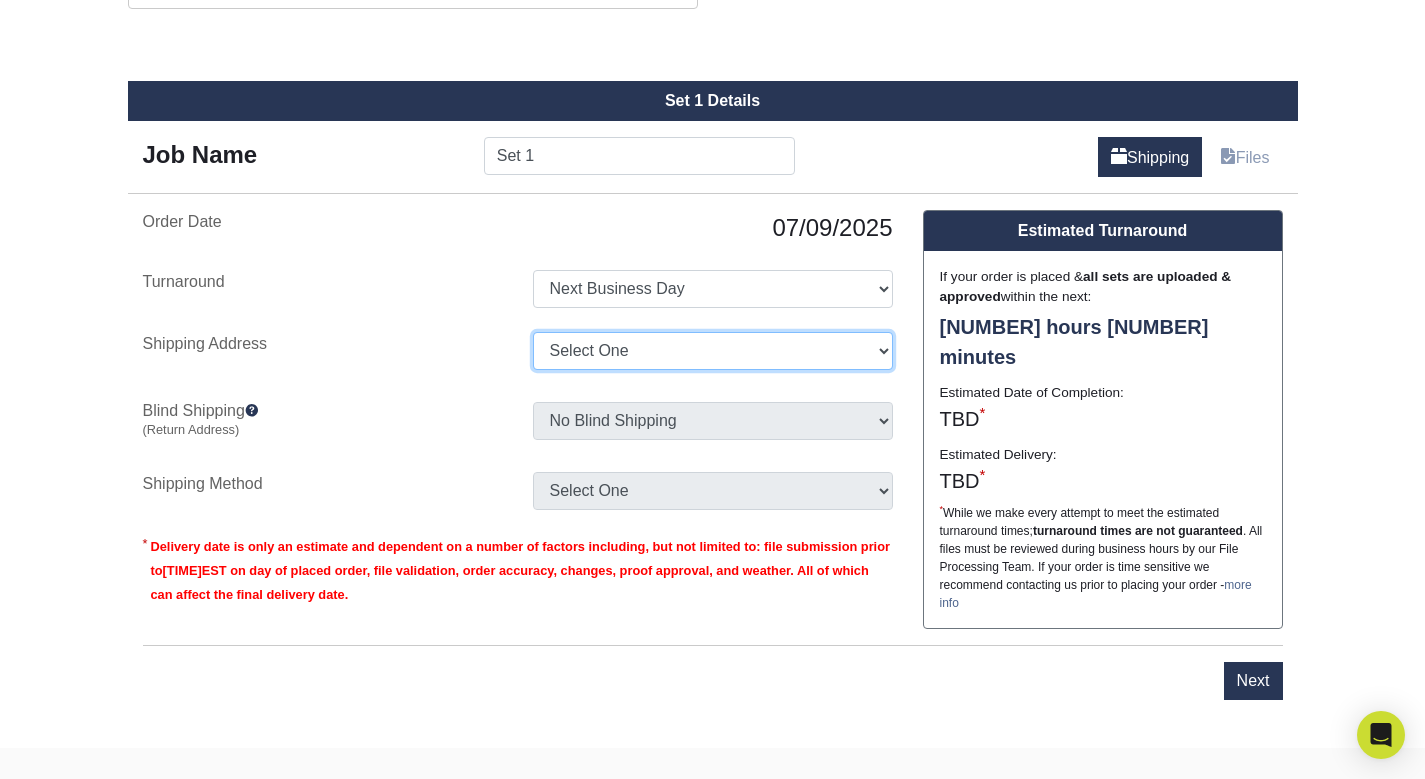 click on "Select One
Paws and Affection HQ
+ Add New Address" at bounding box center (713, 351) 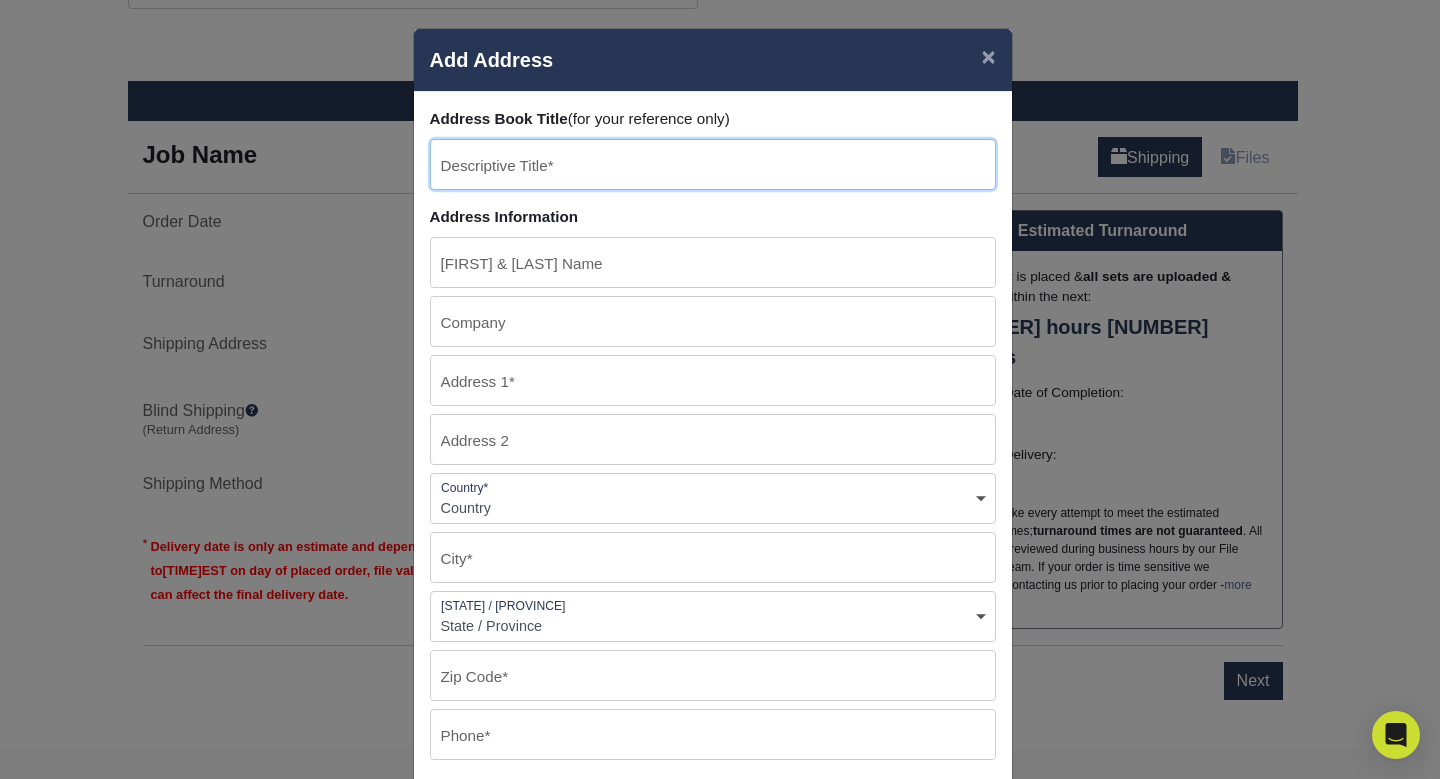 click at bounding box center (713, 164) 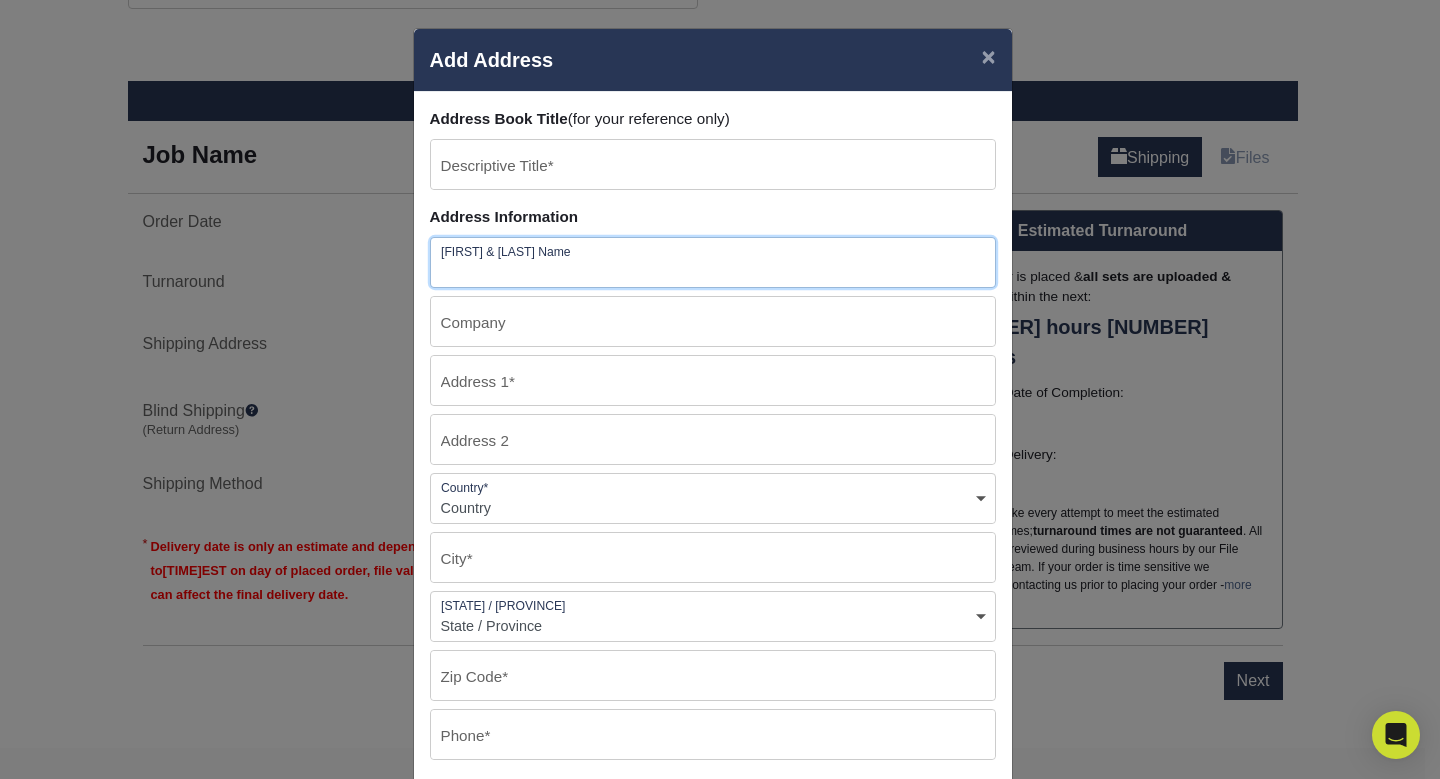 click at bounding box center (713, 262) 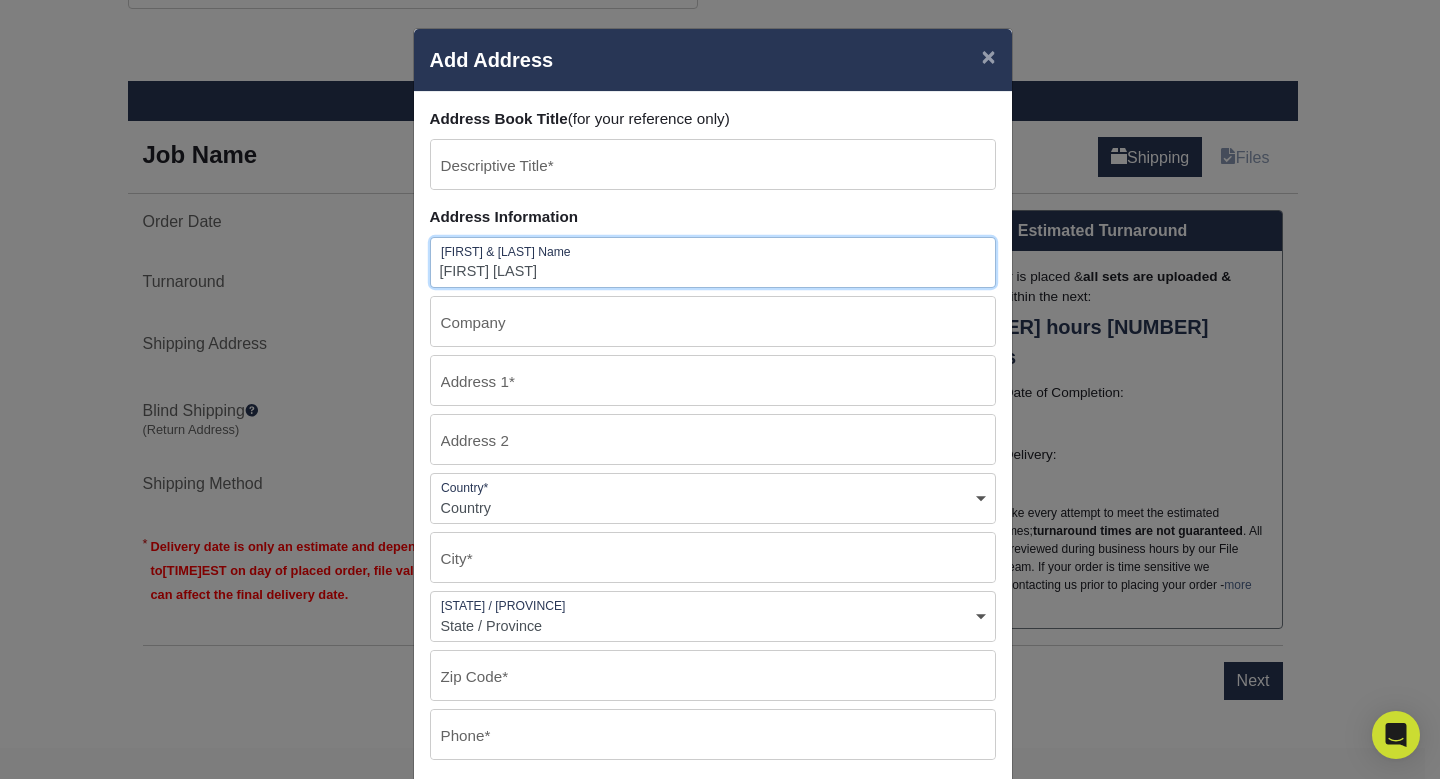 type on "[FIRST] [LAST]" 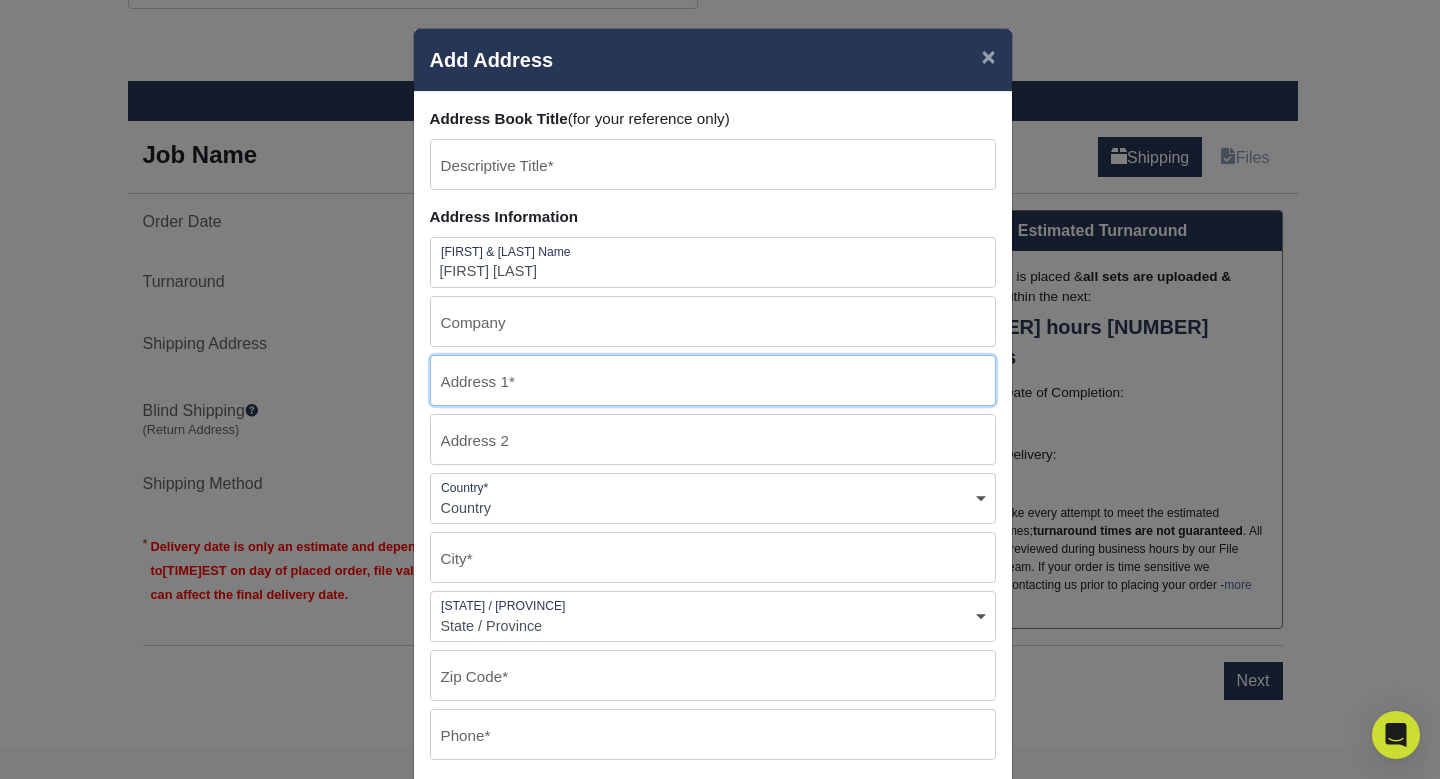 click at bounding box center (713, 380) 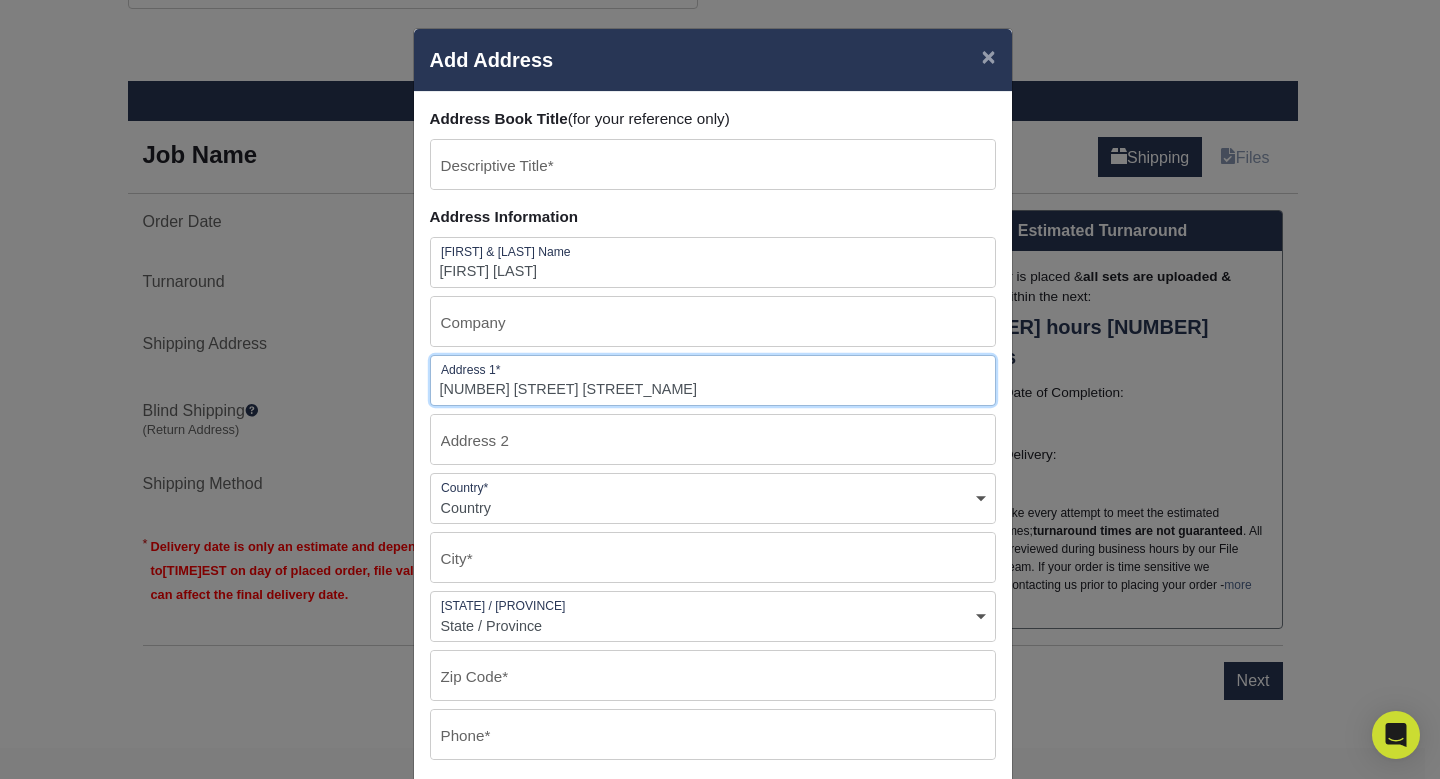 type on "[NUMBER] [STREET] [STREET_NAME]" 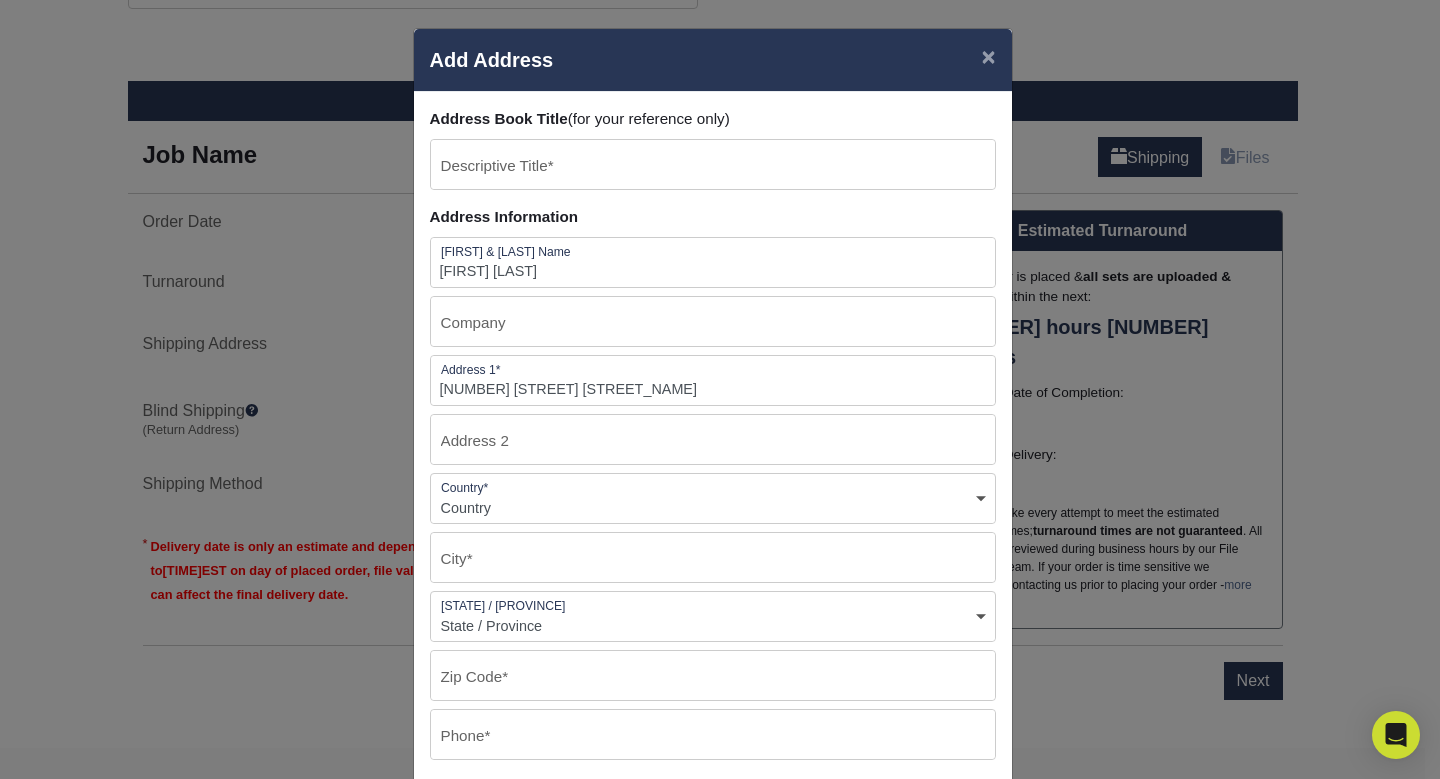 click on "Country United States Canada ----------------------------- Afghanistan Albania Algeria American Samoa Andorra Angola Anguilla Antarctica Antigua and Barbuda Argentina Armenia Aruba Australia Austria Azerbaijan Bahamas Bahrain Bangladesh Barbados Belarus Belgium Belize Benin Bermuda Bhutan Bolivia Bosnia and Herzegovina Botswana Bouvet Island Brazil British Indian Ocean Territory British Virgin Islands Brunei Darussalam Bulgaria Burkina Faso Burundi Cambodia Cameroon Cape Verde Cayman Islands Central African Republic Chad Chile China Christmas Island Cocos Colombia Comoros Congo Cook Islands Costa Rica Croatia Cuba Cyprus Czech Republic Denmark Djibouti Dominica Dominican Republic East Timor Ecuador Egypt El Salvador Equatorial Guinea Eritrea Estonia Ethiopia Falkland Islands Faroe Islands Fiji Finland France French Guiana French Polynesia French Southern Territories Gabon Gambia Georgia Germany Ghana Gibraltar Greece Greenland Grenada Guadeloupe Guam Guatemala Guinea Guinea-Bissau Guyana Haiti Honduras India" at bounding box center [713, 508] 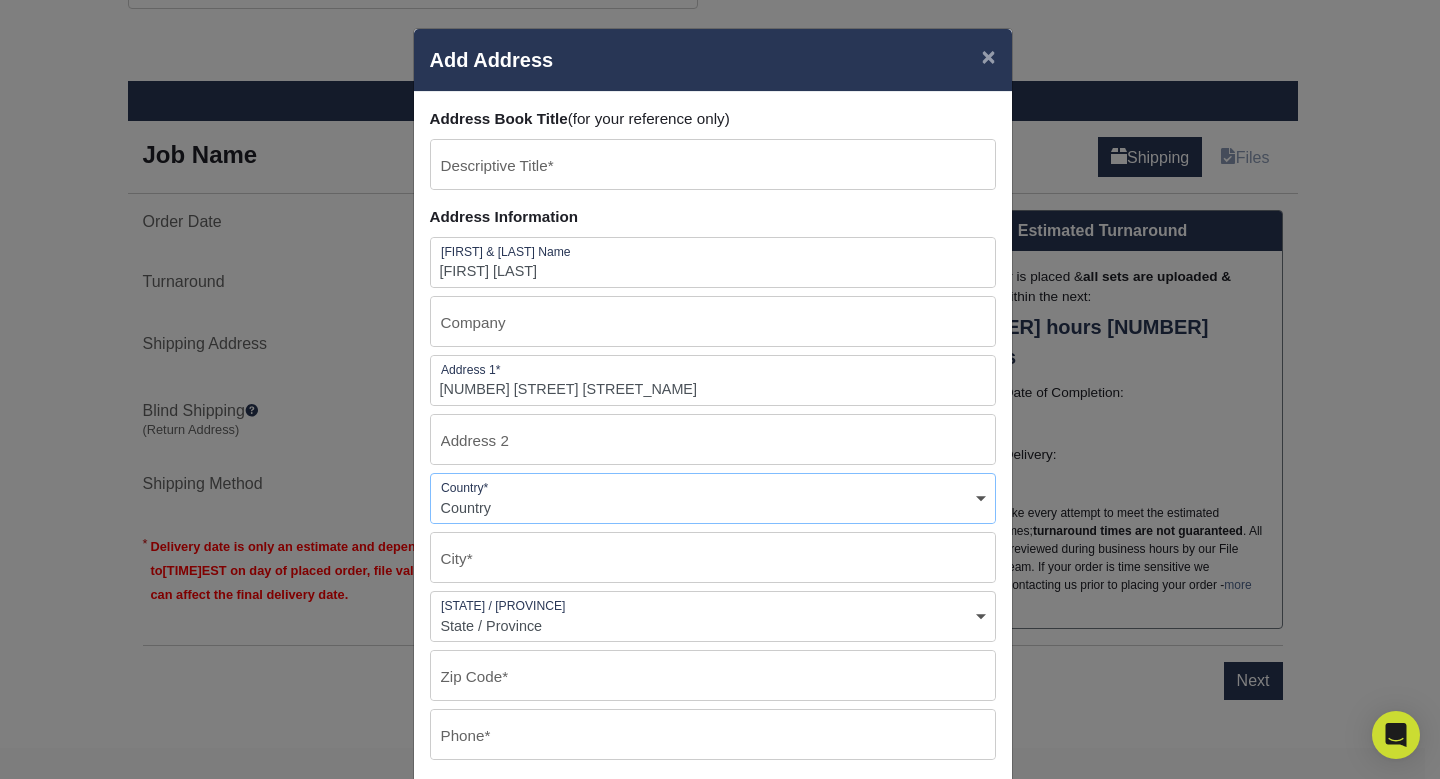 select on "US" 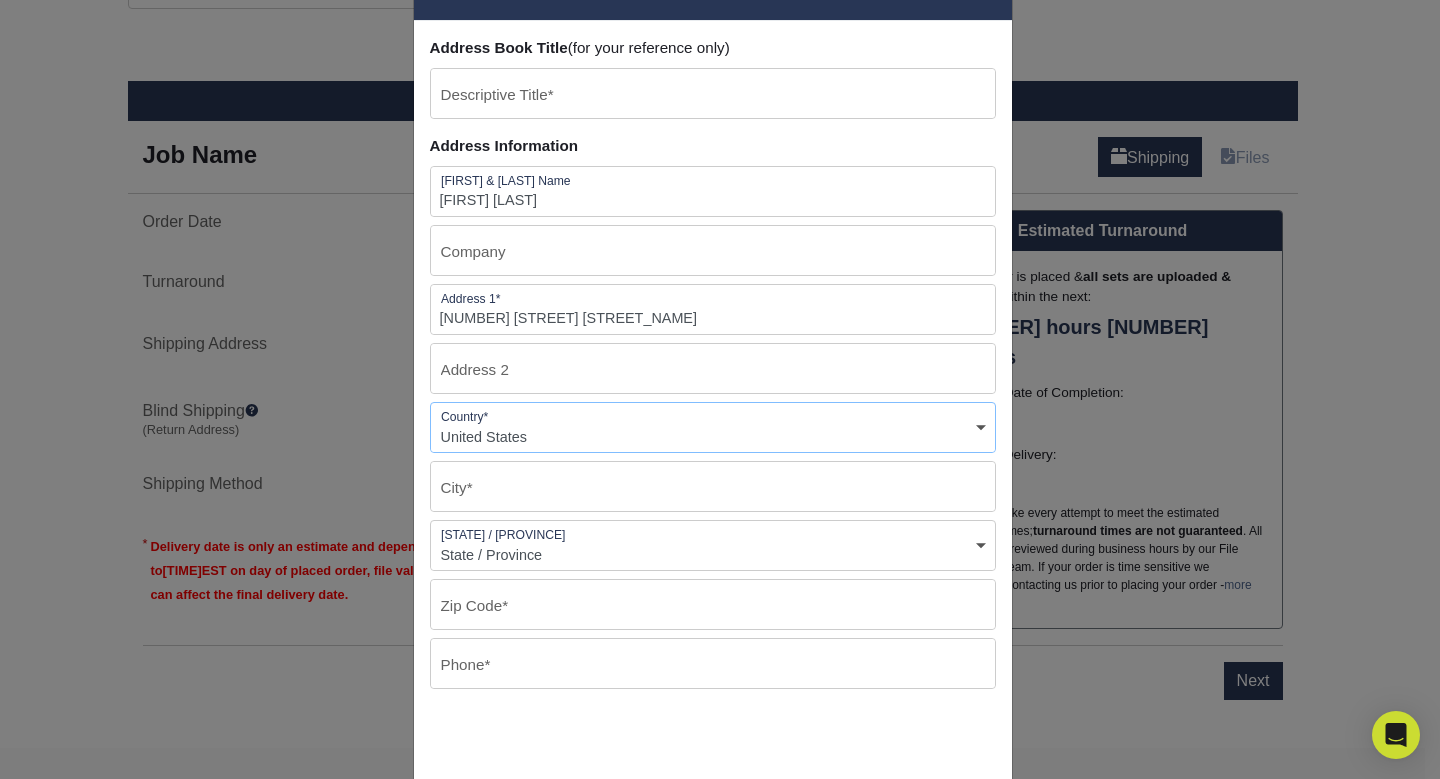 scroll, scrollTop: 80, scrollLeft: 0, axis: vertical 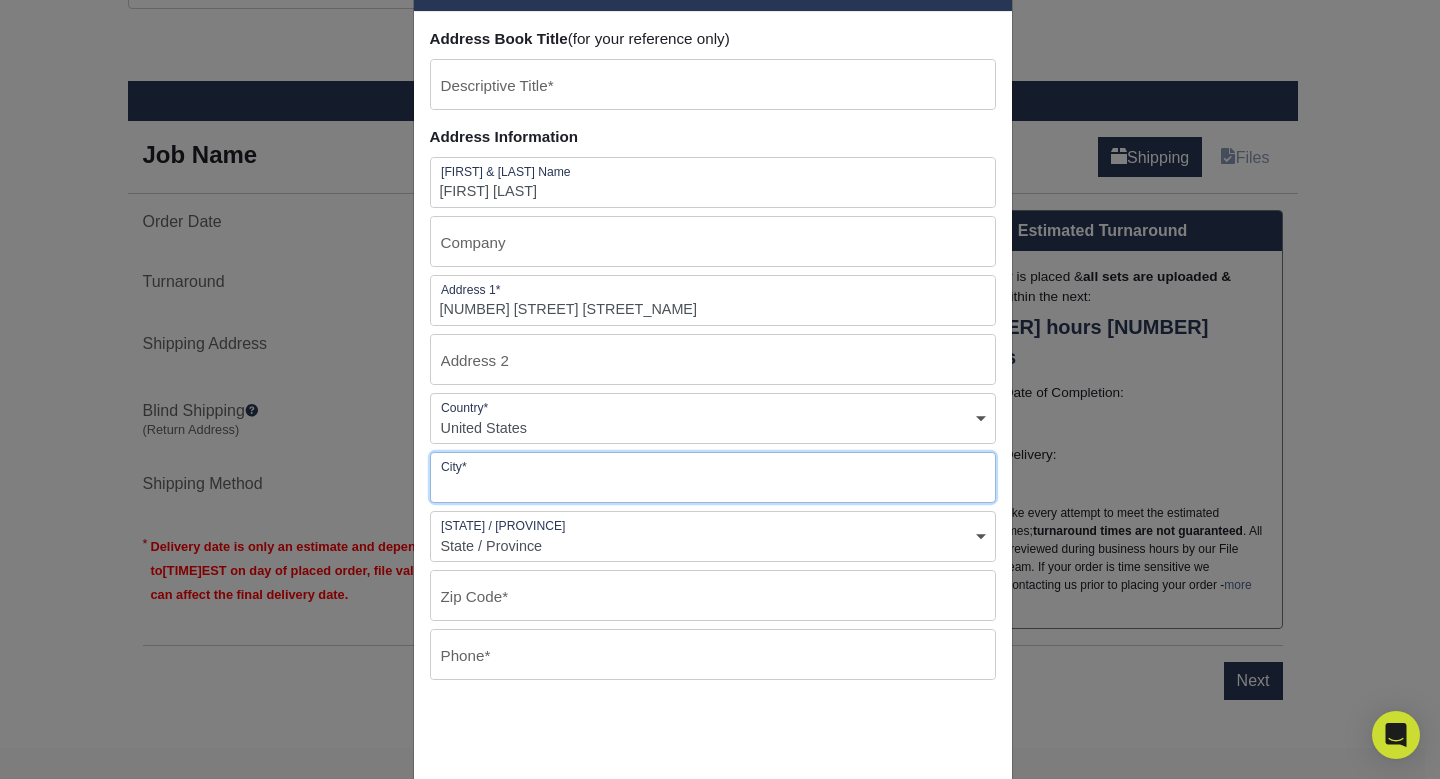 click at bounding box center [713, 477] 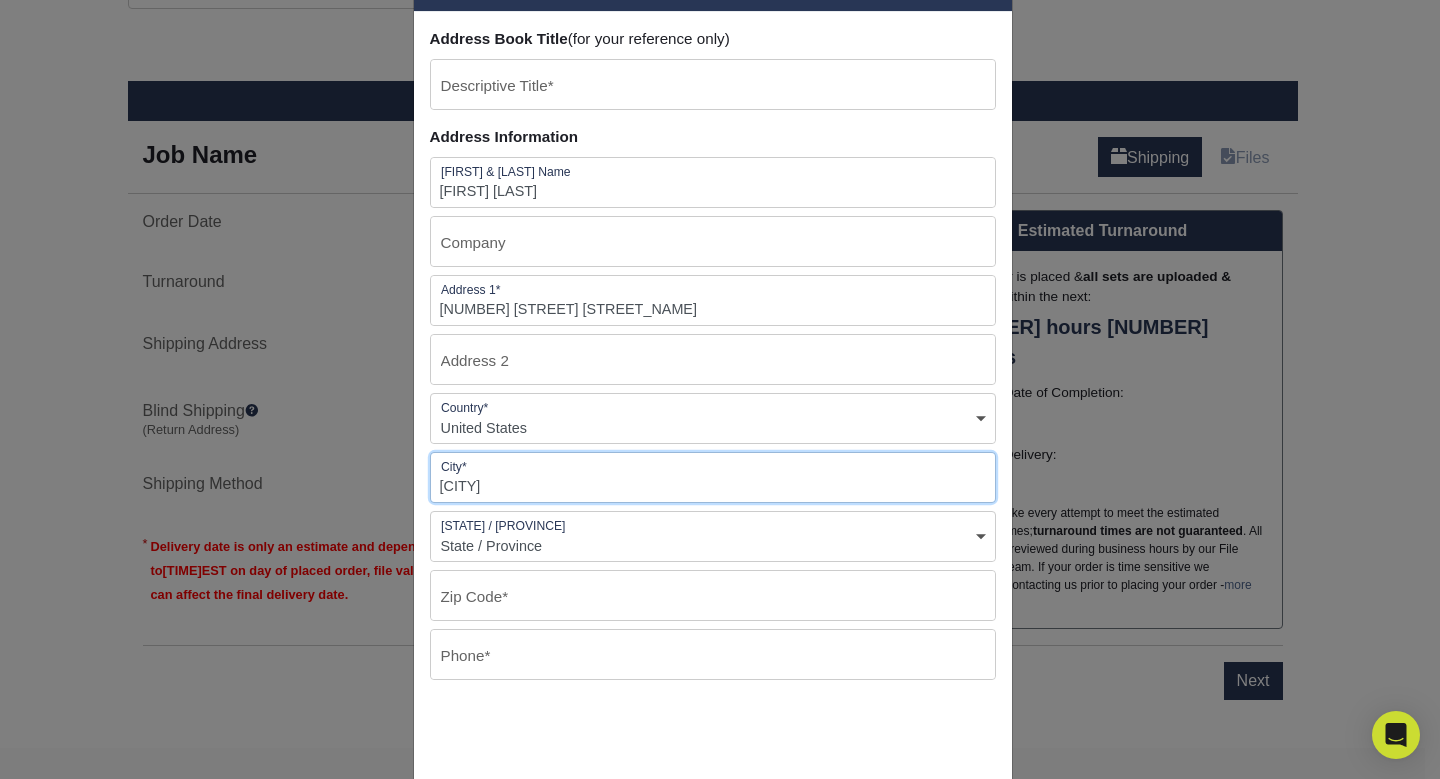 type on "[CITY]" 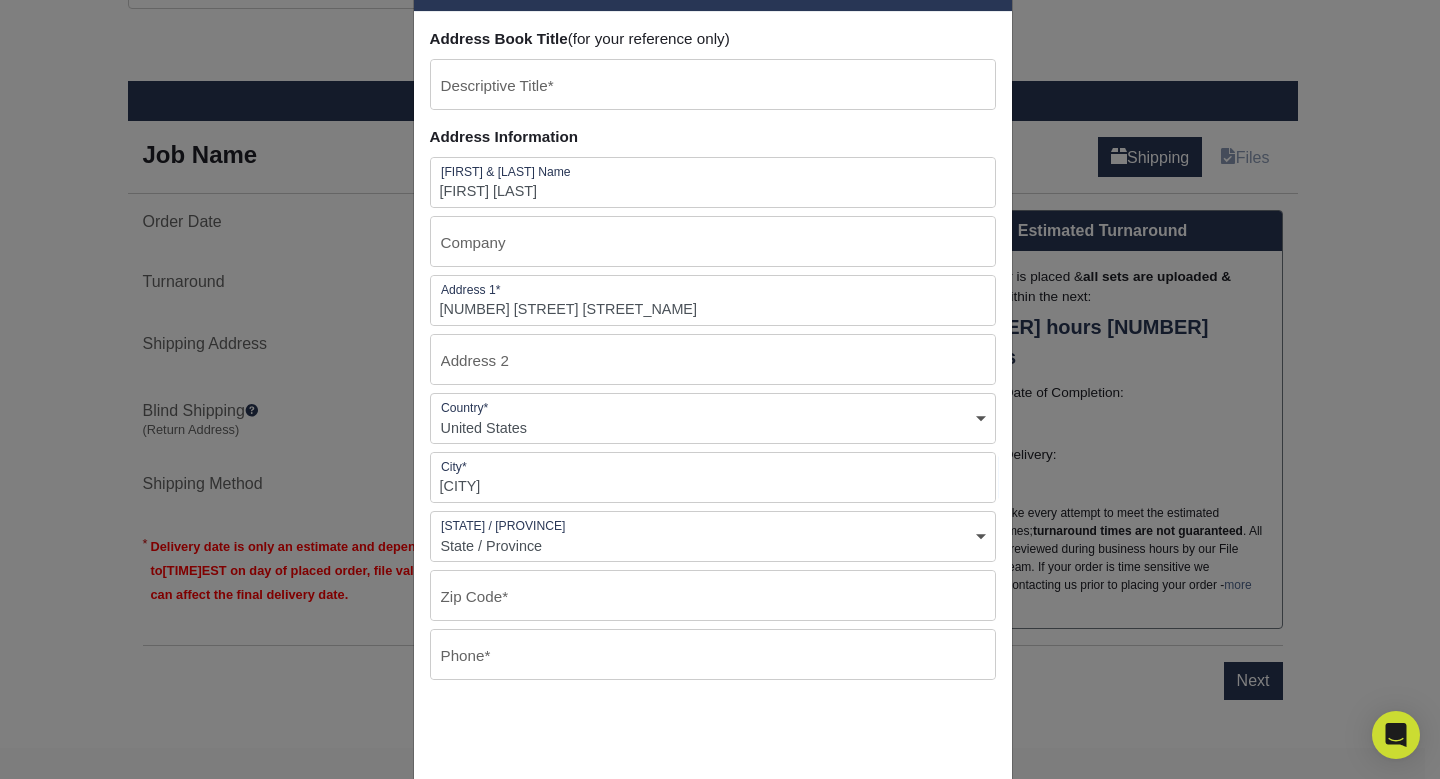 click on "State / Province Alabama Alaska Arizona Arkansas California Colorado Connecticut Delaware District of Columbia Florida Georgia Hawaii Idaho Illinois Indiana Iowa Kansas Kentucky Louisiana Maine Maryland Massachusetts Michigan Minnesota Mississippi Missouri Montana Nebraska Nevada New Hampshire New Jersey New Mexico New York North Carolina North Dakota Ohio Oklahoma Oregon Pennsylvania Rhode Island South Carolina South Dakota Tennessee Texas Utah Vermont Virginia Washington West Virginia Wisconsin Wyoming ACT NSW NT QLD SA TAS VIC WA NZ Alberta British Columbia Manitoba New Brunswick Newfoundland Northwest Territories Nova Scotia Nunavut Ontario Prince Edward Island Quebec Saskatchewan Yukon Puerto Rico Aguascalientes Baja California Baja California Sur Campeche Chiapas Chihuahua Coahuila Colima Distrito Federal Durango Guanajuato Guerrero Hidalgo Jalisco Mexico Michoacan Morelos Nayarit Nuevo Leon Oaxaca Puebla Queretaro Quintana Roo San Luis Patosi Sinaloa Sonora Tabasco Tamaulipas Tlaxcala Veracruz Yucatan" at bounding box center (713, 546) 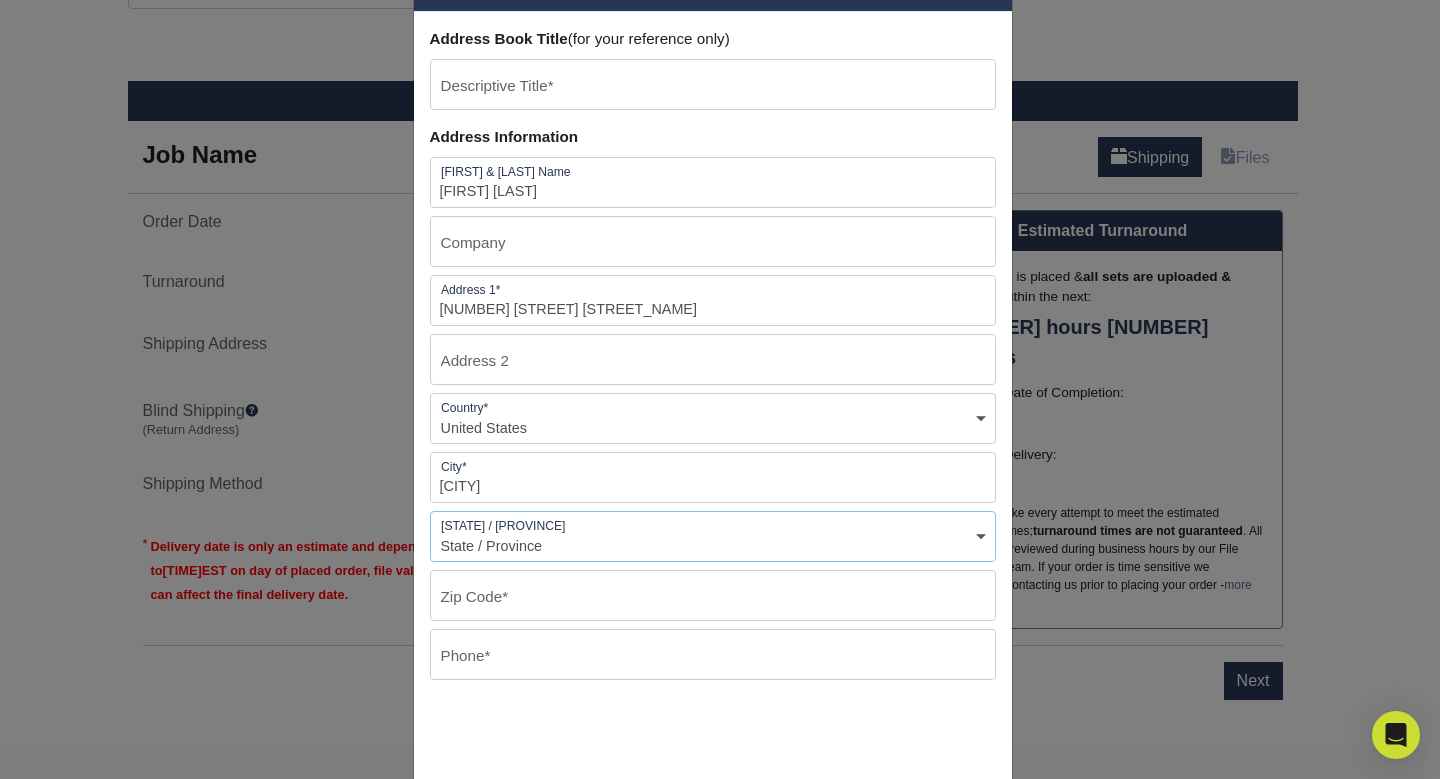 select on "[STATE]" 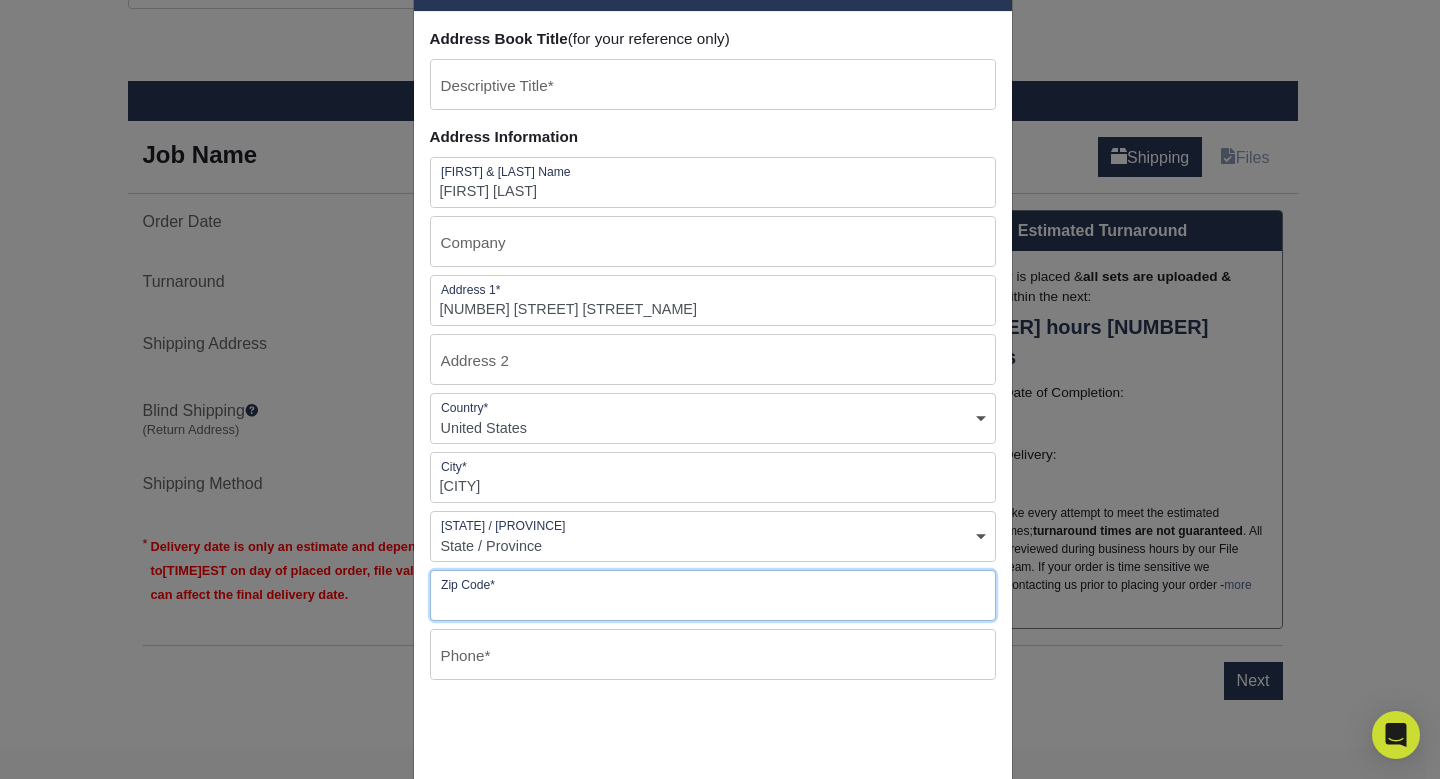 click at bounding box center (713, 595) 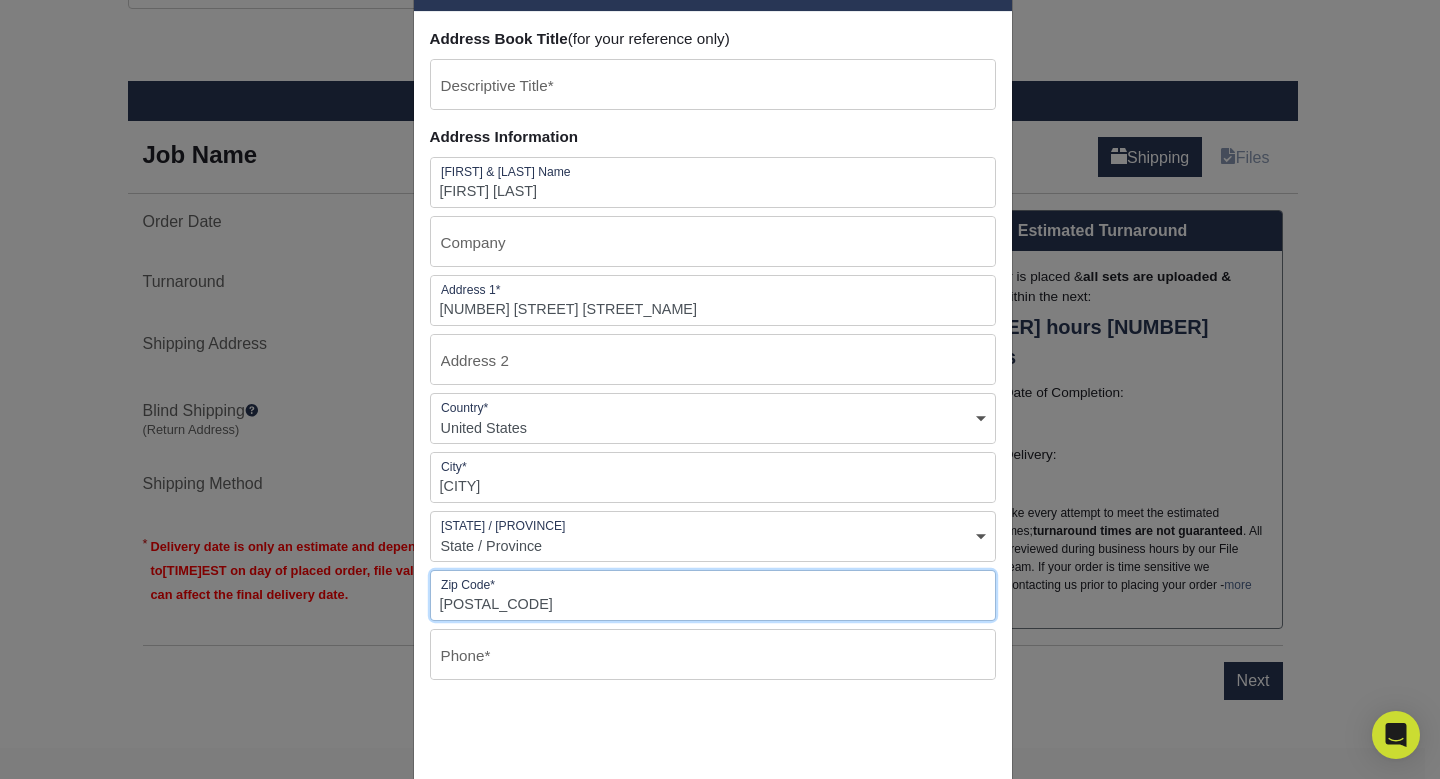 type on "[POSTAL_CODE]" 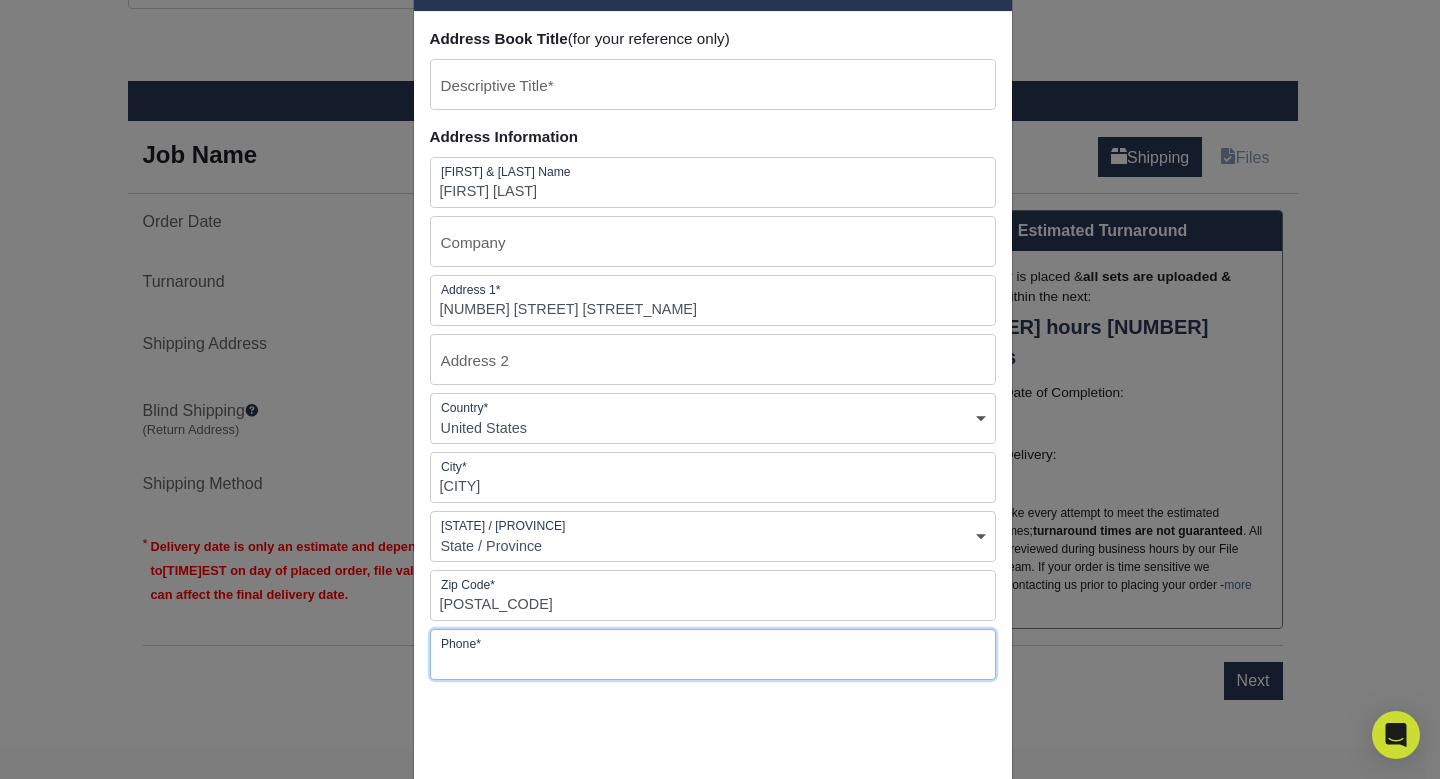 click at bounding box center (713, 654) 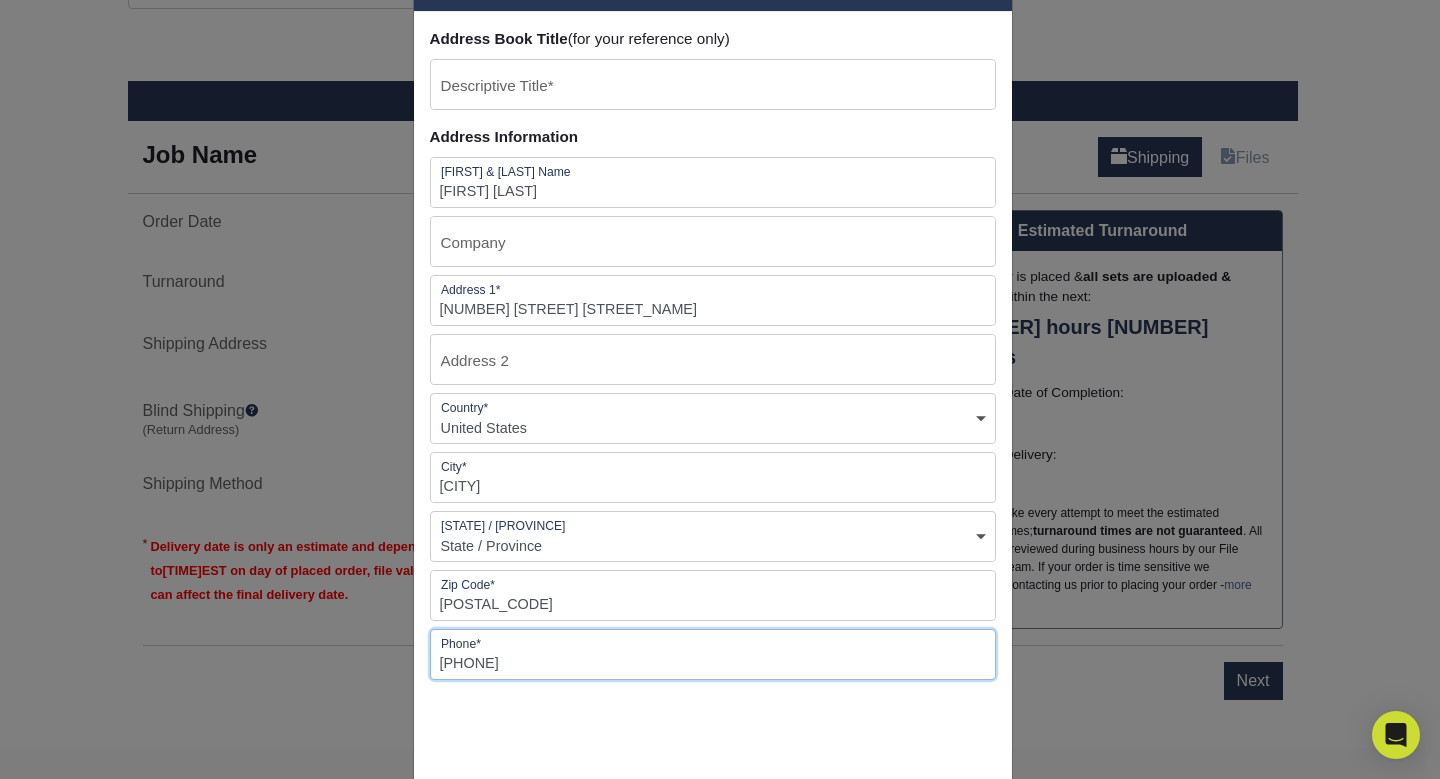 type on "[PHONE]" 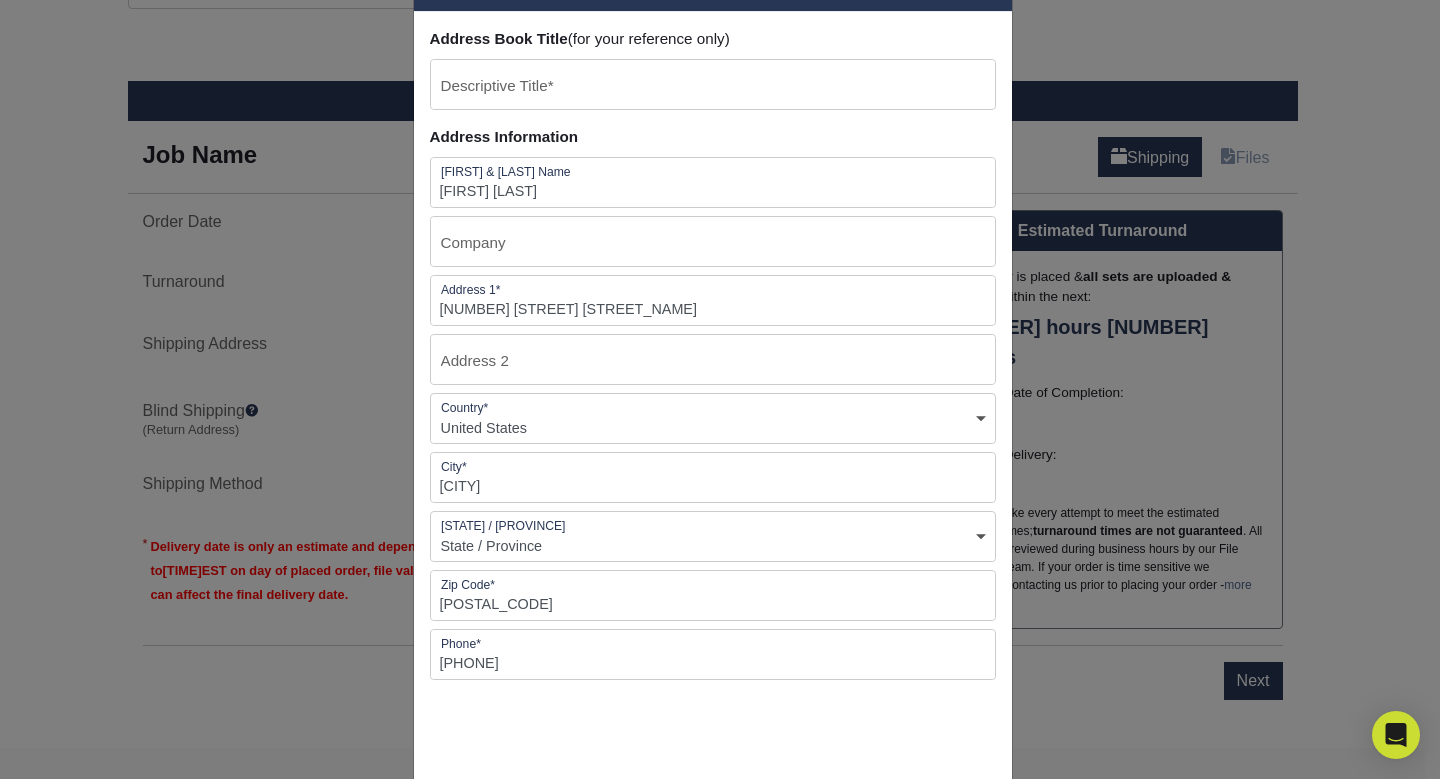scroll, scrollTop: 0, scrollLeft: 0, axis: both 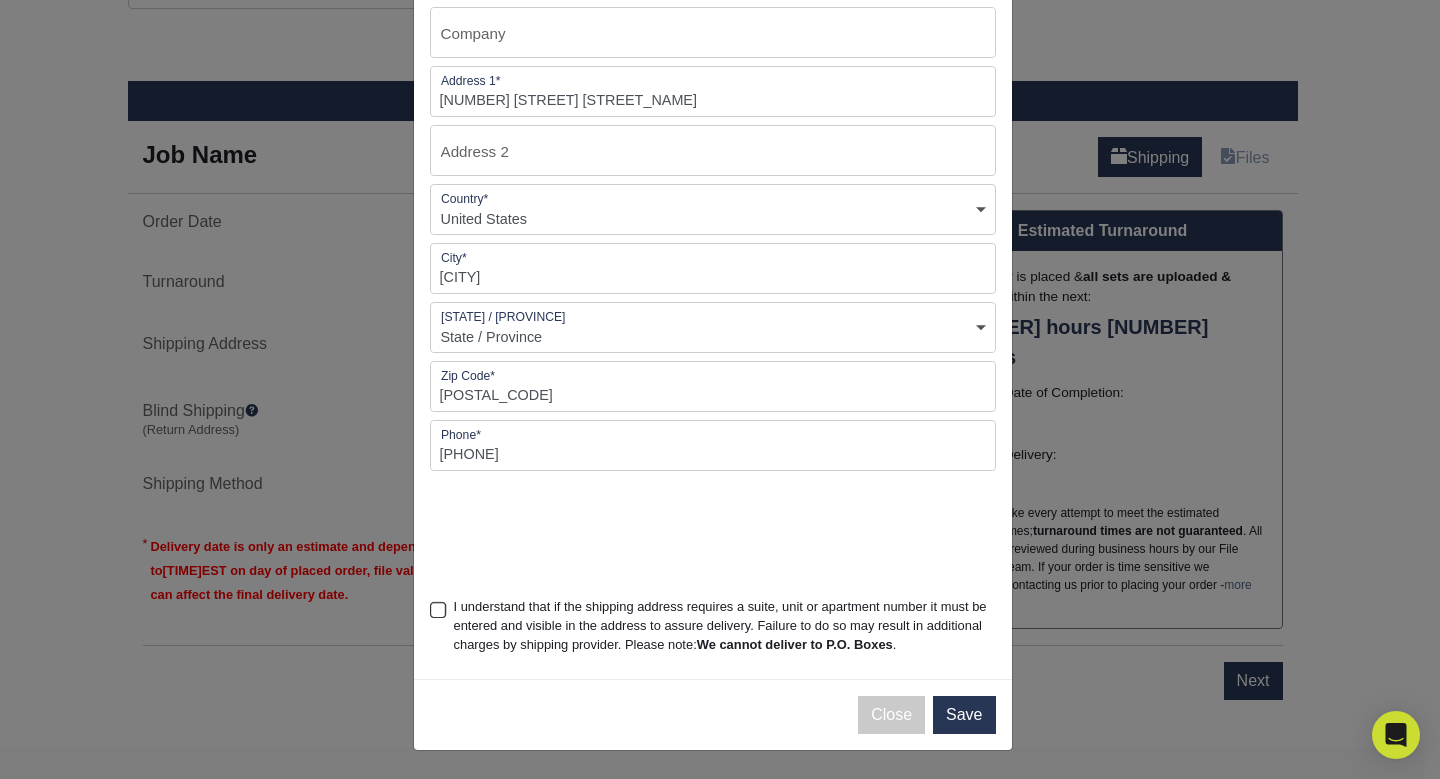 click on "Address Book Title  (for your reference only)
Descriptive Title*
Address Information
First & Last Name
[FIRST] [LAST]
Company
Address 1*
[NUMBER] [STREET] [AVENUE]
Address 2
Country* Country [COUNTRY]" at bounding box center [713, 241] 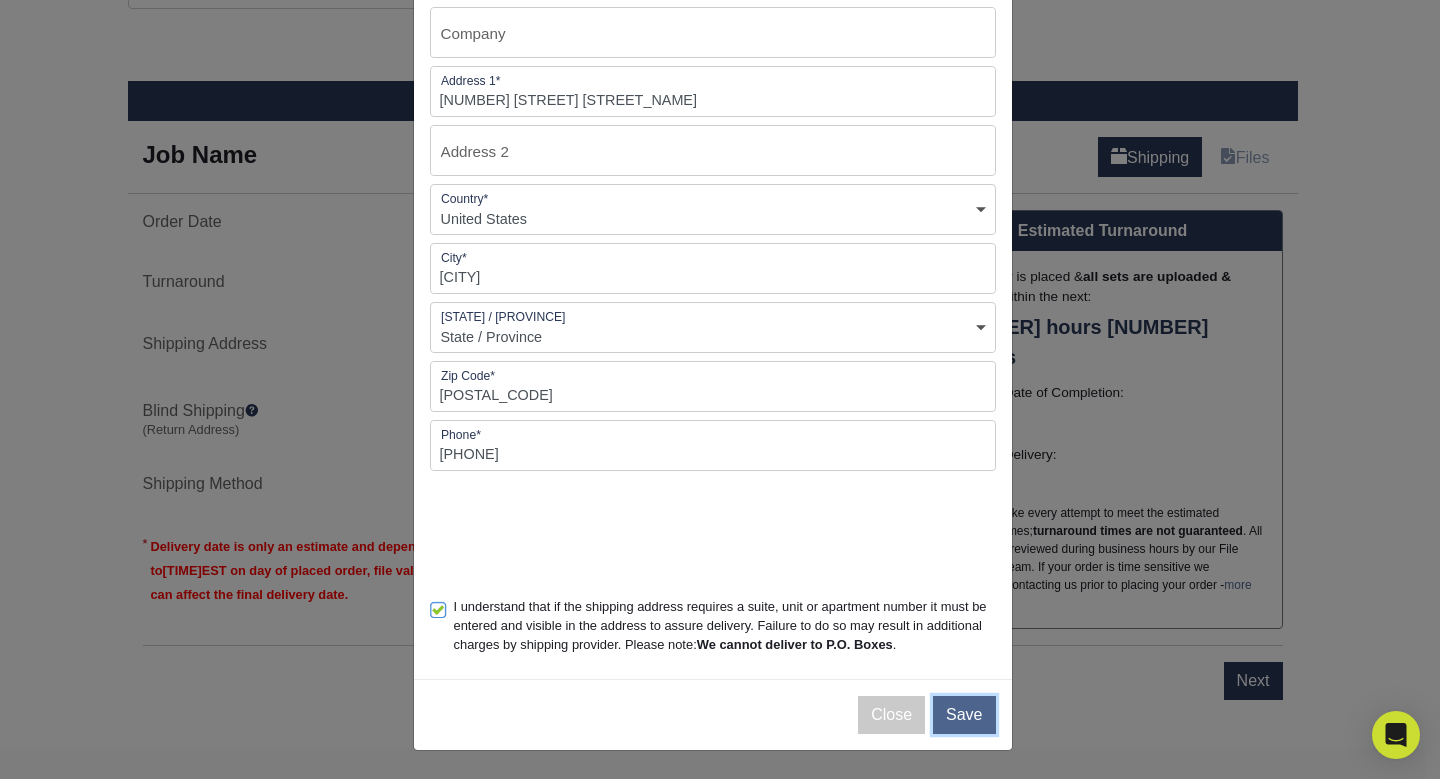 click on "Save" at bounding box center (964, 715) 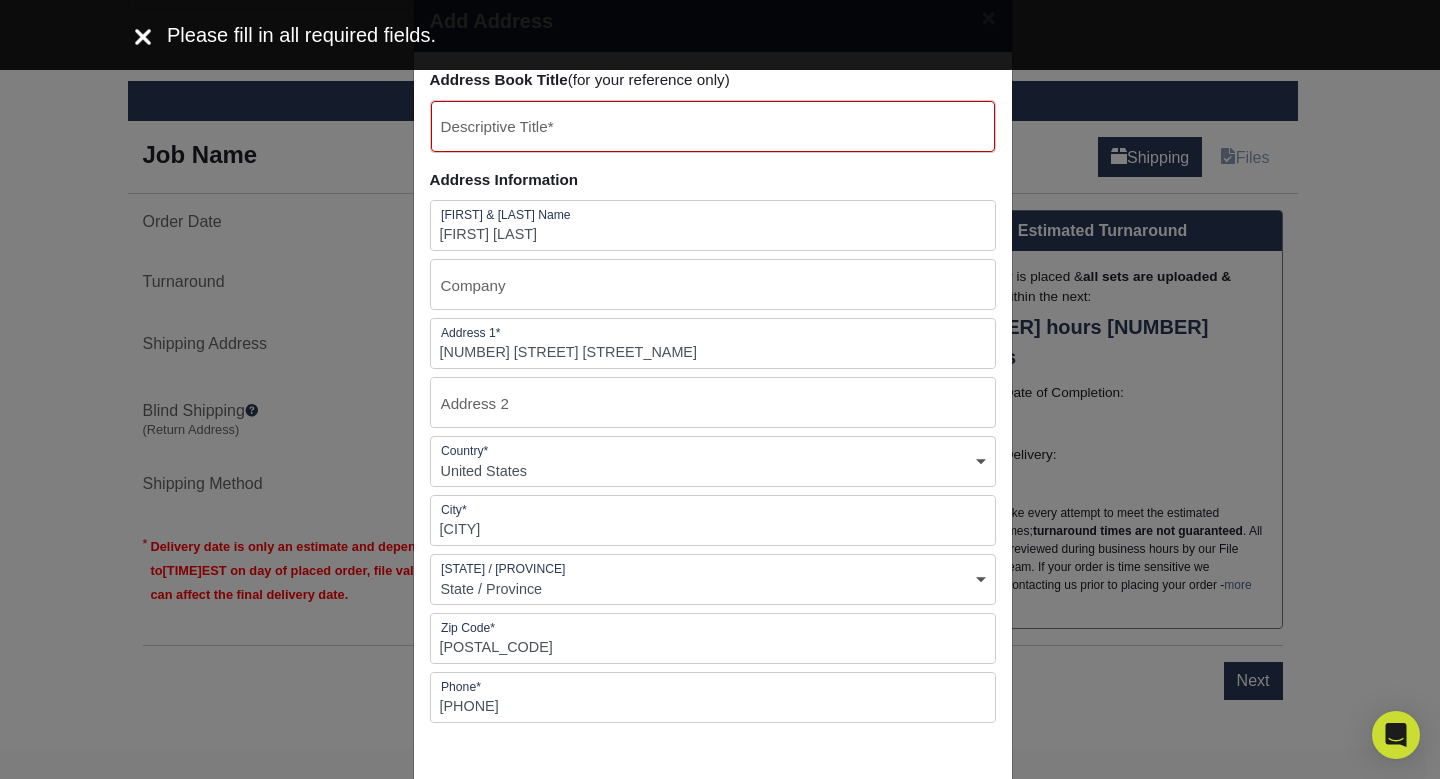 scroll, scrollTop: 0, scrollLeft: 0, axis: both 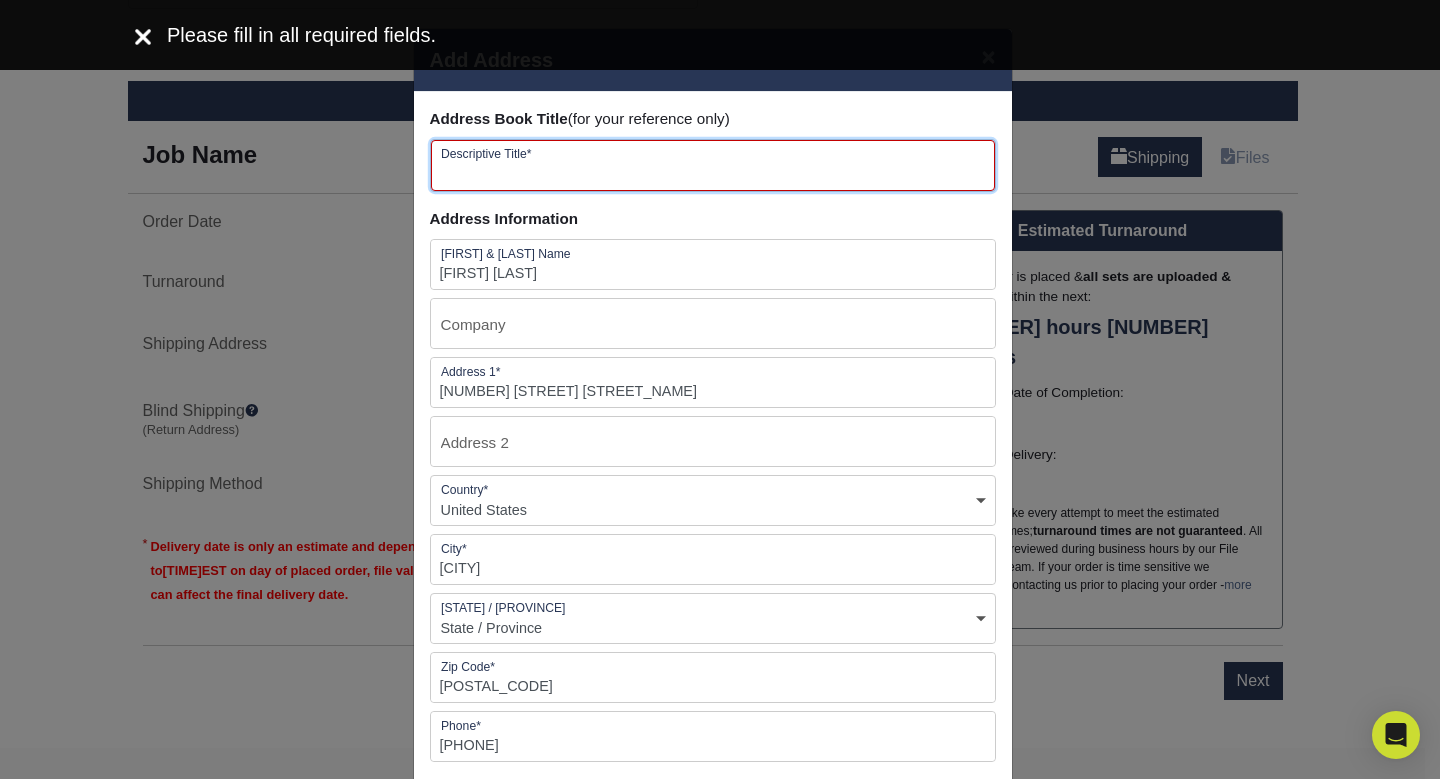 click at bounding box center [713, 165] 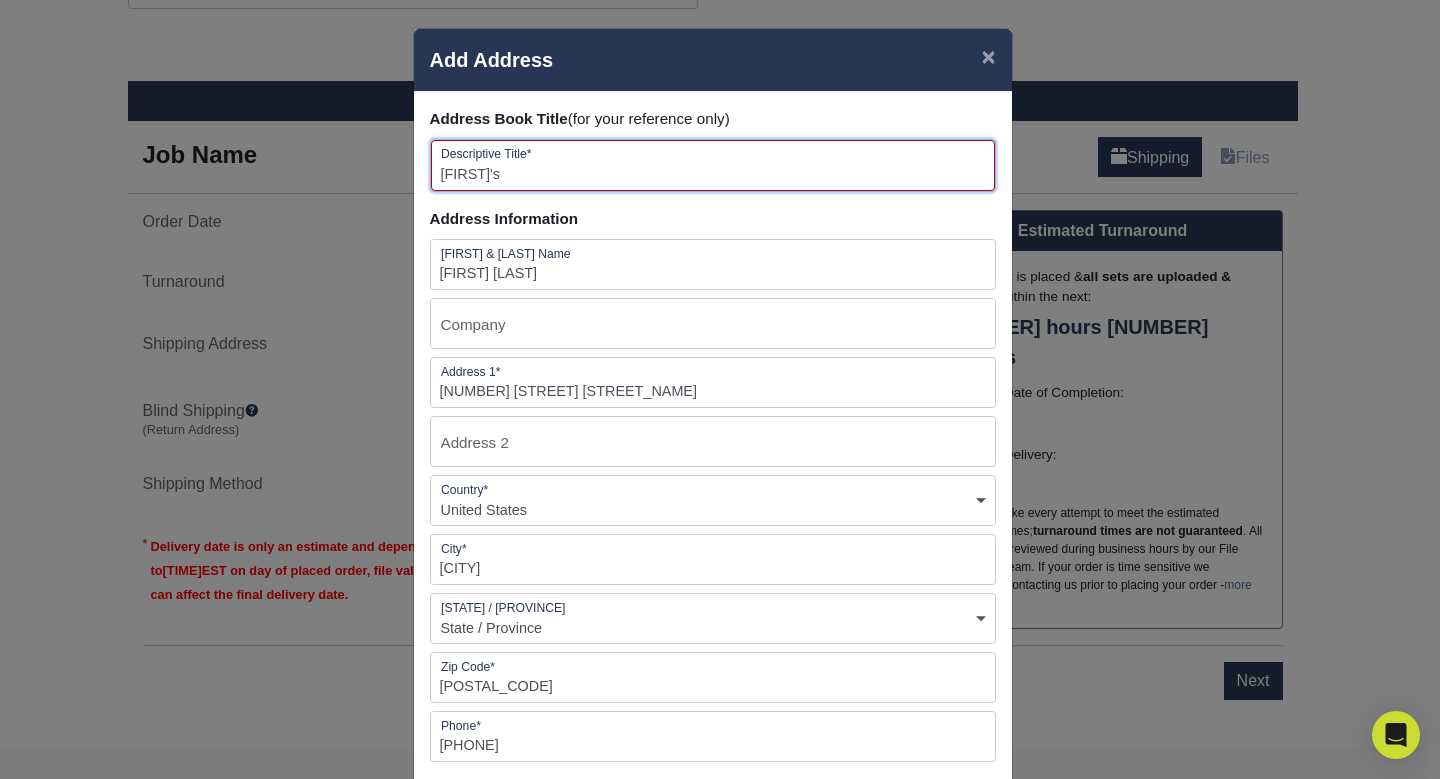 scroll, scrollTop: 0, scrollLeft: 0, axis: both 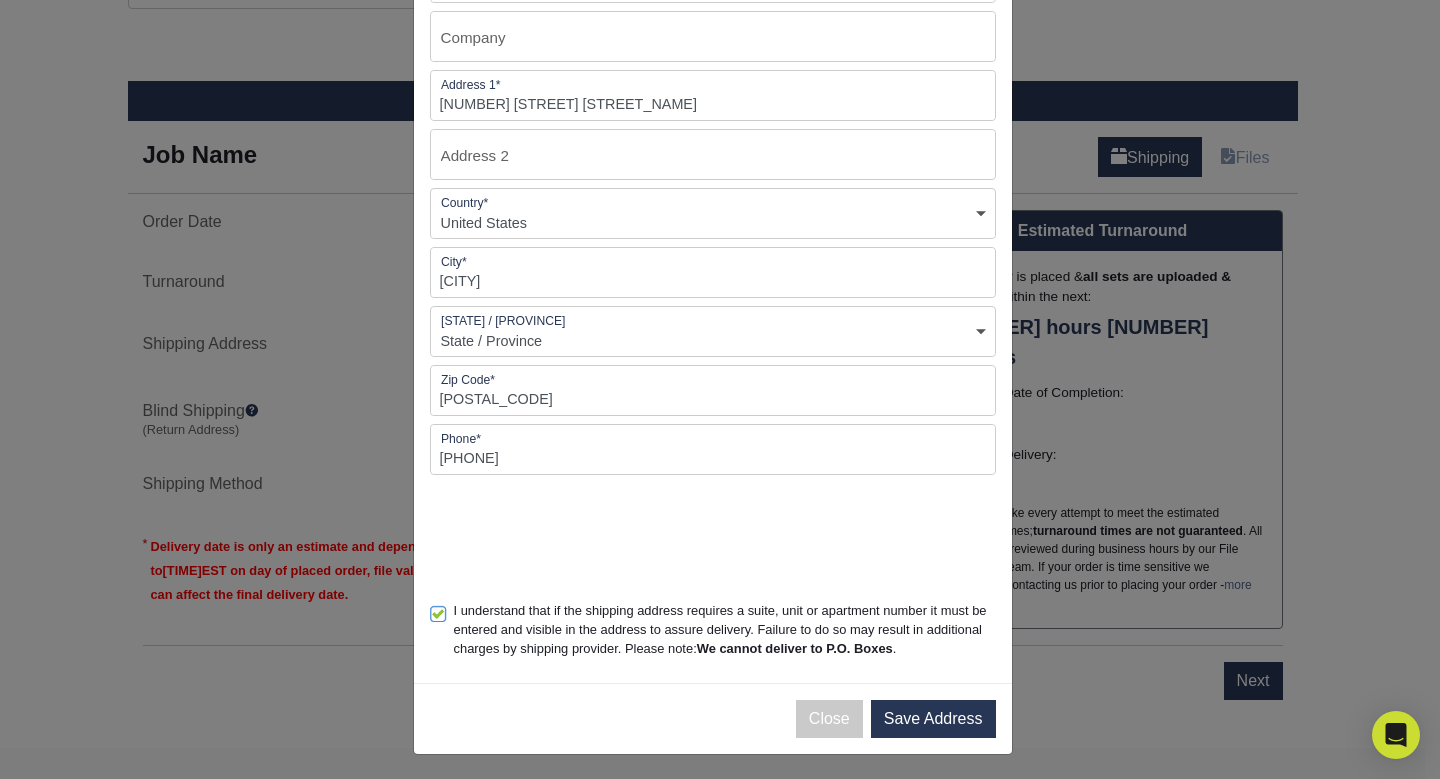 type on "[FIRST]'s" 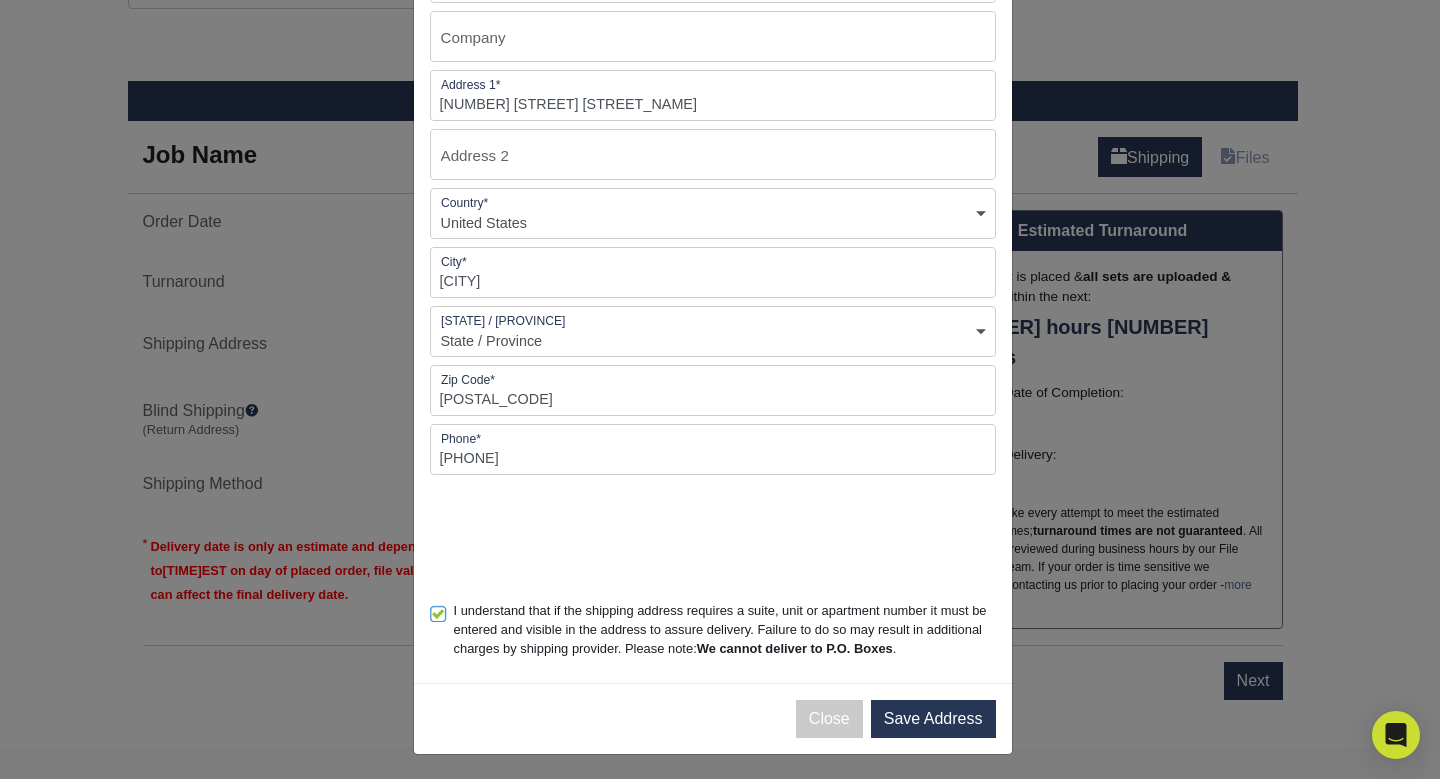 scroll, scrollTop: 310, scrollLeft: 0, axis: vertical 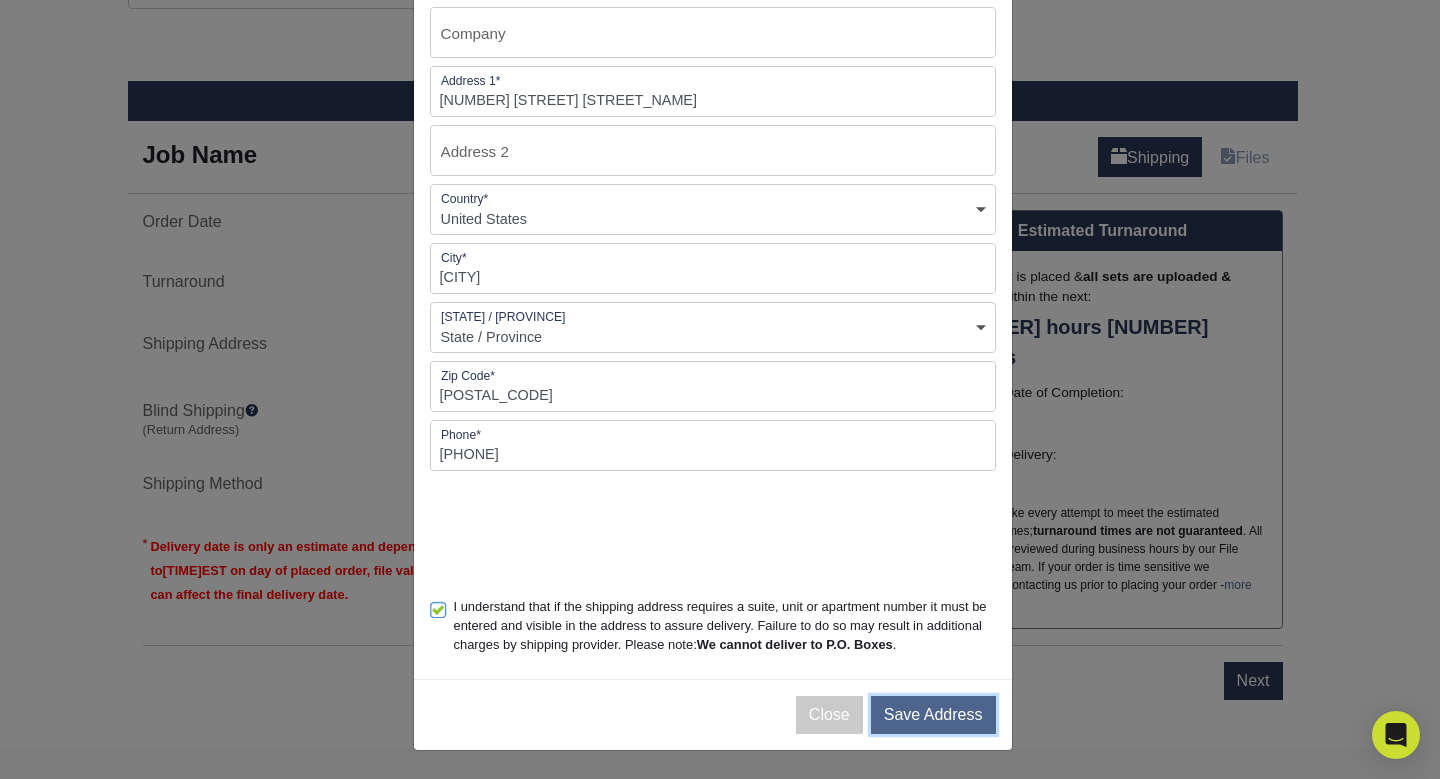 click on "Save Address" at bounding box center [933, 715] 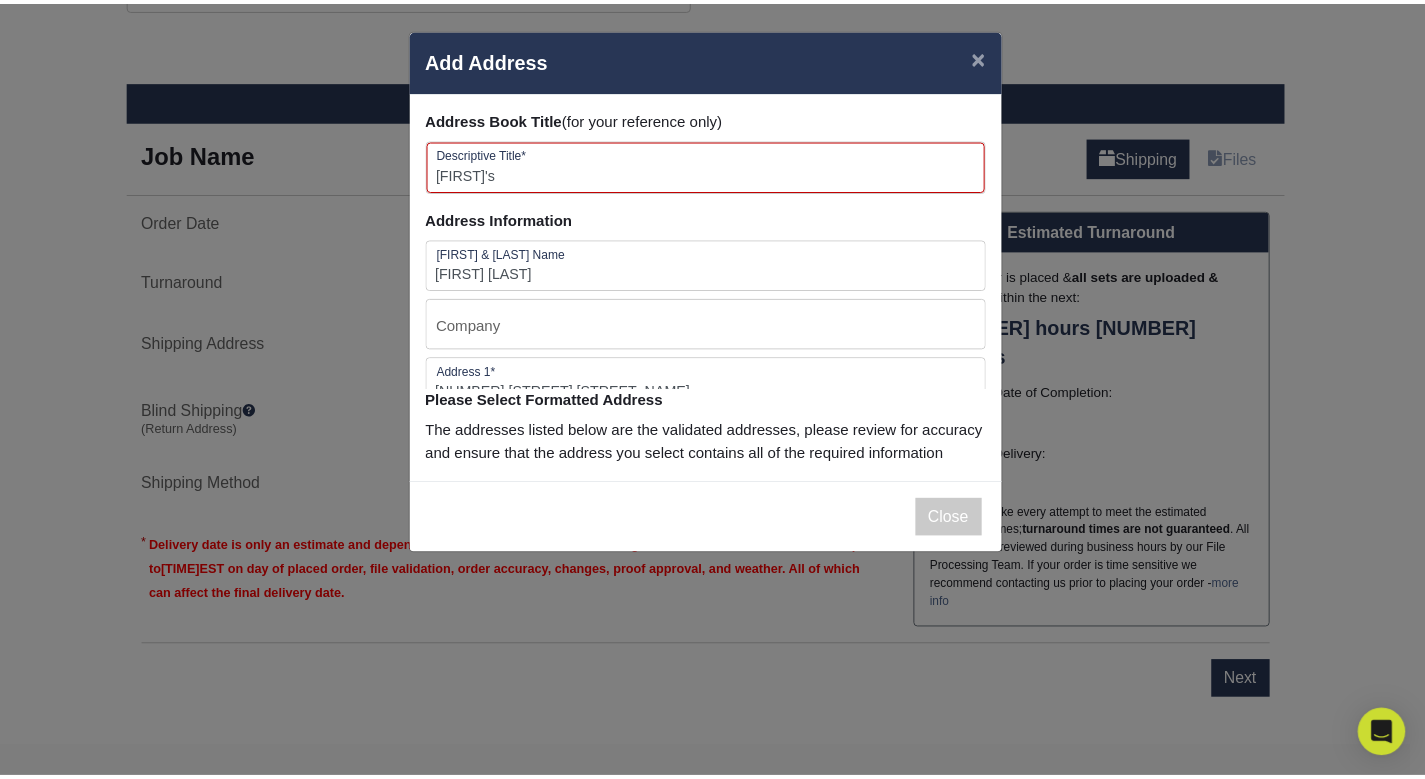 scroll, scrollTop: 0, scrollLeft: 0, axis: both 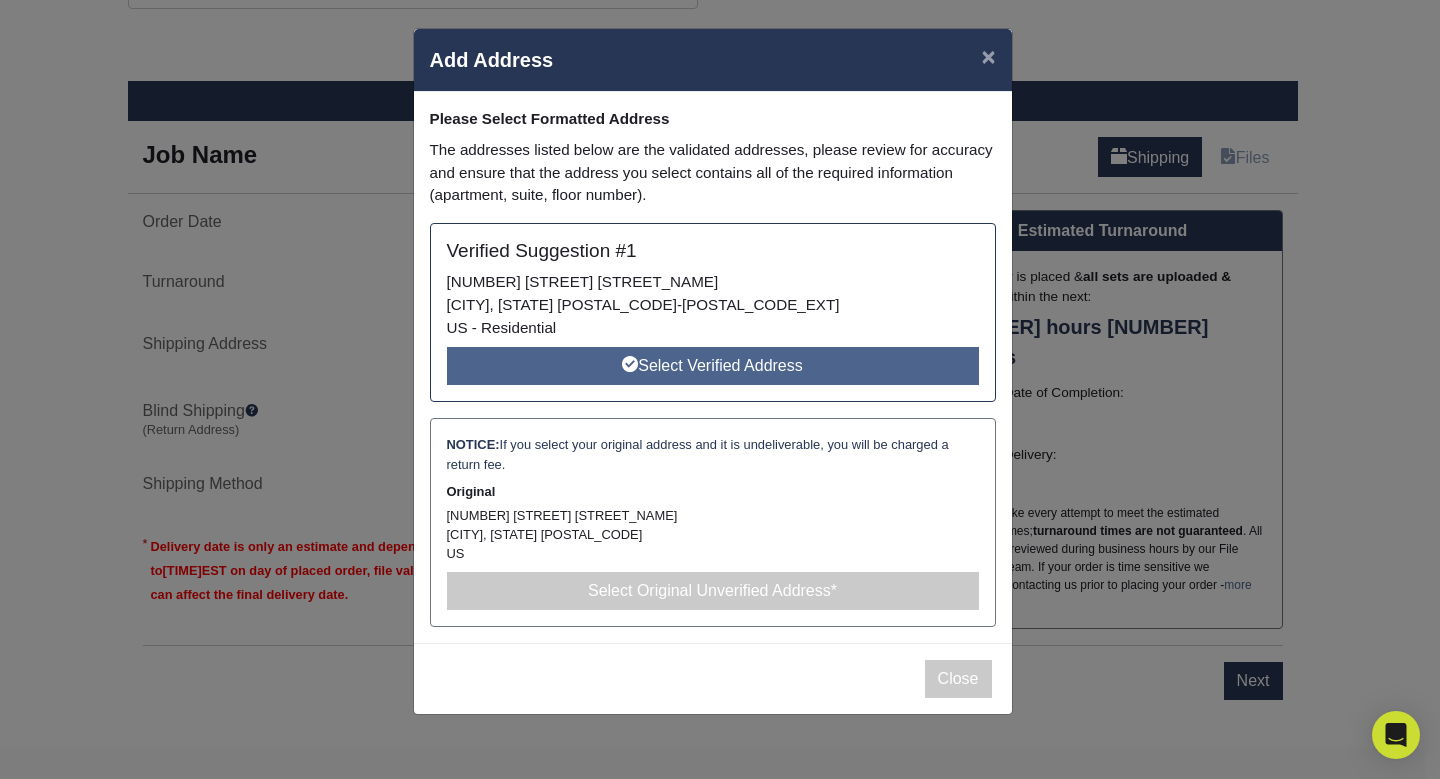click on "Select Verified Address" at bounding box center [713, 366] 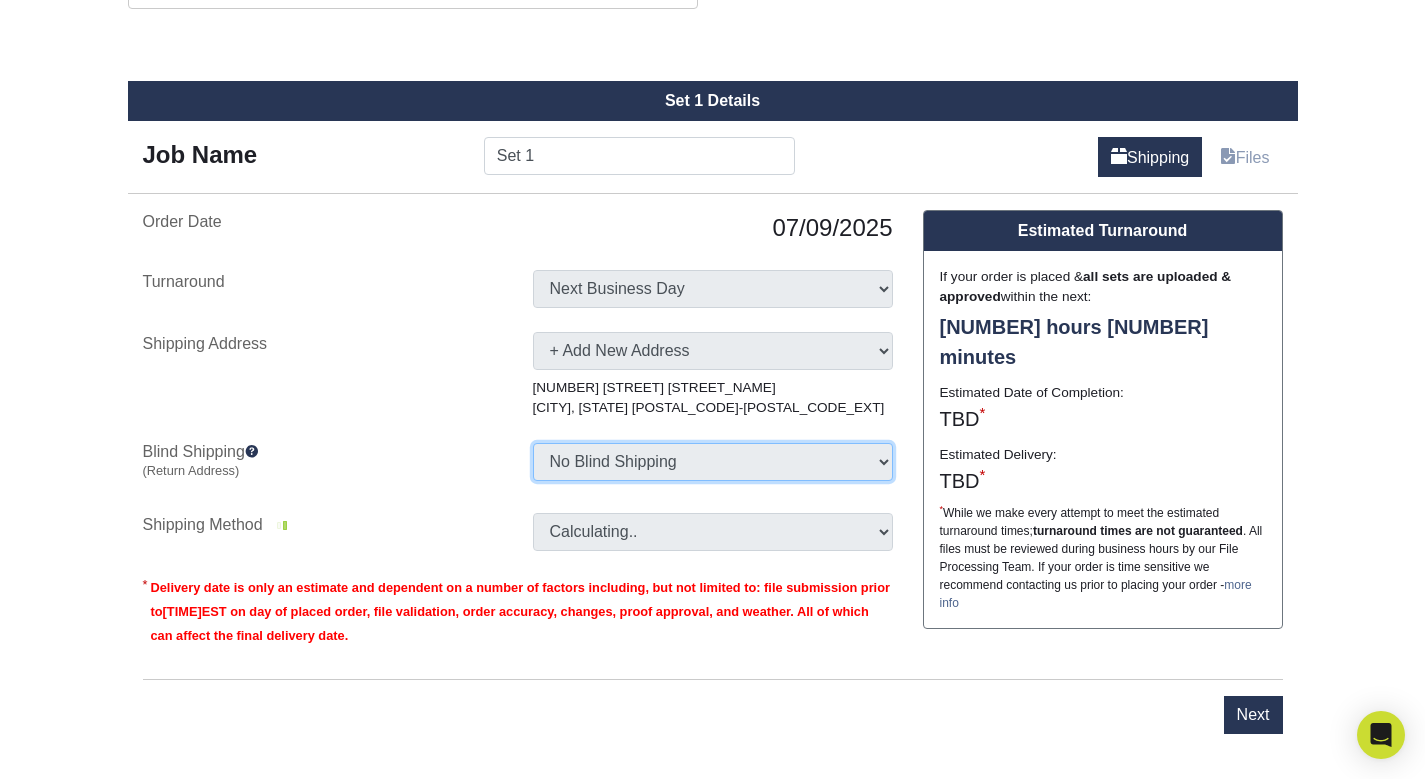 click on "No Blind Shipping
[COMPANY_NAME] HQ
+ Add New Address" at bounding box center [713, 462] 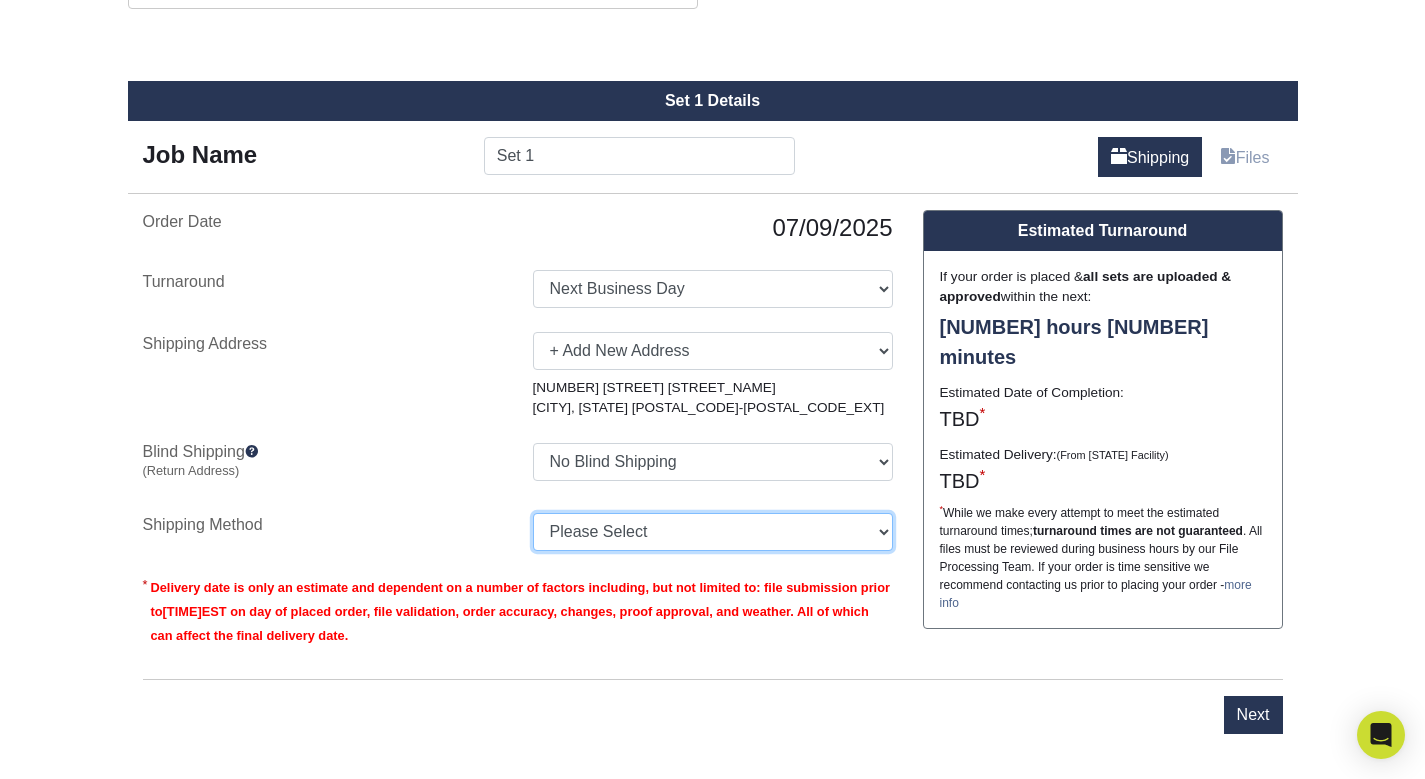 click on "Ground Shipping (+$[PRICE]) 3 Day Shipping Service (+$[PRICE]) 2 Day Air Shipping (+$[PRICE]) Next Day Shipping by 5pm (+$[PRICE]) Next Day Shipping by 12 noon (+$[PRICE]) Next Day Air Early A.M. (+$[PRICE])" at bounding box center (713, 532) 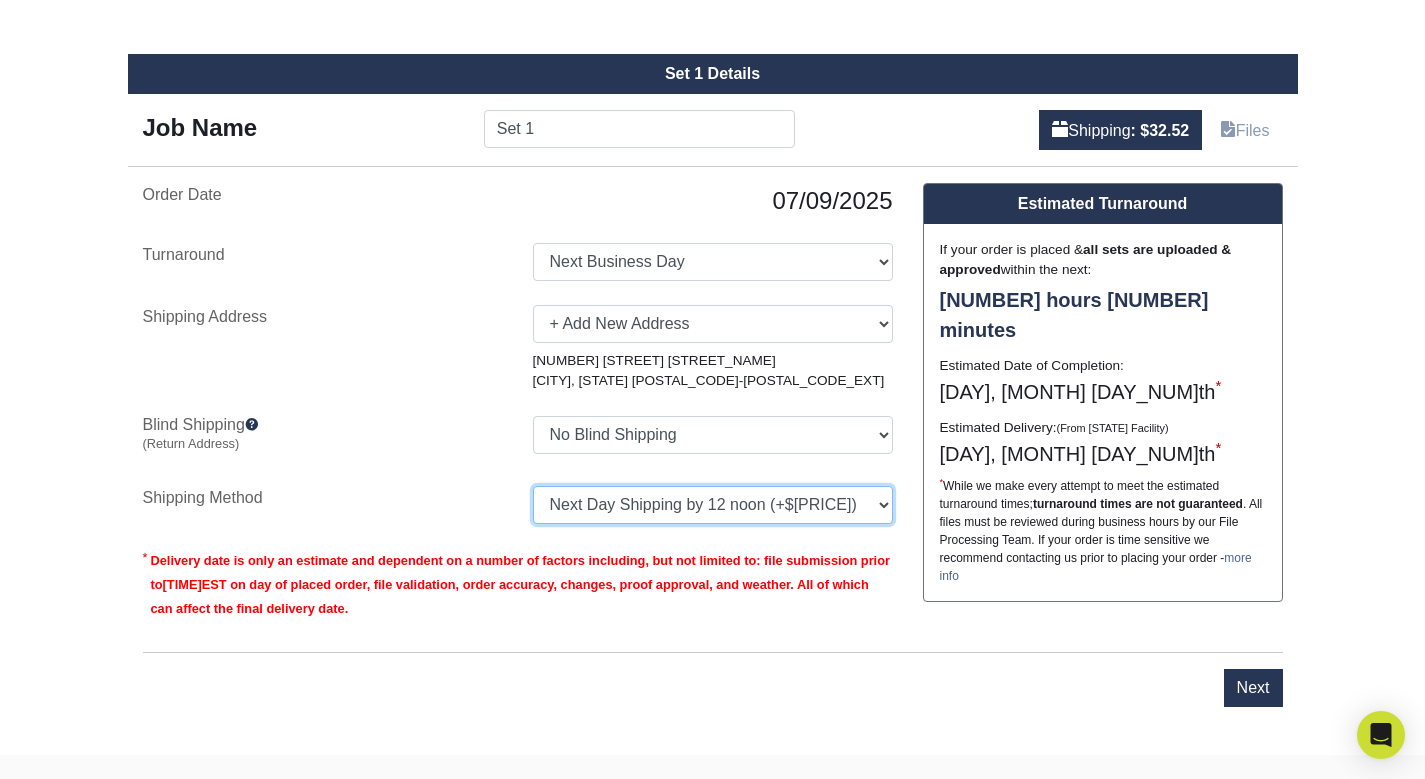 scroll, scrollTop: 1138, scrollLeft: 0, axis: vertical 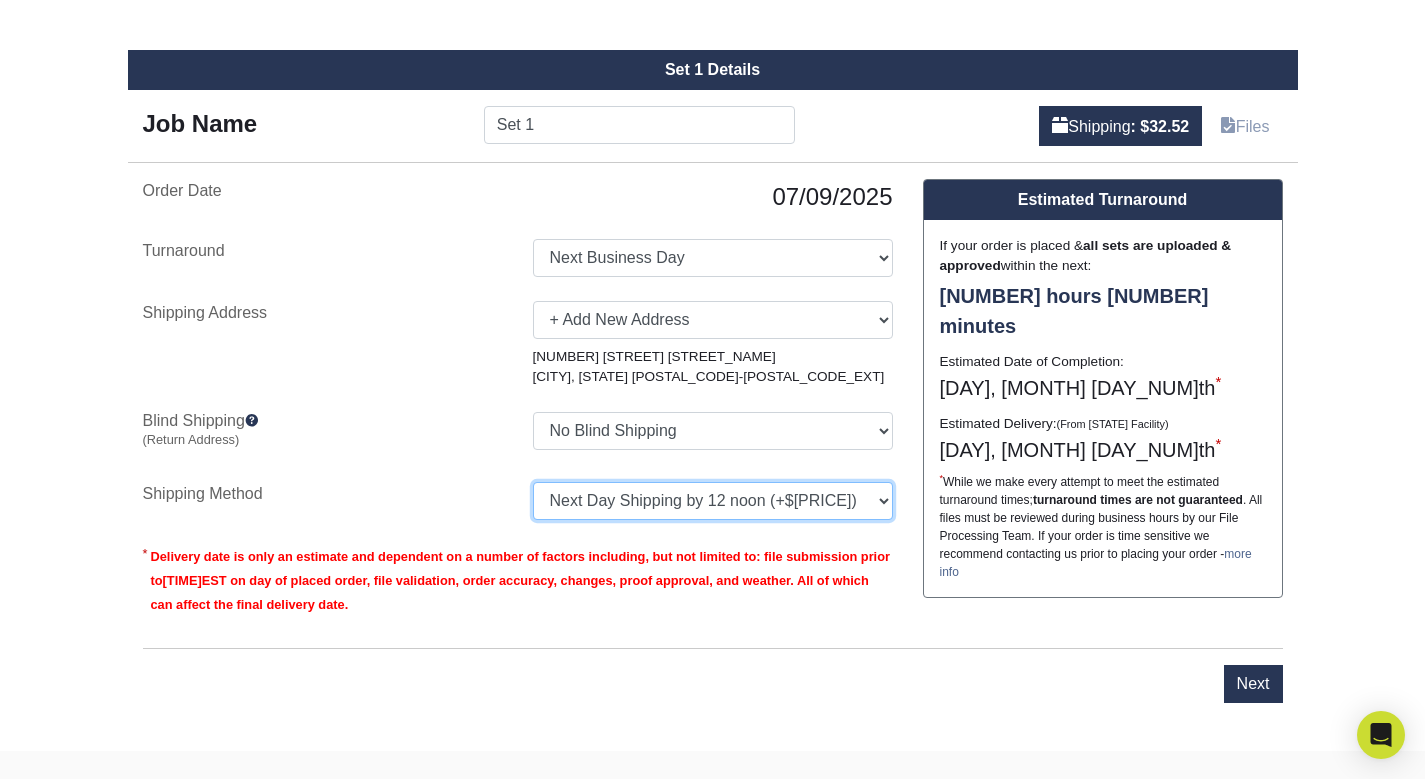 click on "Ground Shipping (+$[PRICE]) 3 Day Shipping Service (+$[PRICE]) 2 Day Air Shipping (+$[PRICE]) Next Day Shipping by 5pm (+$[PRICE]) Next Day Shipping by 12 noon (+$[PRICE]) Next Day Air Early A.M. (+$[PRICE])" at bounding box center [713, 501] 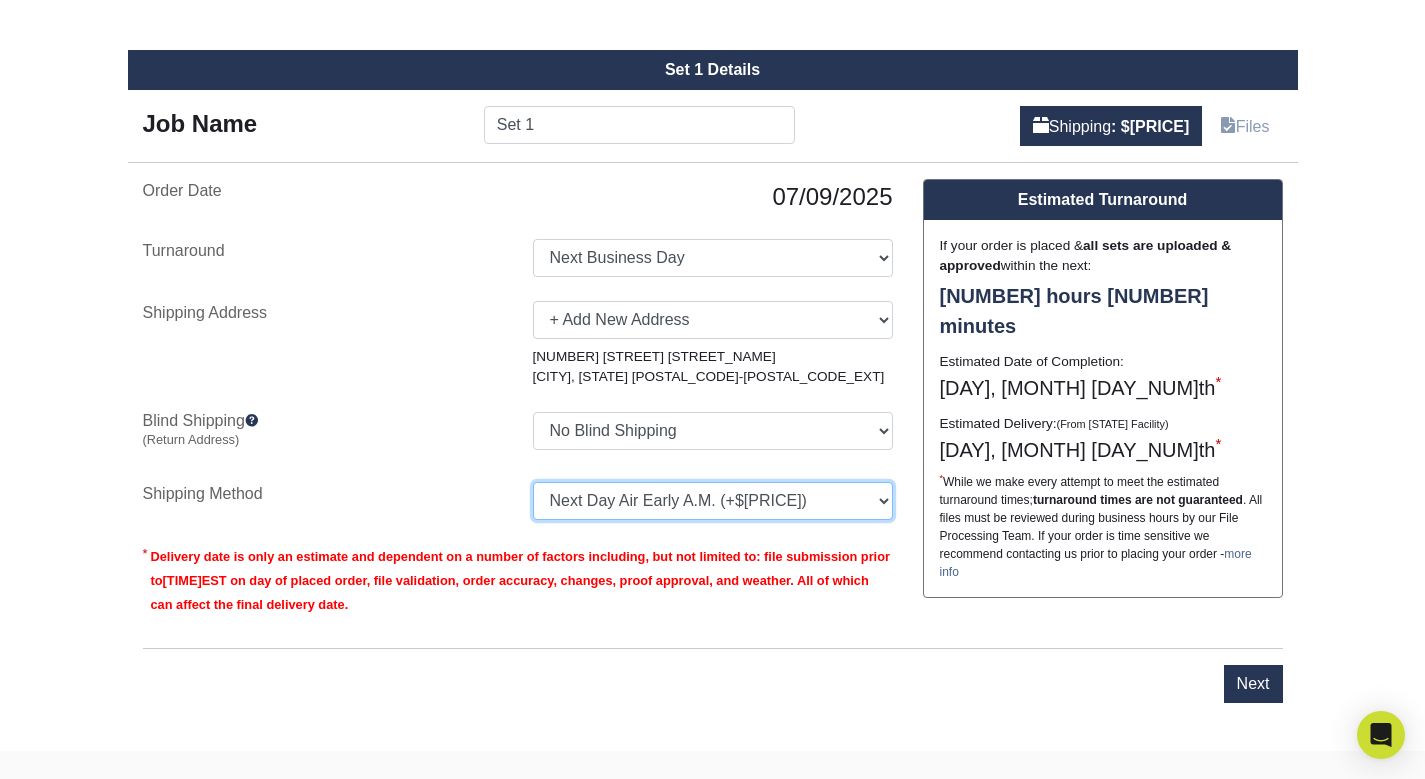 click on "Ground Shipping (+$[PRICE]) 3 Day Shipping Service (+$[PRICE]) 2 Day Air Shipping (+$[PRICE]) Next Day Shipping by 5pm (+$[PRICE]) Next Day Shipping by 12 noon (+$[PRICE]) Next Day Air Early A.M. (+$[PRICE])" at bounding box center [713, 501] 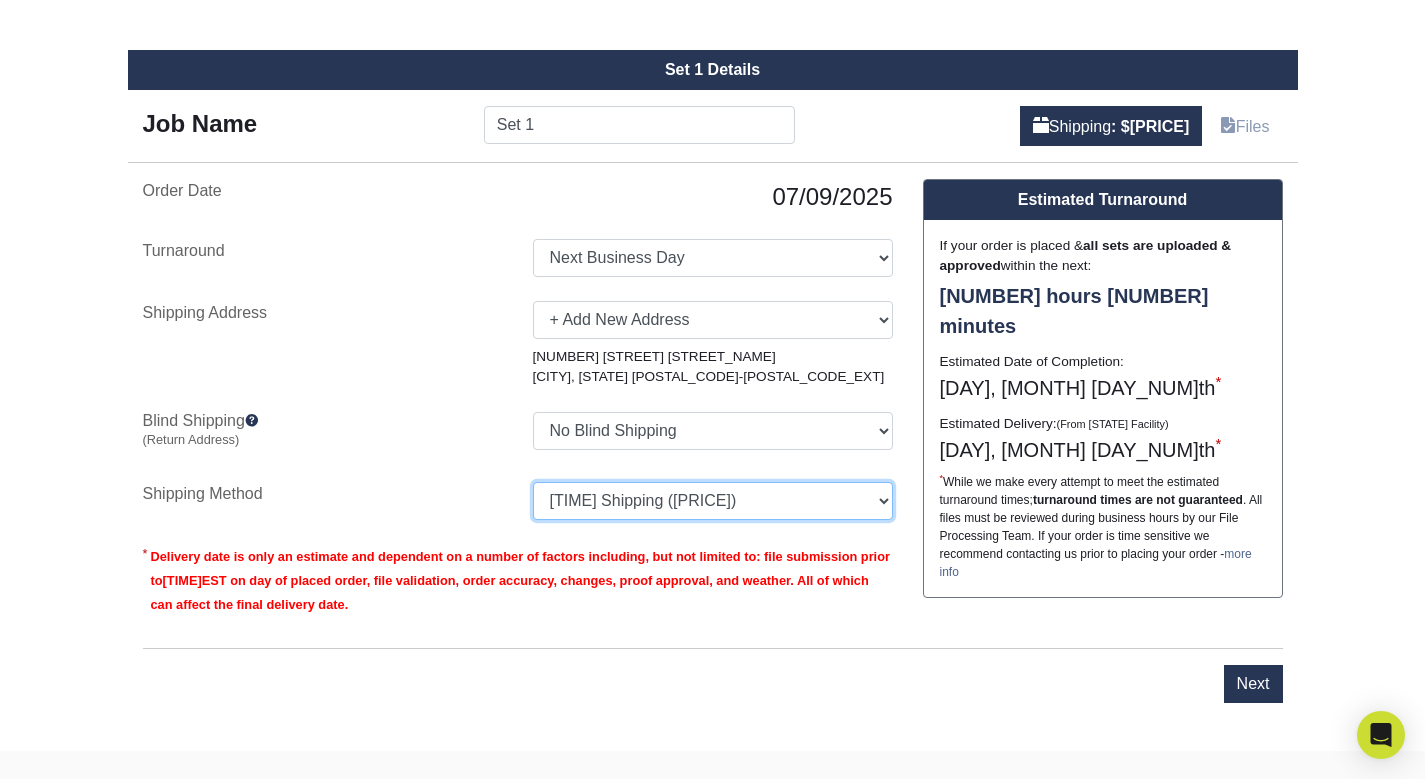 click on "Ground Shipping (+$[PRICE]) 3 Day Shipping Service (+$[PRICE]) 2 Day Air Shipping (+$[PRICE]) Next Day Shipping by 5pm (+$[PRICE]) Next Day Shipping by 12 noon (+$[PRICE]) Next Day Air Early A.M. (+$[PRICE])" at bounding box center [713, 501] 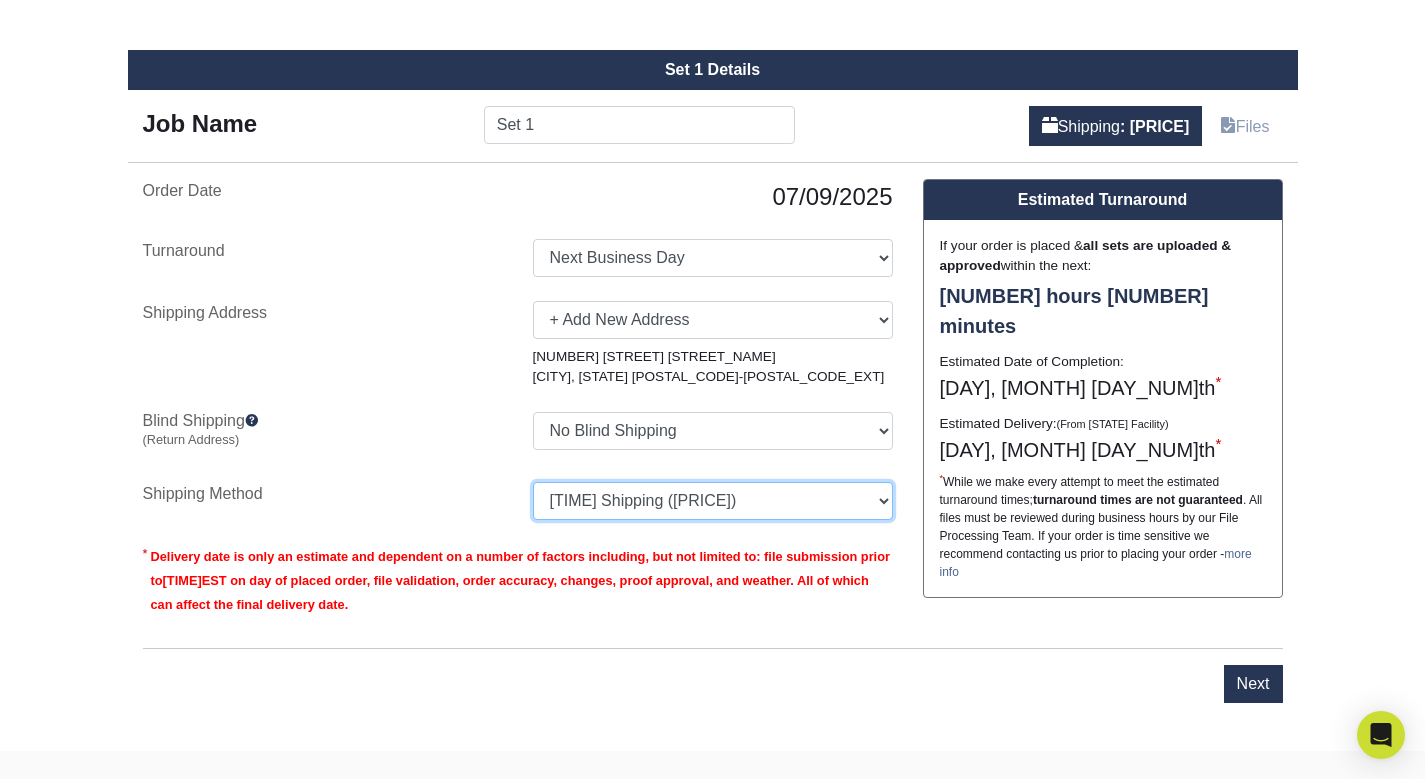 click on "Ground Shipping (+$[PRICE]) 3 Day Shipping Service (+$[PRICE]) 2 Day Air Shipping (+$[PRICE]) Next Day Shipping by 5pm (+$[PRICE]) Next Day Shipping by 12 noon (+$[PRICE]) Next Day Air Early A.M. (+$[PRICE])" at bounding box center (713, 501) 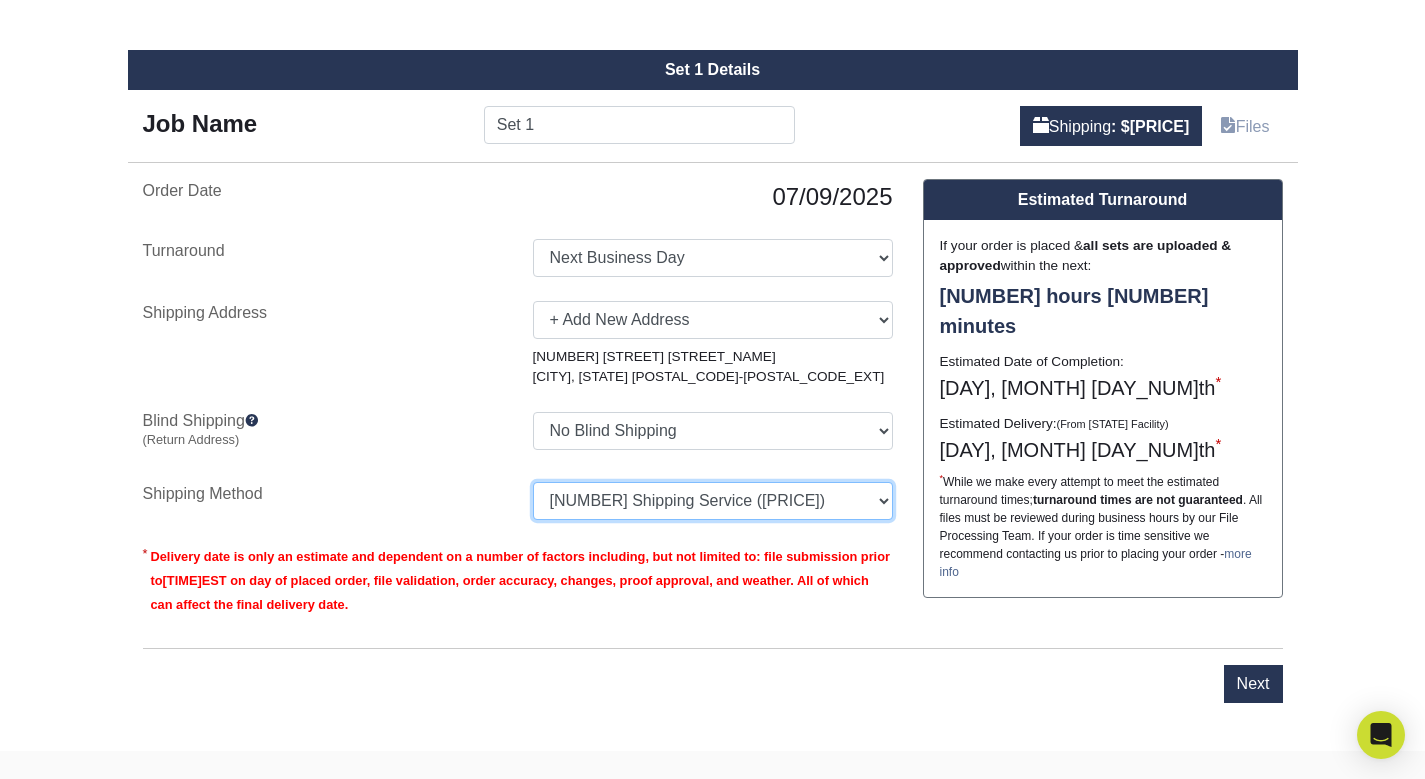 click on "Ground Shipping (+$[PRICE]) 3 Day Shipping Service (+$[PRICE]) 2 Day Air Shipping (+$[PRICE]) Next Day Shipping by 5pm (+$[PRICE]) Next Day Shipping by 12 noon (+$[PRICE]) Next Day Air Early A.M. (+$[PRICE])" at bounding box center (713, 501) 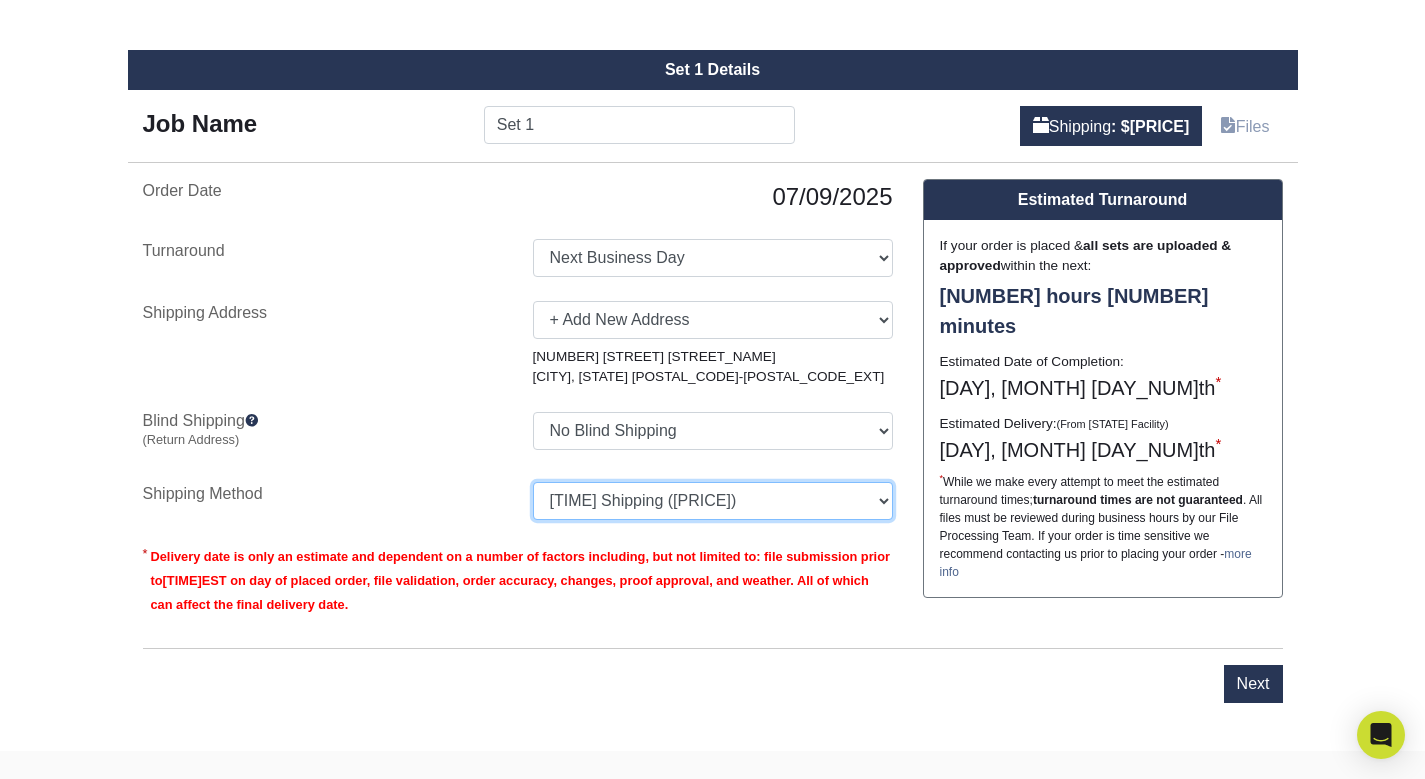 click on "Ground Shipping (+$[PRICE]) 3 Day Shipping Service (+$[PRICE]) 2 Day Air Shipping (+$[PRICE]) Next Day Shipping by 5pm (+$[PRICE]) Next Day Shipping by 12 noon (+$[PRICE]) Next Day Air Early A.M. (+$[PRICE])" at bounding box center [713, 501] 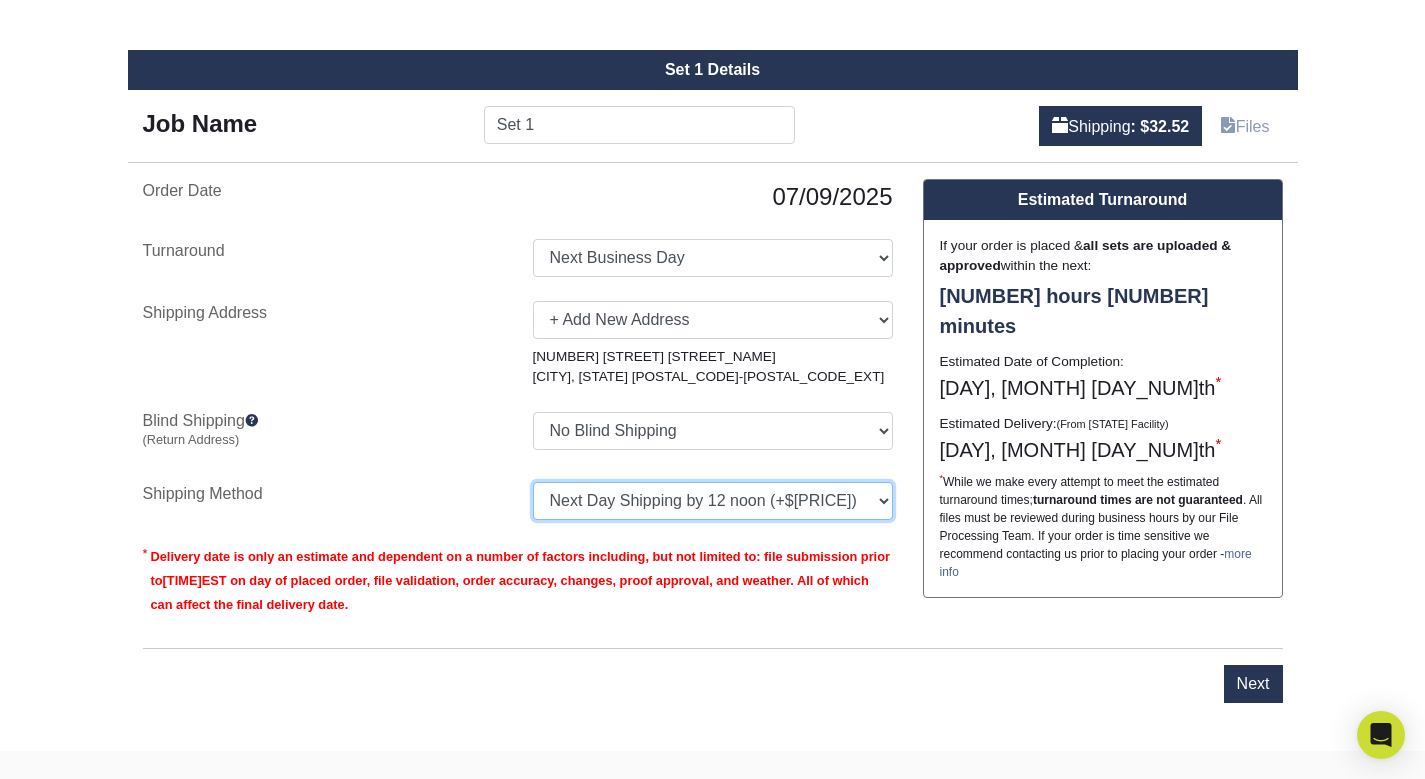 click on "Ground Shipping (+$[PRICE]) 3 Day Shipping Service (+$[PRICE]) 2 Day Air Shipping (+$[PRICE]) Next Day Shipping by 5pm (+$[PRICE]) Next Day Shipping by 12 noon (+$[PRICE]) Next Day Air Early A.M. (+$[PRICE])" at bounding box center [713, 501] 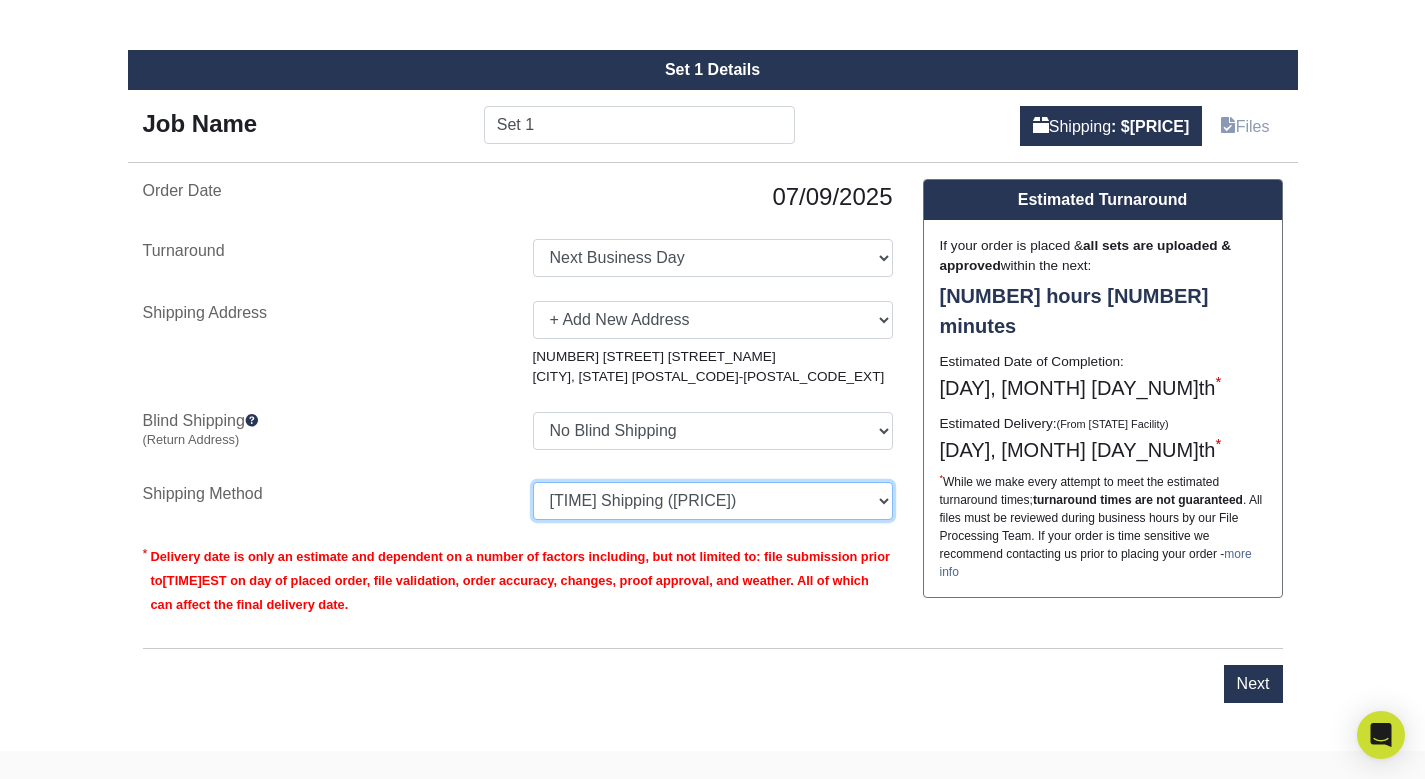 click on "Ground Shipping (+$[PRICE]) 3 Day Shipping Service (+$[PRICE]) 2 Day Air Shipping (+$[PRICE]) Next Day Shipping by 5pm (+$[PRICE]) Next Day Shipping by 12 noon (+$[PRICE]) Next Day Air Early A.M. (+$[PRICE])" at bounding box center (713, 501) 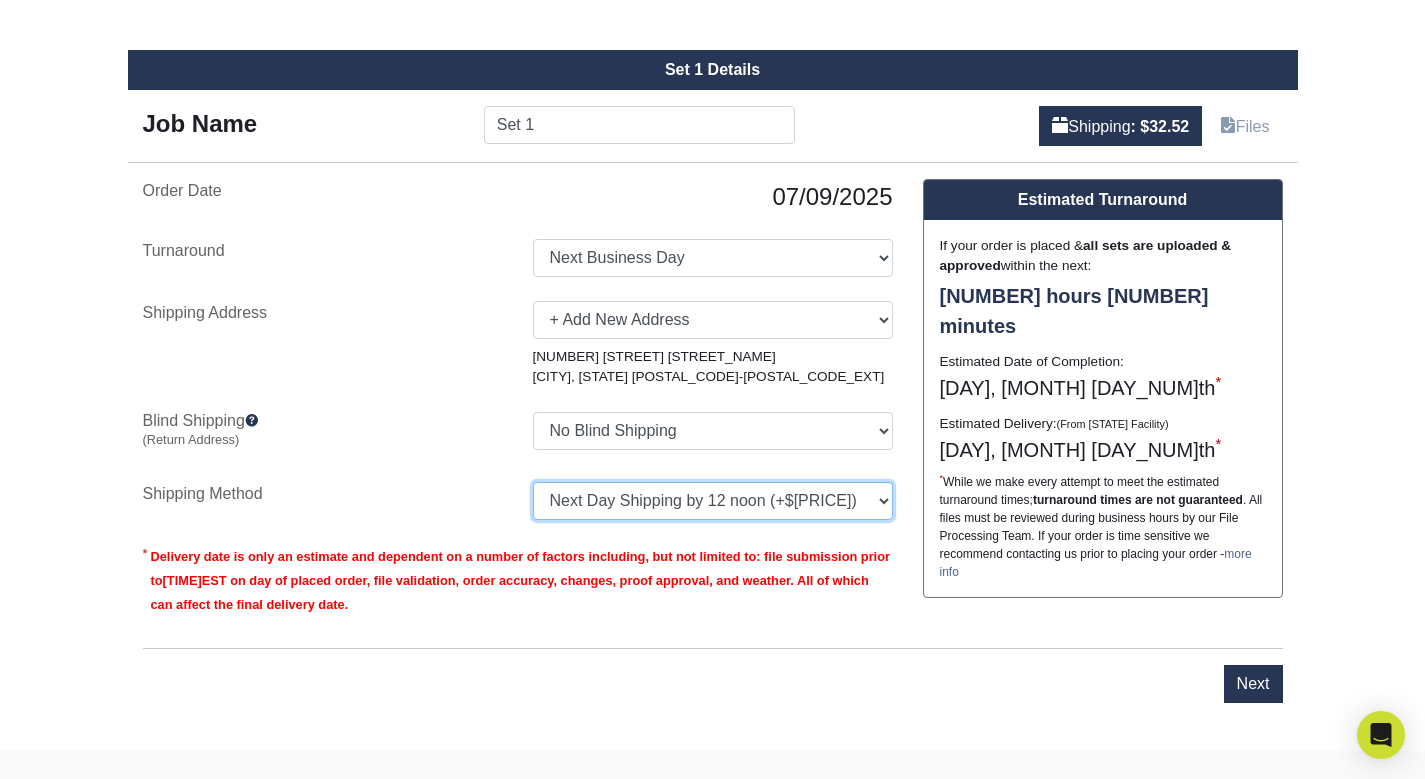 click on "Ground Shipping (+$[PRICE]) 3 Day Shipping Service (+$[PRICE]) 2 Day Air Shipping (+$[PRICE]) Next Day Shipping by 5pm (+$[PRICE]) Next Day Shipping by 12 noon (+$[PRICE]) Next Day Air Early A.M. (+$[PRICE])" at bounding box center (713, 501) 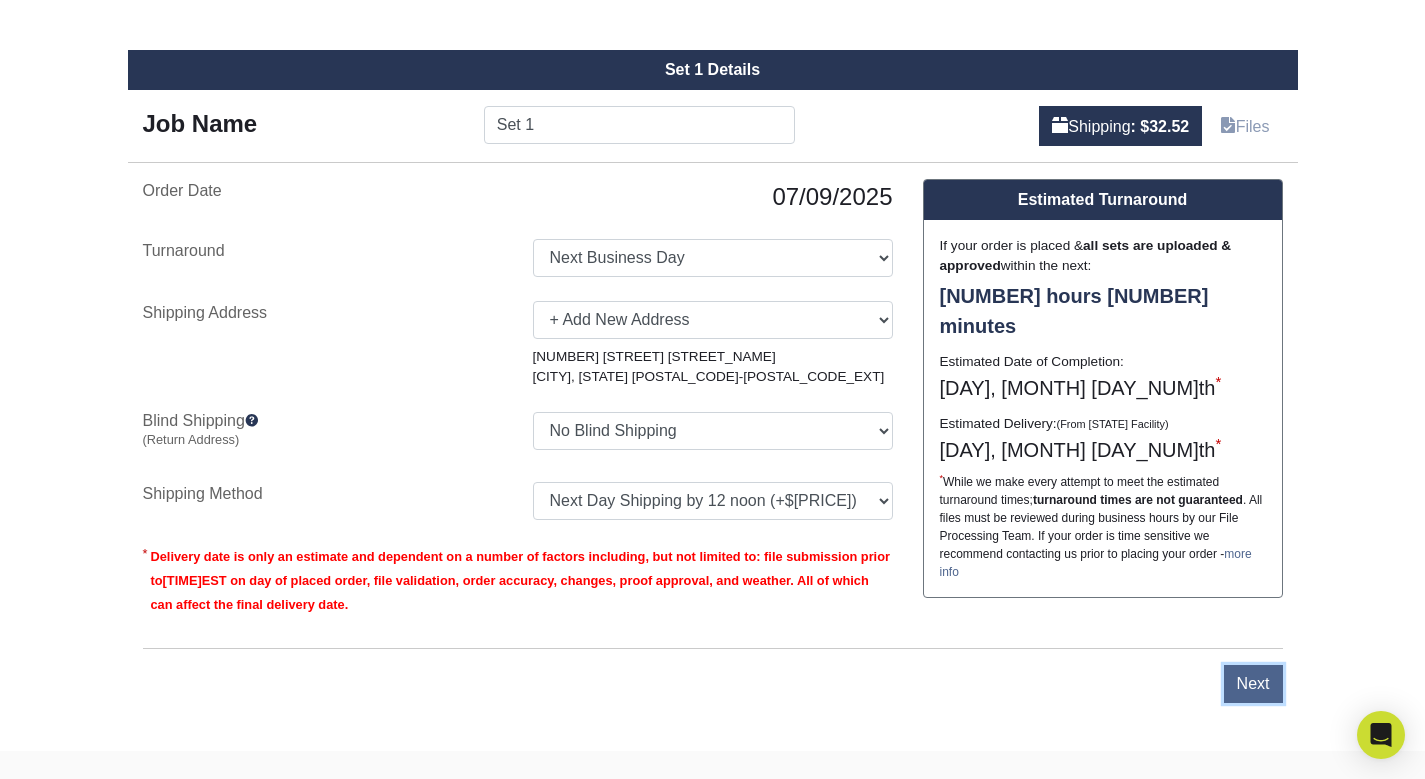 click on "Next" at bounding box center (1253, 684) 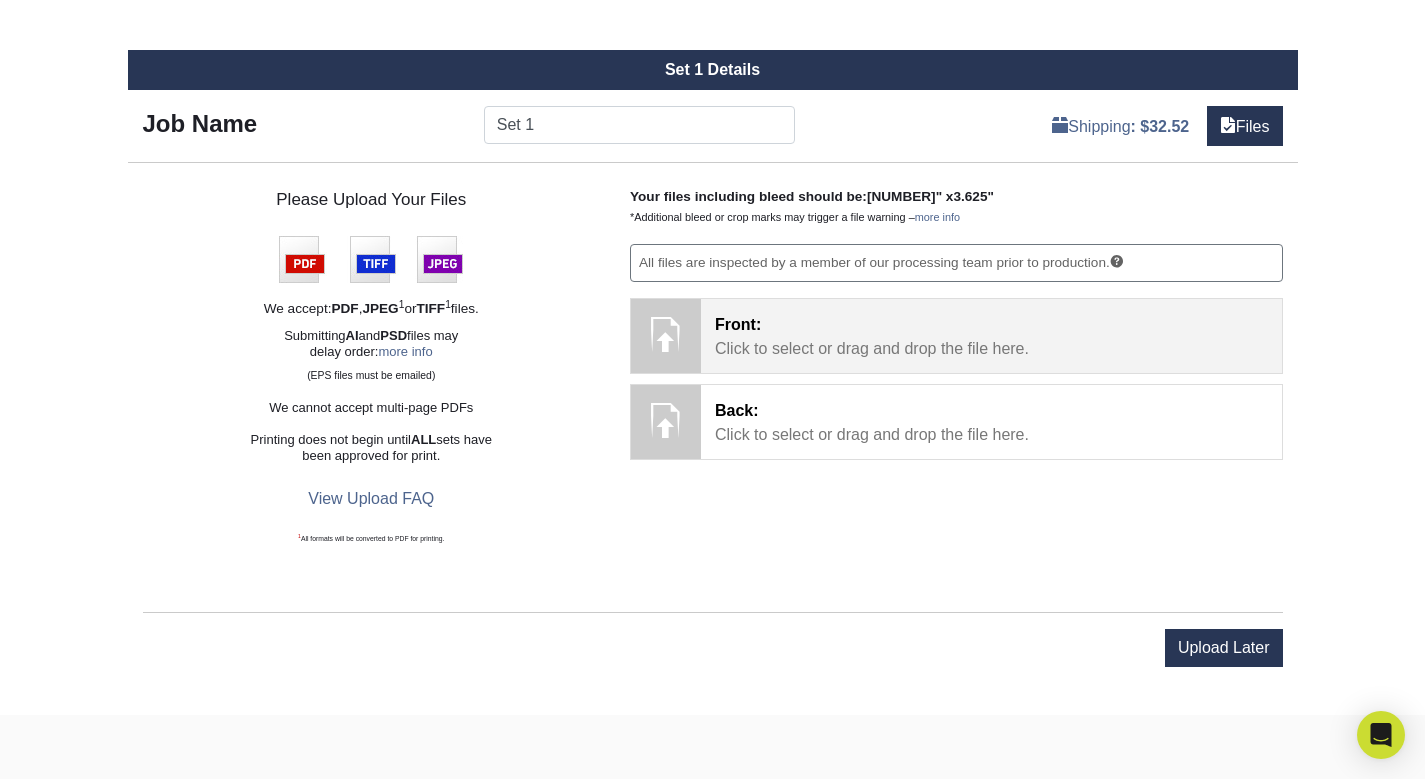 click on "Front: Click to select or drag and drop the file here." at bounding box center (991, 337) 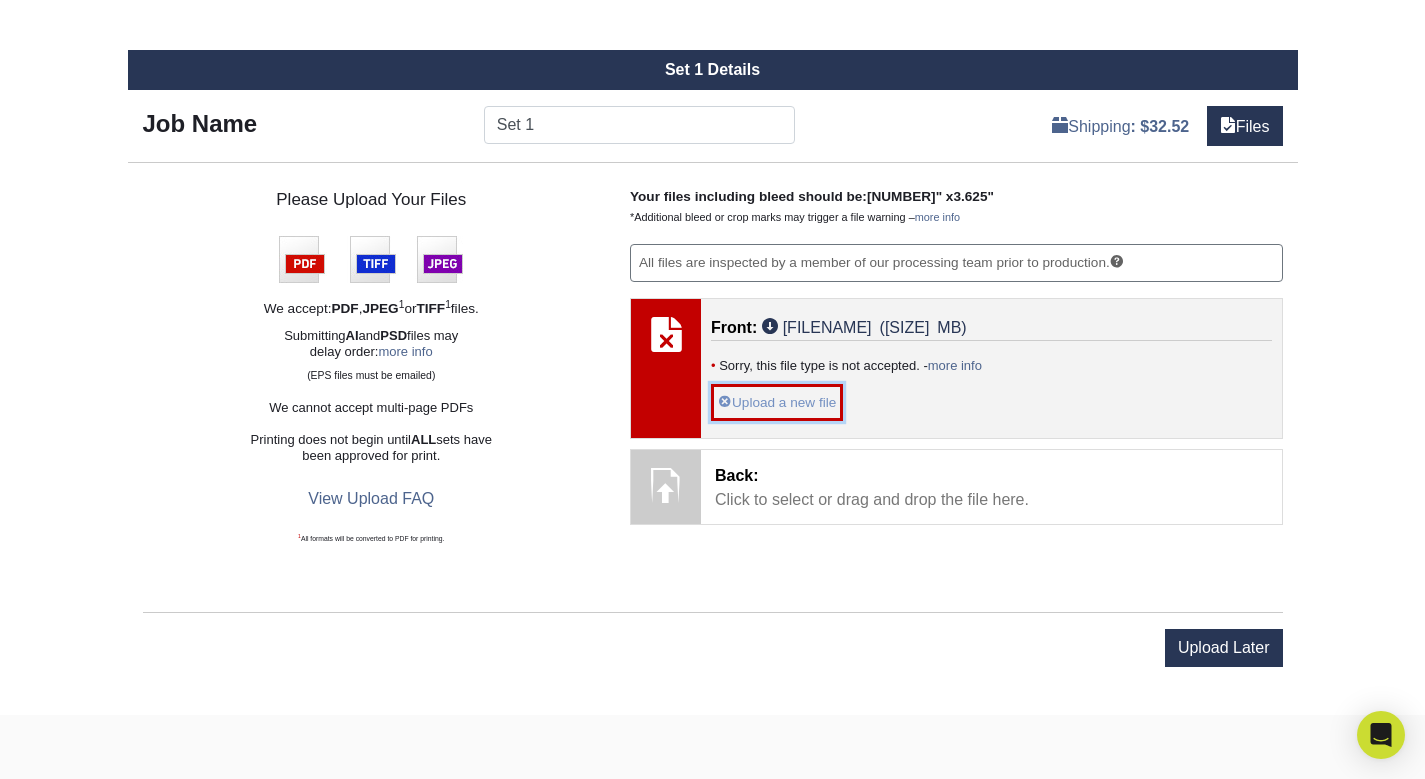 click on "Upload a new file" at bounding box center (777, 402) 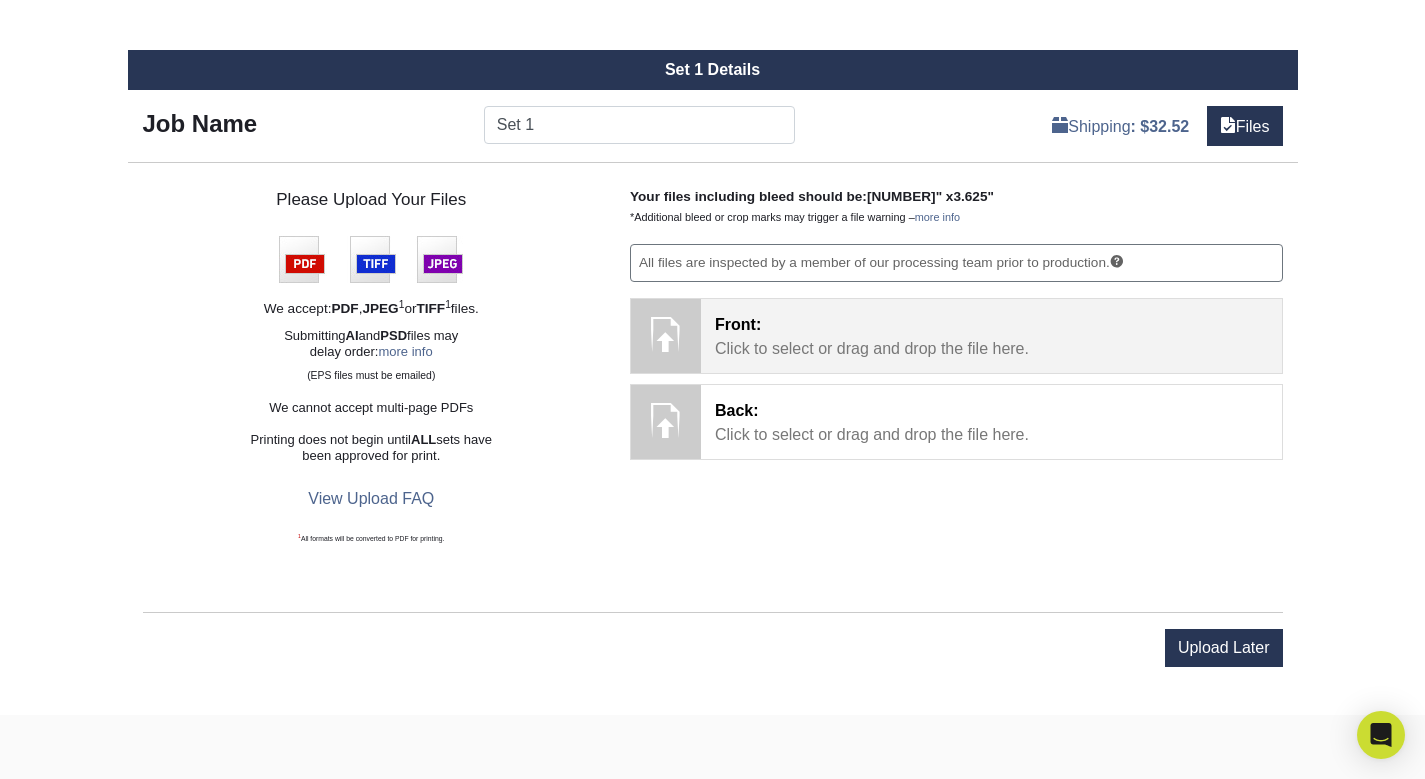 click on "Front: Click to select or drag and drop the file here." at bounding box center (991, 337) 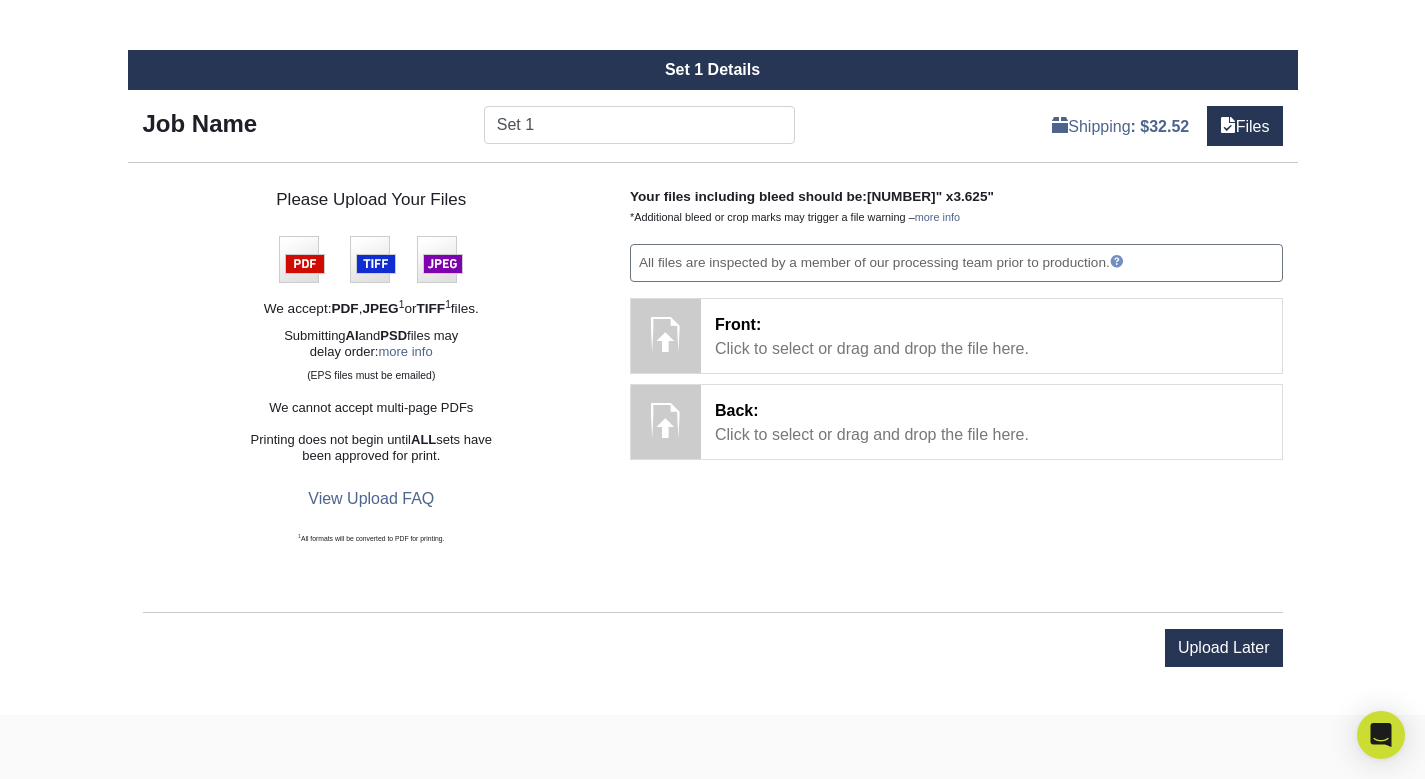 click at bounding box center (1117, 261) 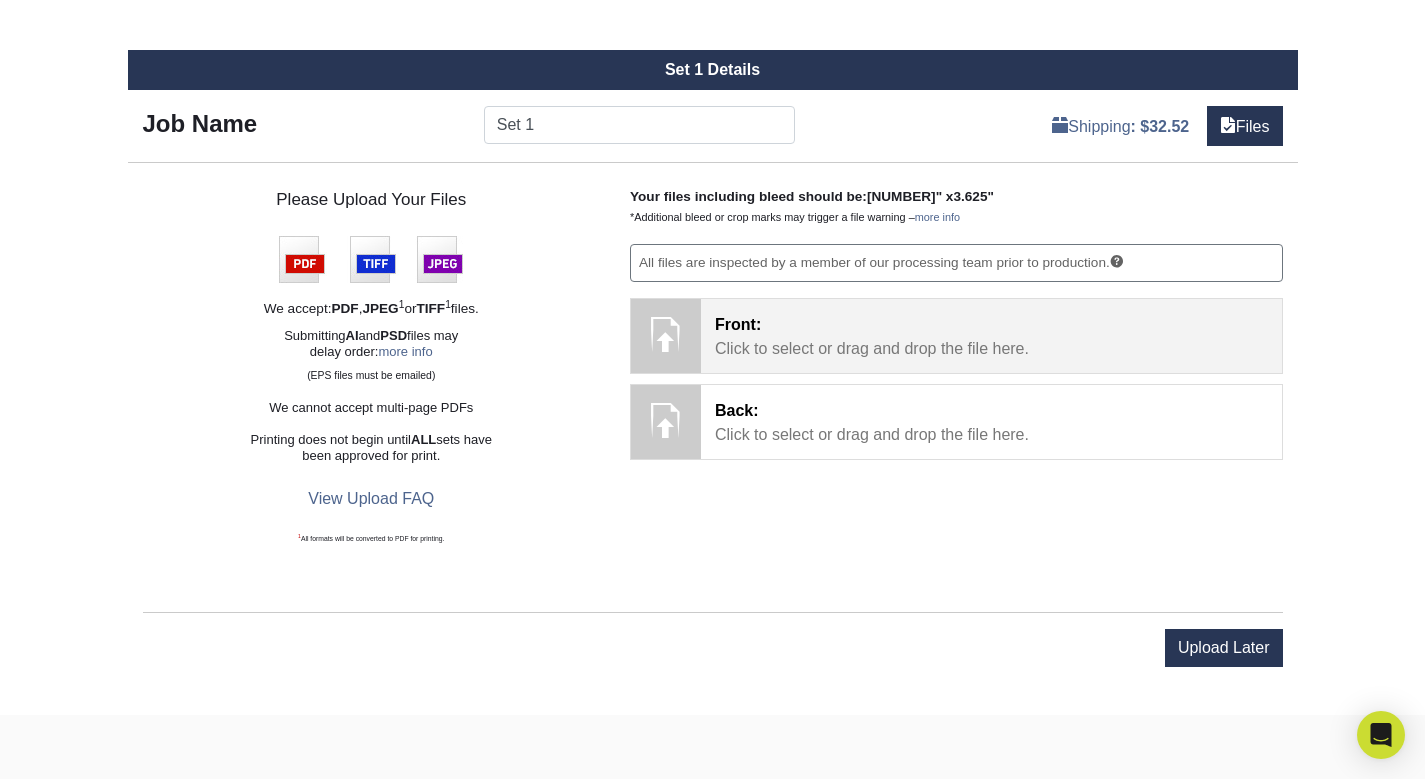 click on "Front: Click to select or drag and drop the file here." at bounding box center (991, 337) 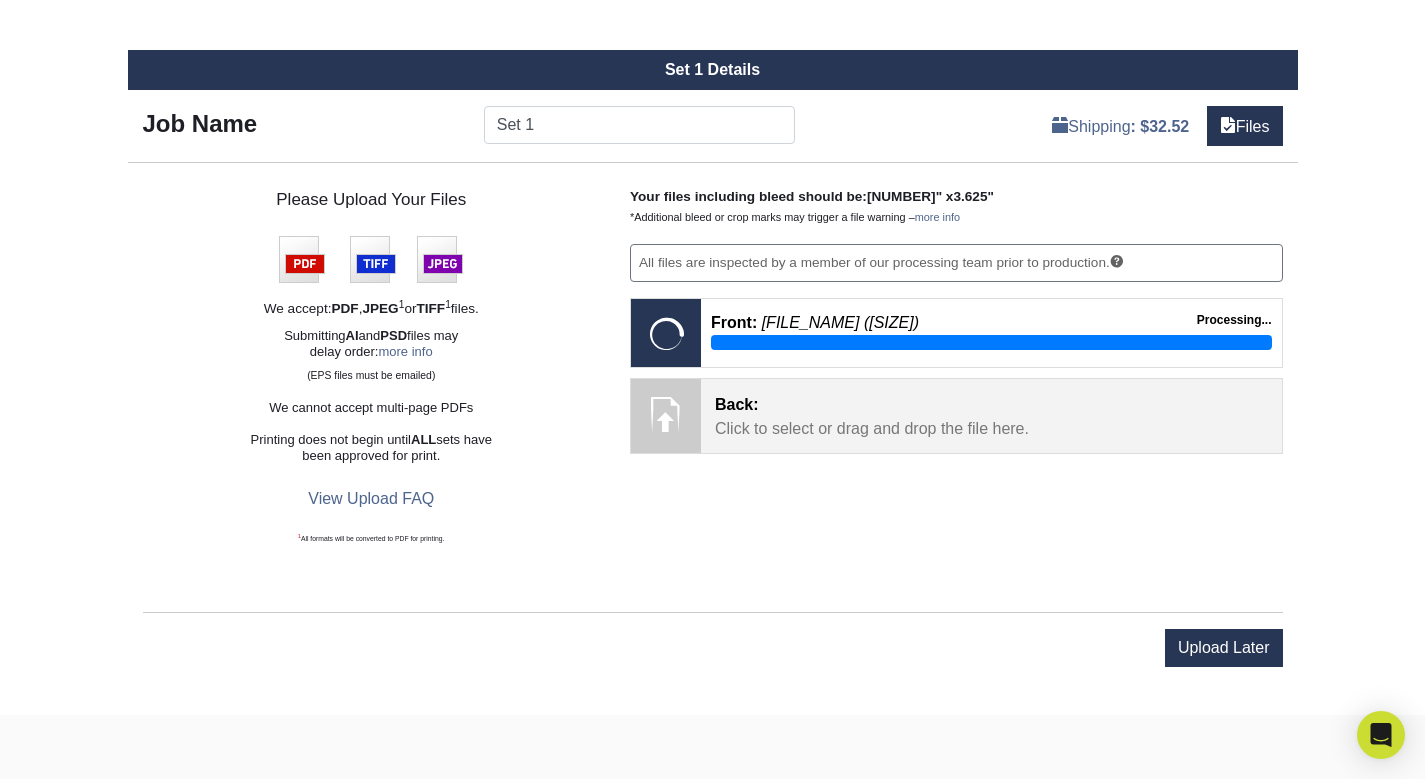 click on "Back: Click to select or drag and drop the file here." at bounding box center (991, 417) 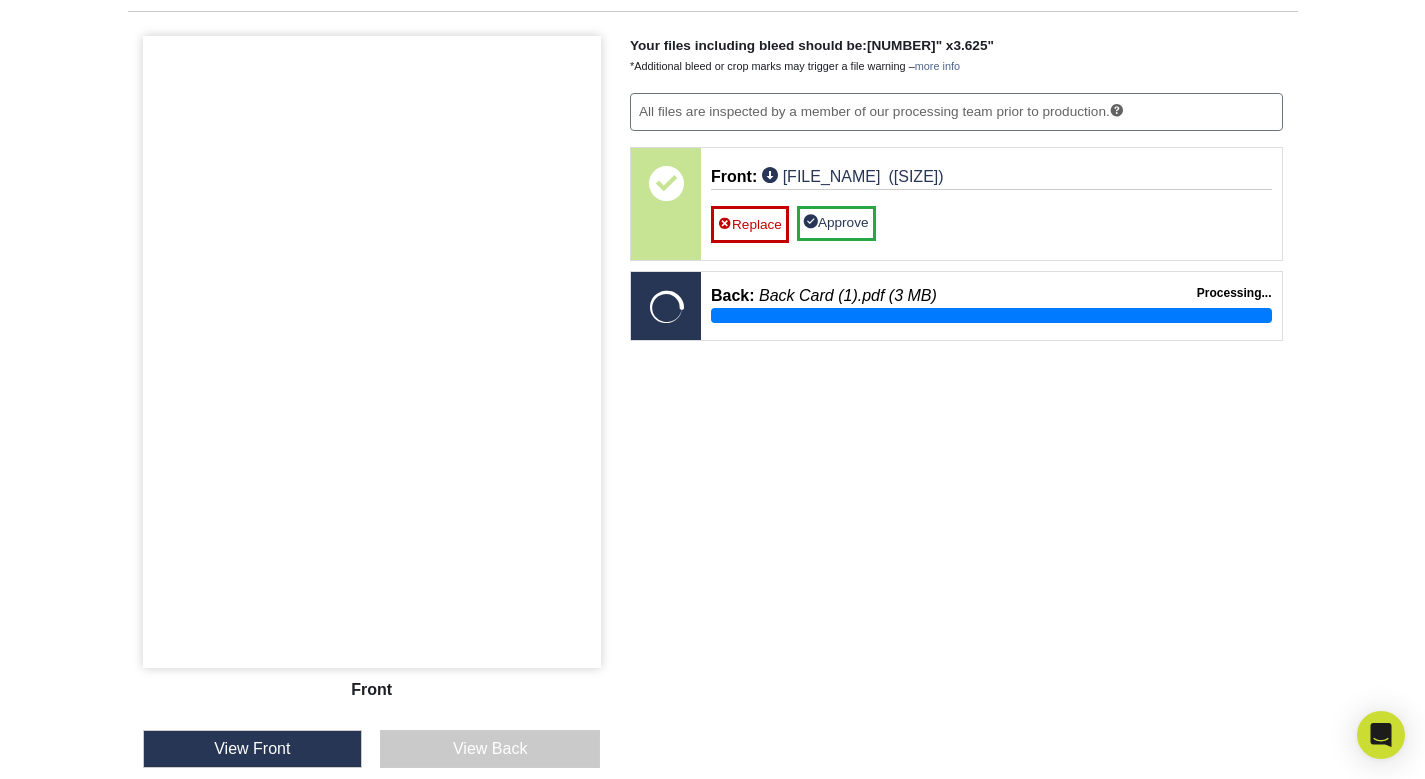 scroll, scrollTop: 1283, scrollLeft: 0, axis: vertical 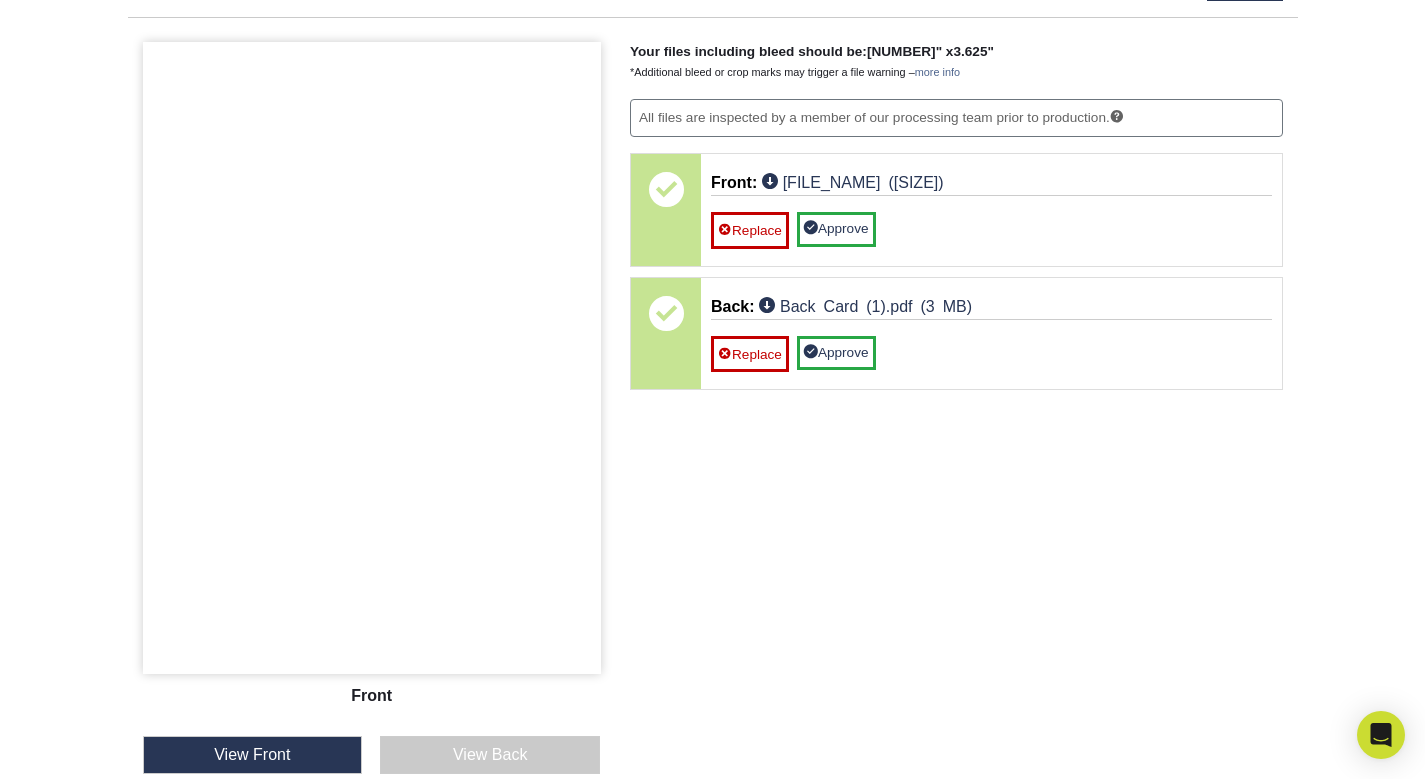 click on "View Back" at bounding box center (490, 755) 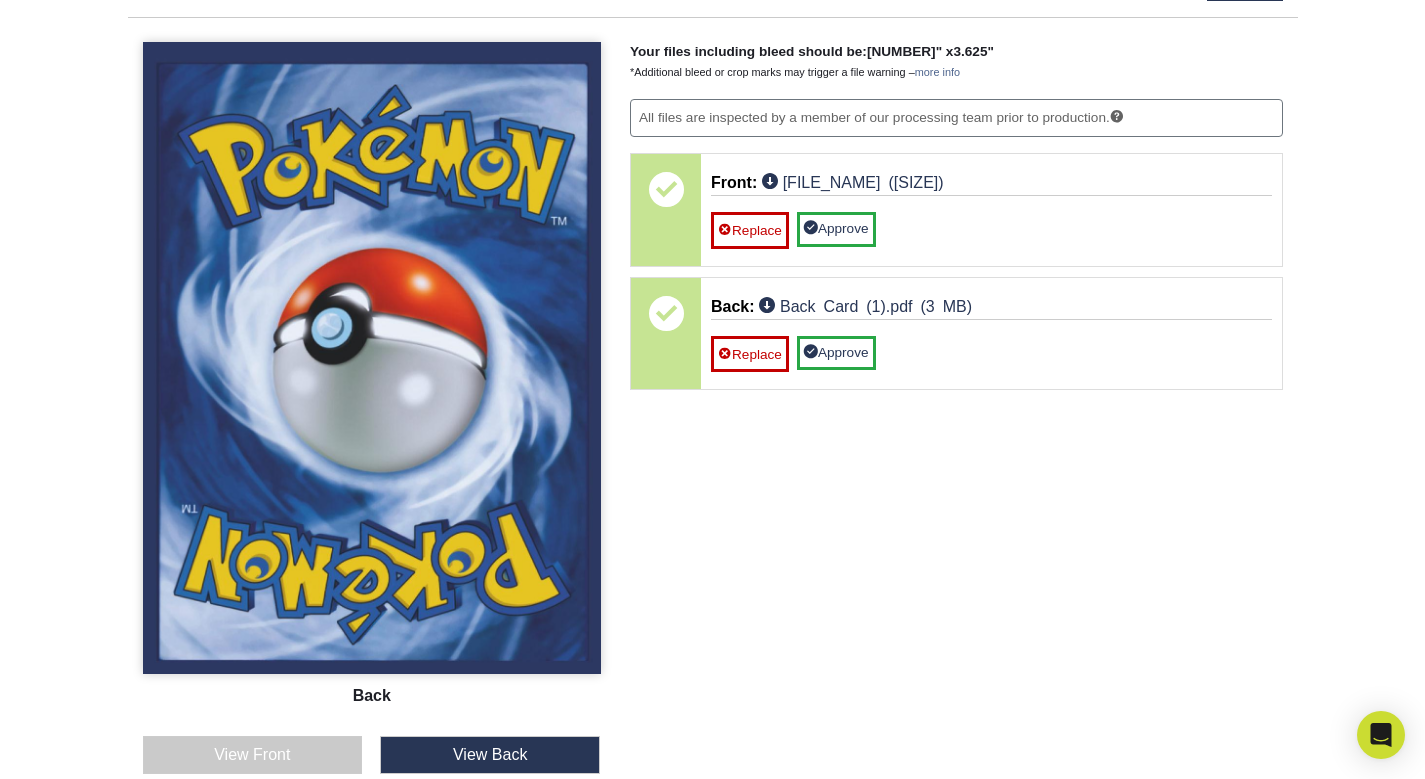 click on "View Front" at bounding box center (253, 755) 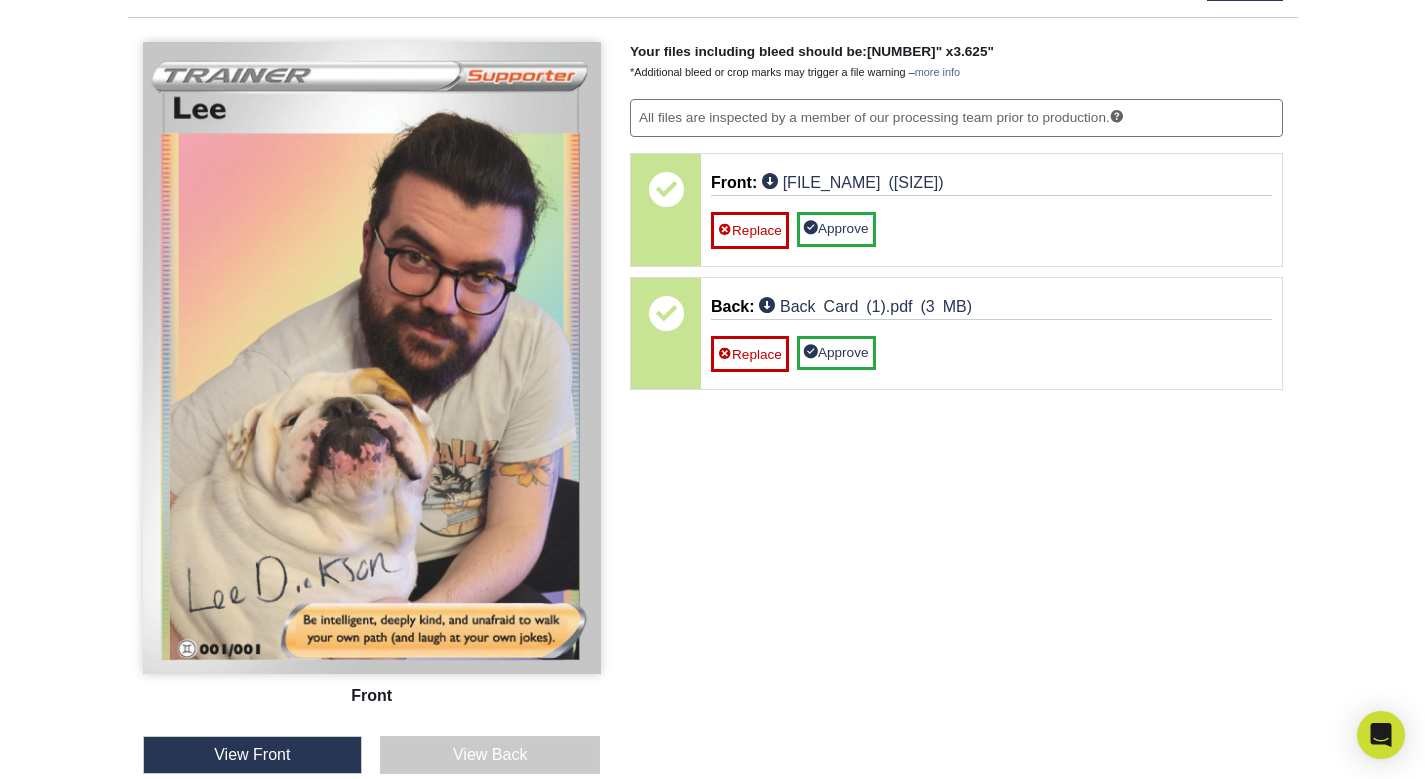 click on "View Back" at bounding box center (490, 755) 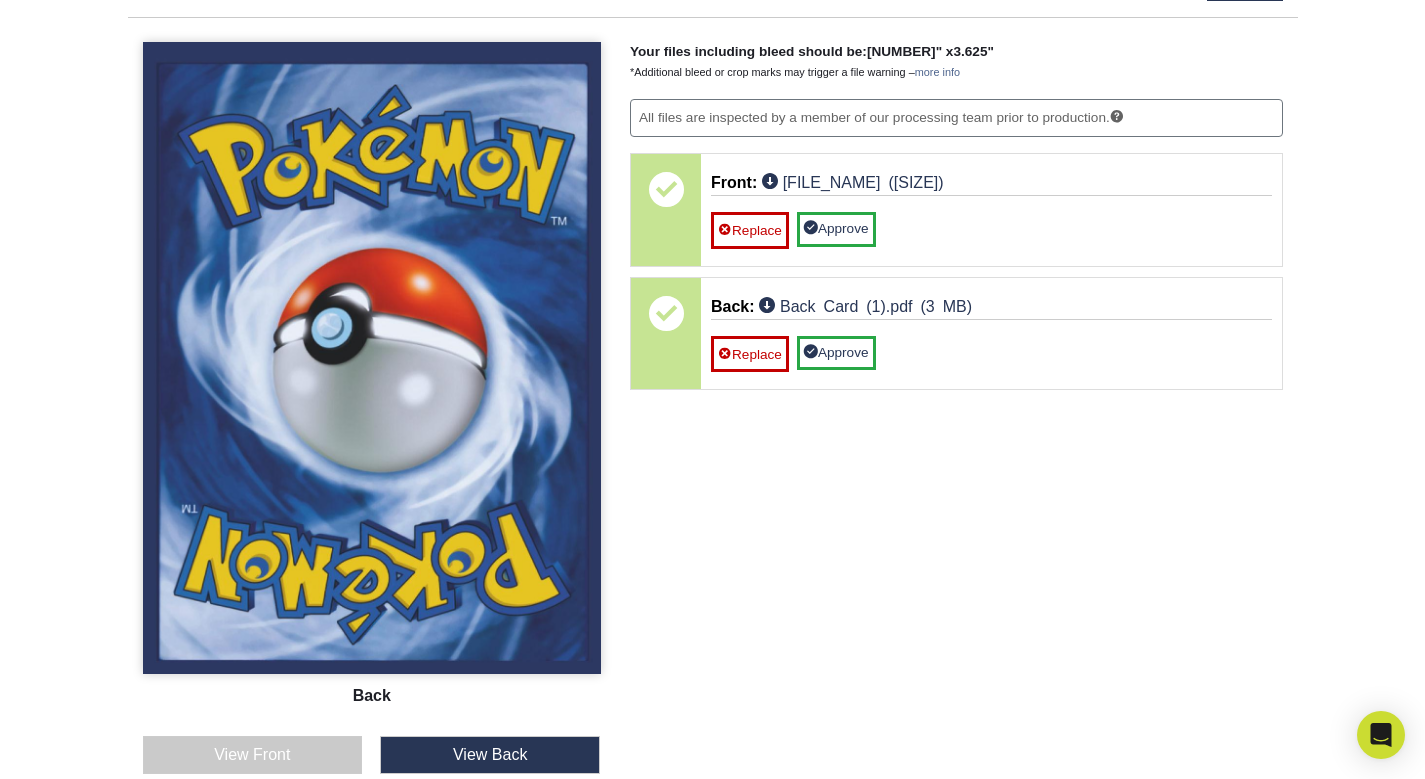 click on "View Front" at bounding box center [253, 755] 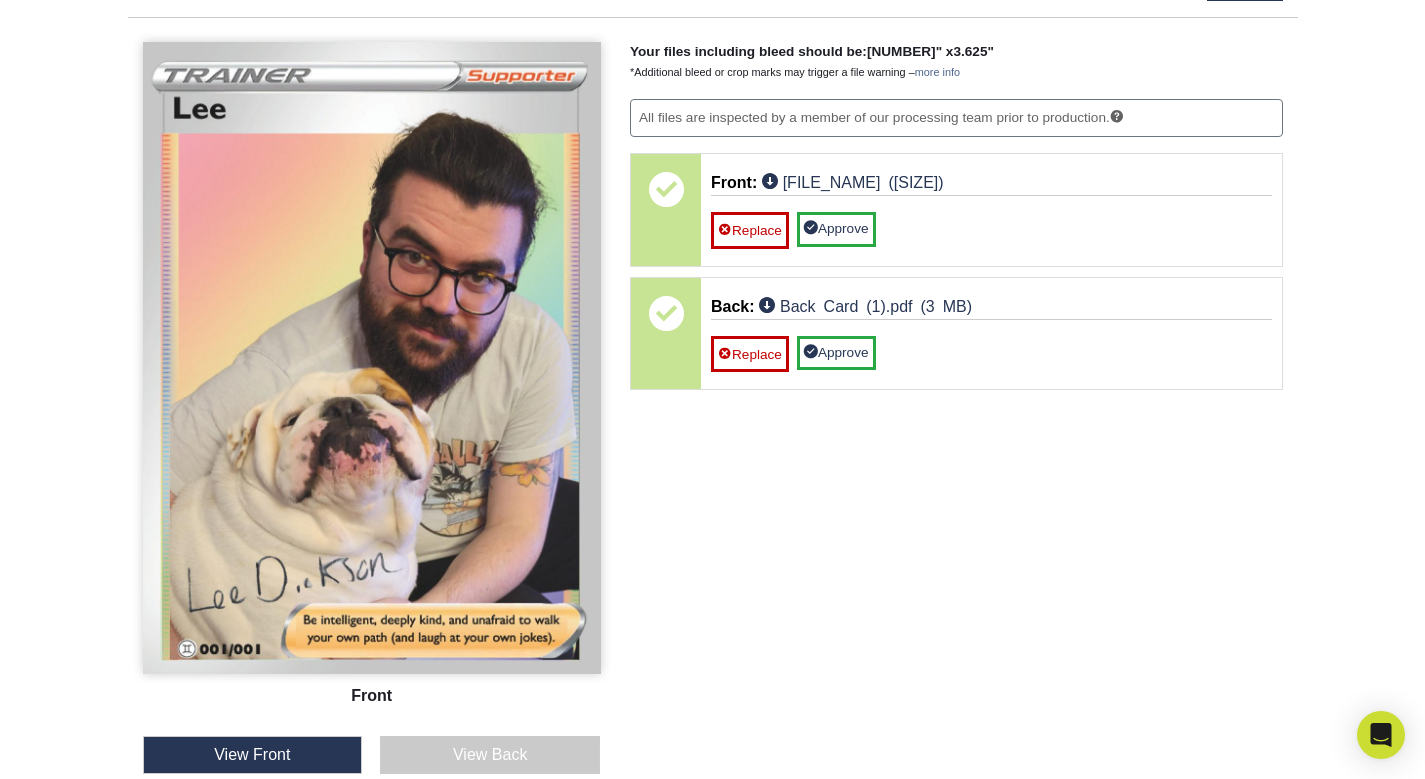 click on "View Back" at bounding box center (490, 755) 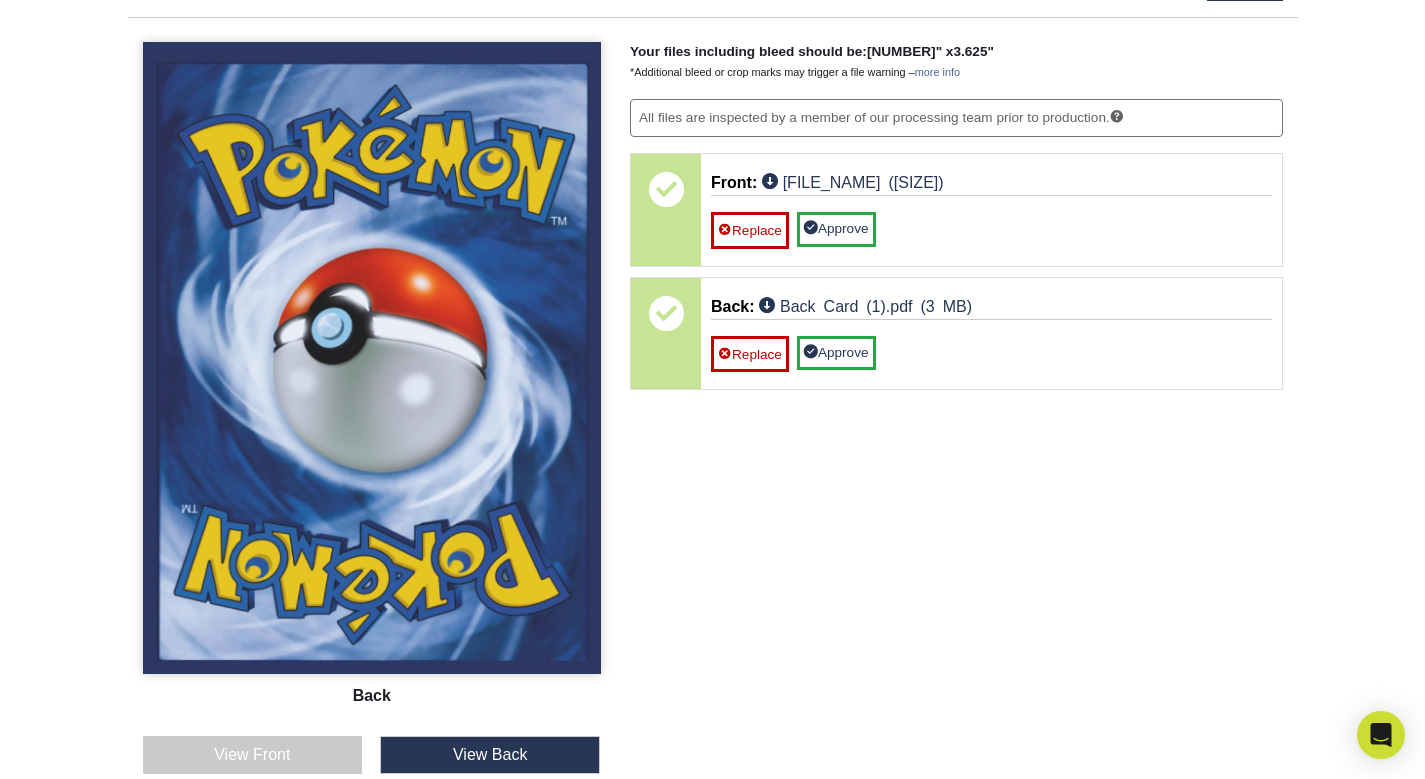 click on "View Front" at bounding box center [253, 755] 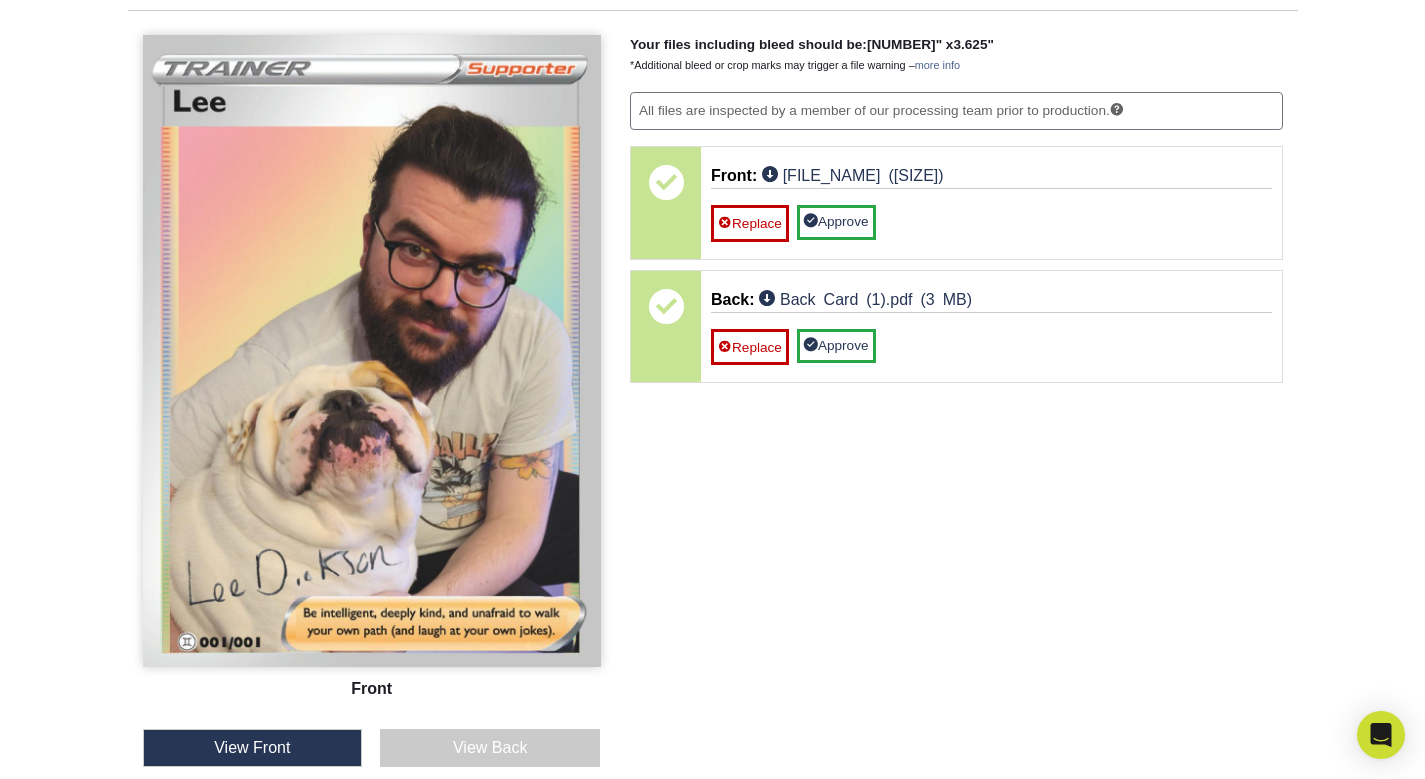 scroll, scrollTop: 1273, scrollLeft: 0, axis: vertical 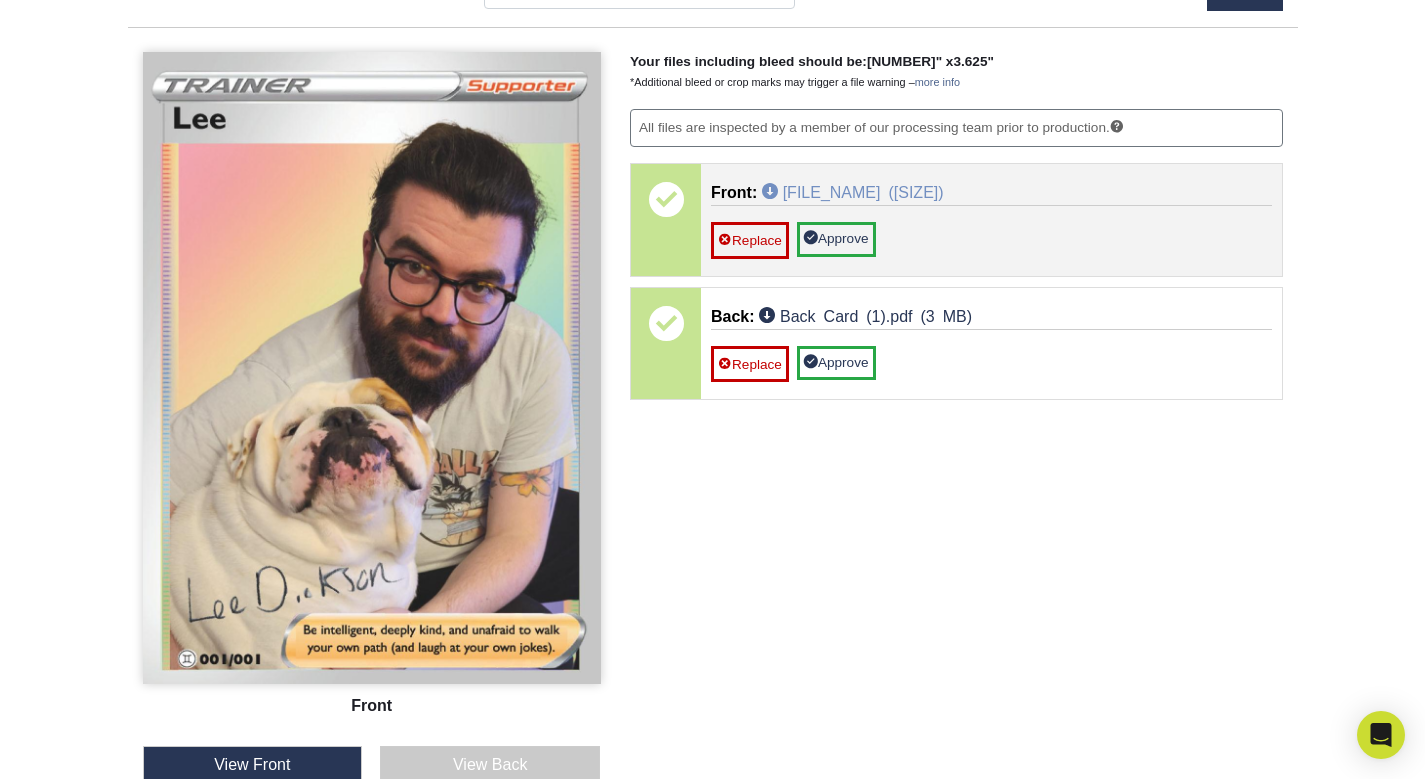 click on "[FILE_NAME] ([SIZE])" at bounding box center [853, 191] 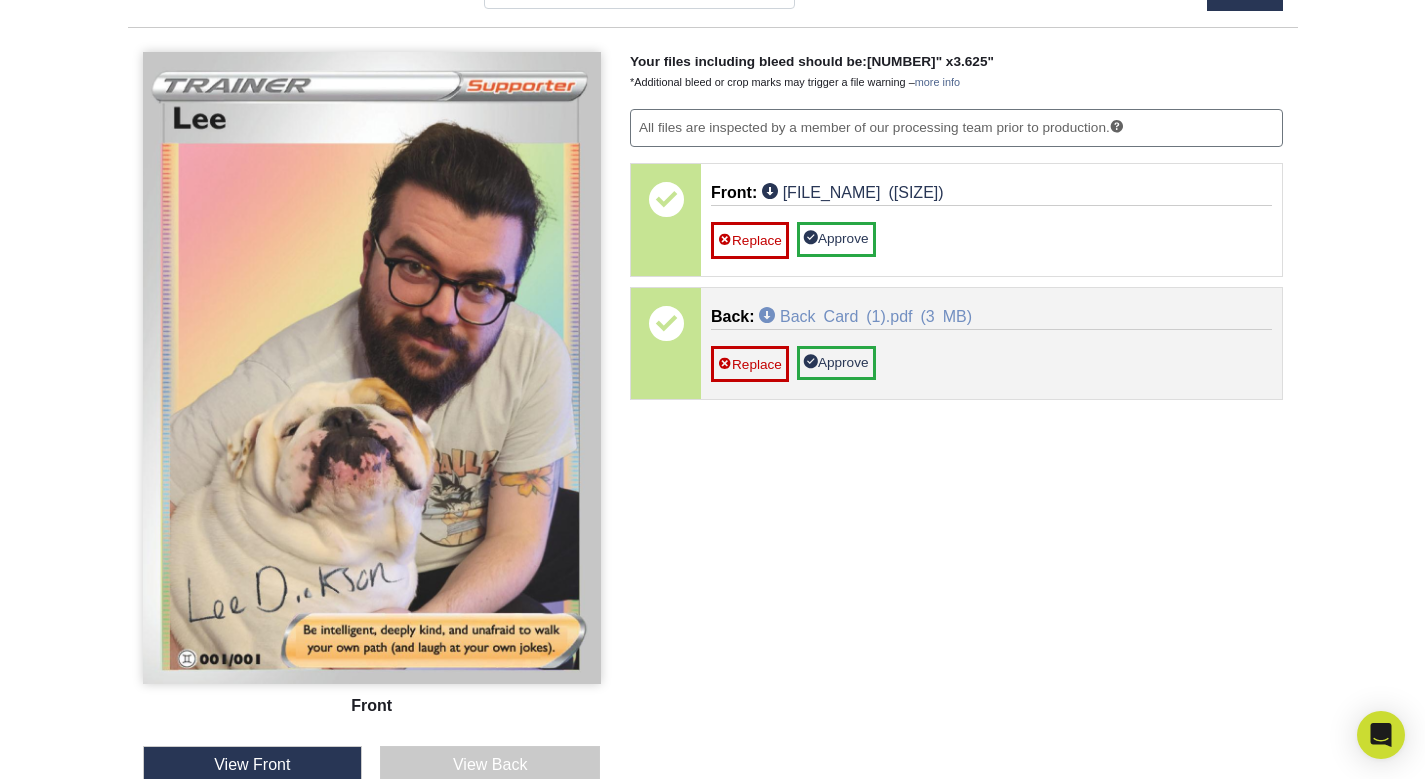 click on "Back Card (1).pdf (3 MB)" at bounding box center [865, 315] 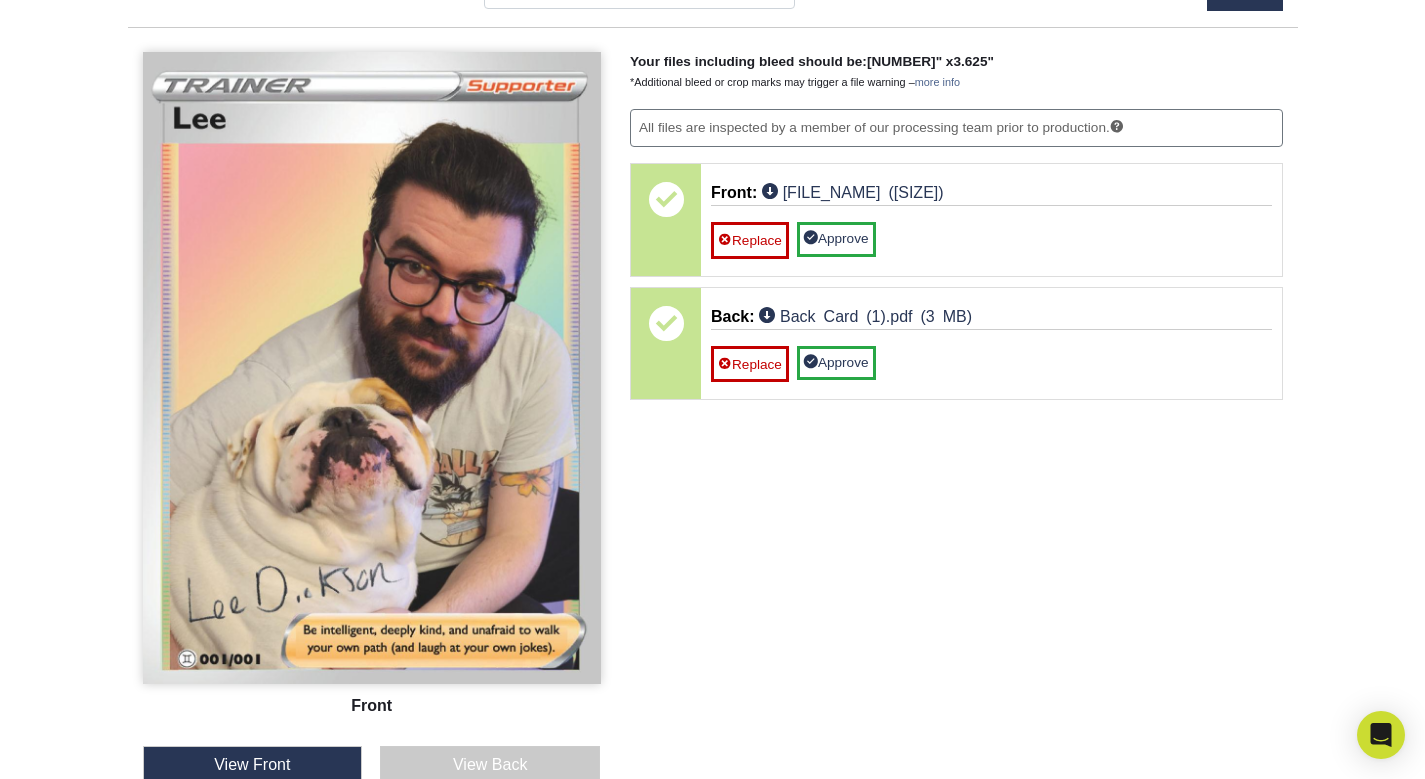 click on "View Back" at bounding box center [490, 765] 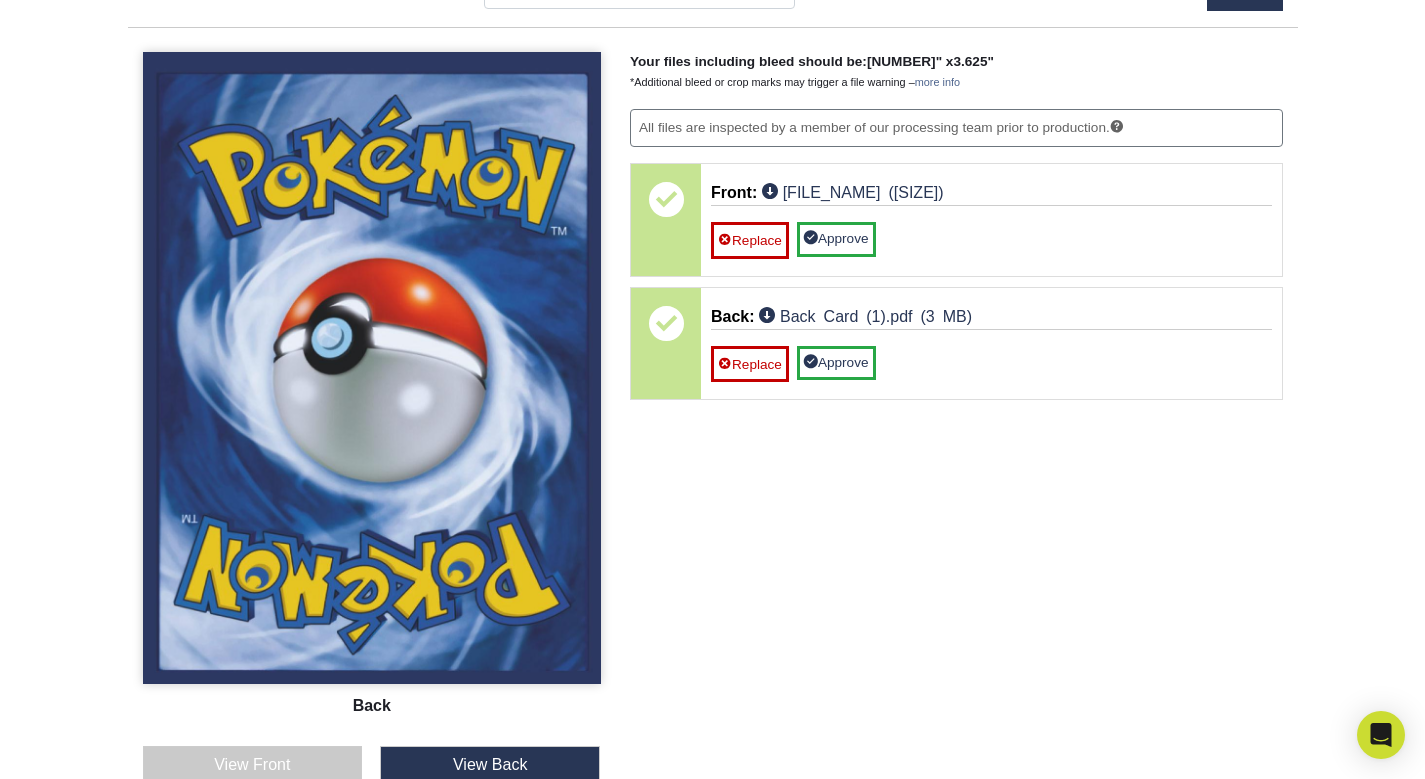 click on "View Front" at bounding box center [253, 765] 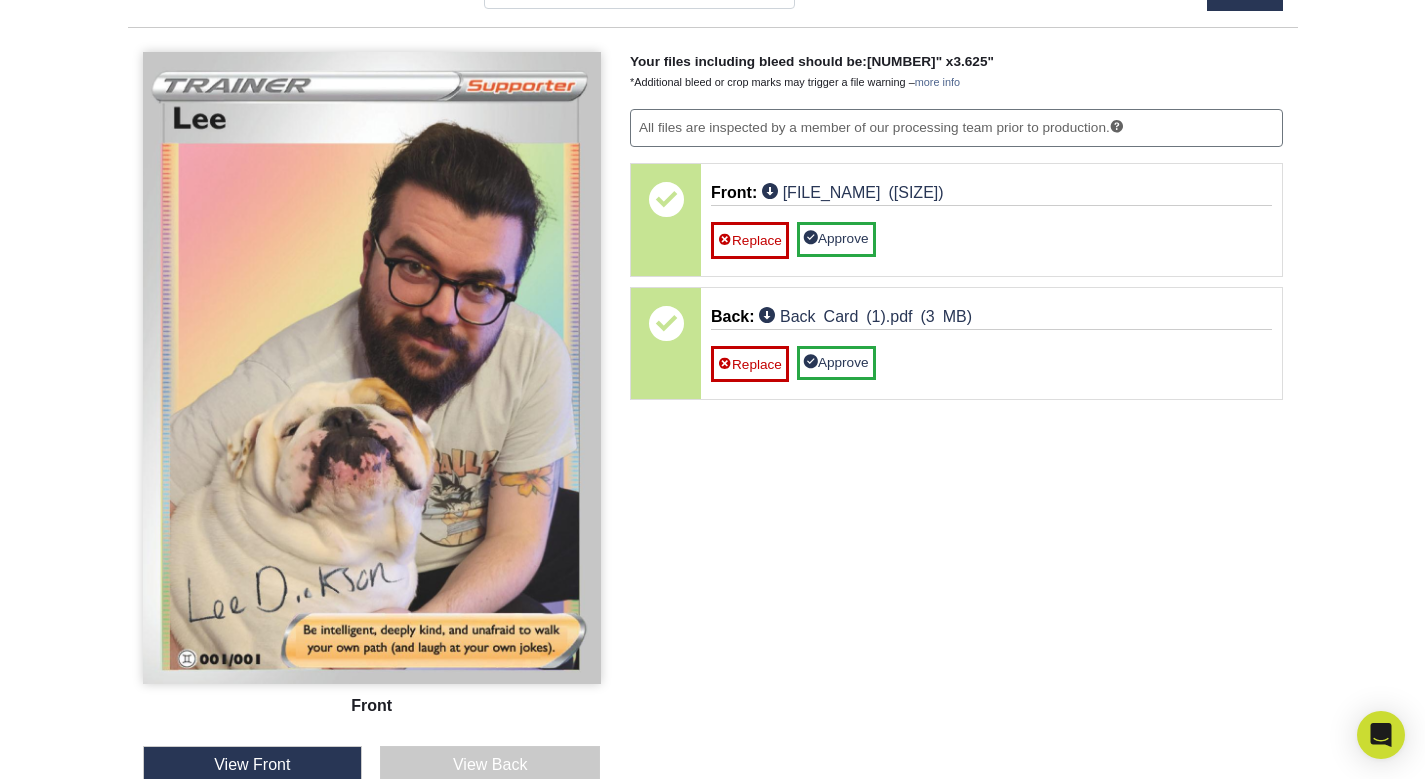 click on "Your files including bleed should be:  2.625 " x  3.625 "
*Additional bleed or crop marks may trigger a file warning –  more info
All files are inspected by a member of our processing team prior to production.
Front: Click to select or drag and drop the file here.
Choose file
Front Card.png      1.2  MiB               ✔    ✘            Front Card (1).pdf      2.9  MiB               ✔    ✘
Front:   Front Card (1).pdf (3 MB)
Processing...
Front:   Front Card (1).pdf (3 MB)
Replace
Approve with Errors *
* This may delay your delivery date!
Front:   Front Card (1).pdf (3 MB)" at bounding box center (956, 481) 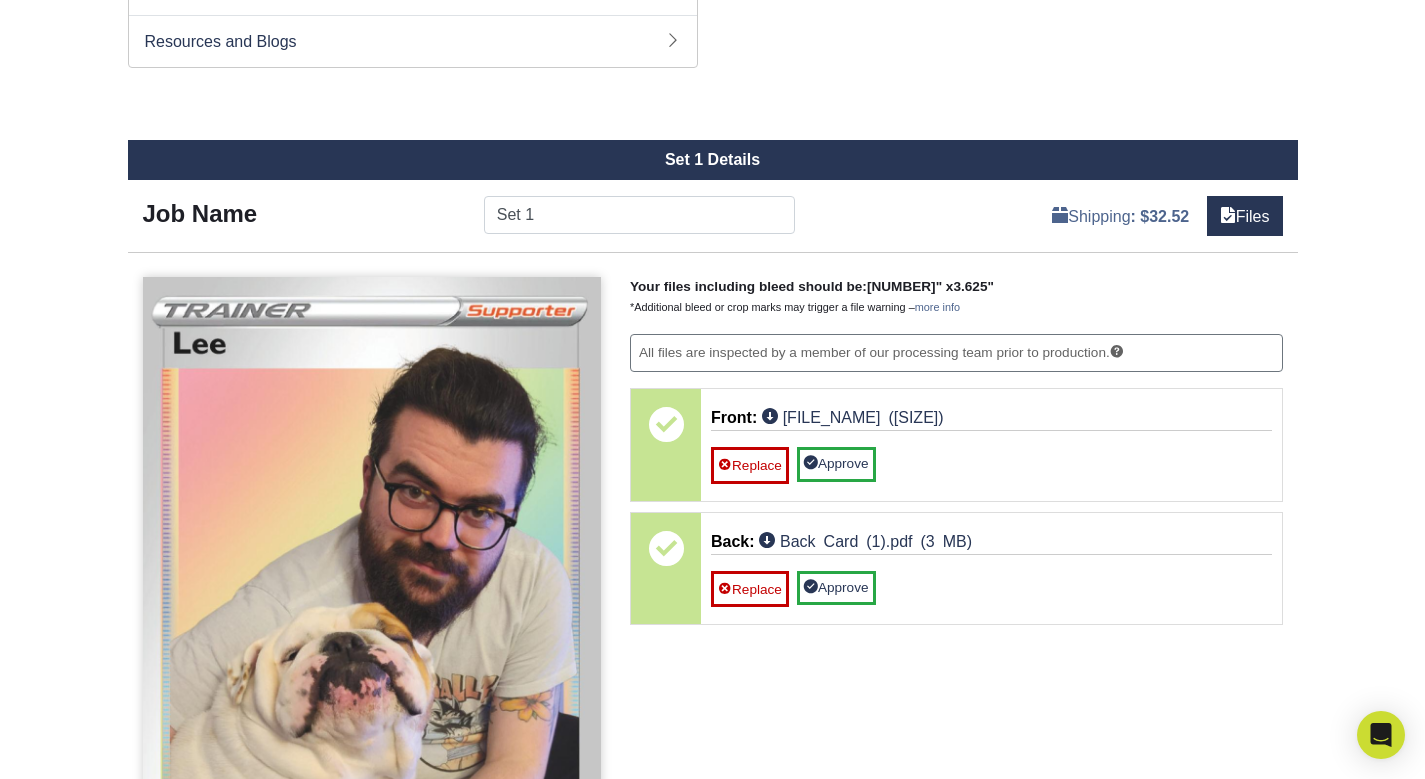 scroll, scrollTop: 1069, scrollLeft: 0, axis: vertical 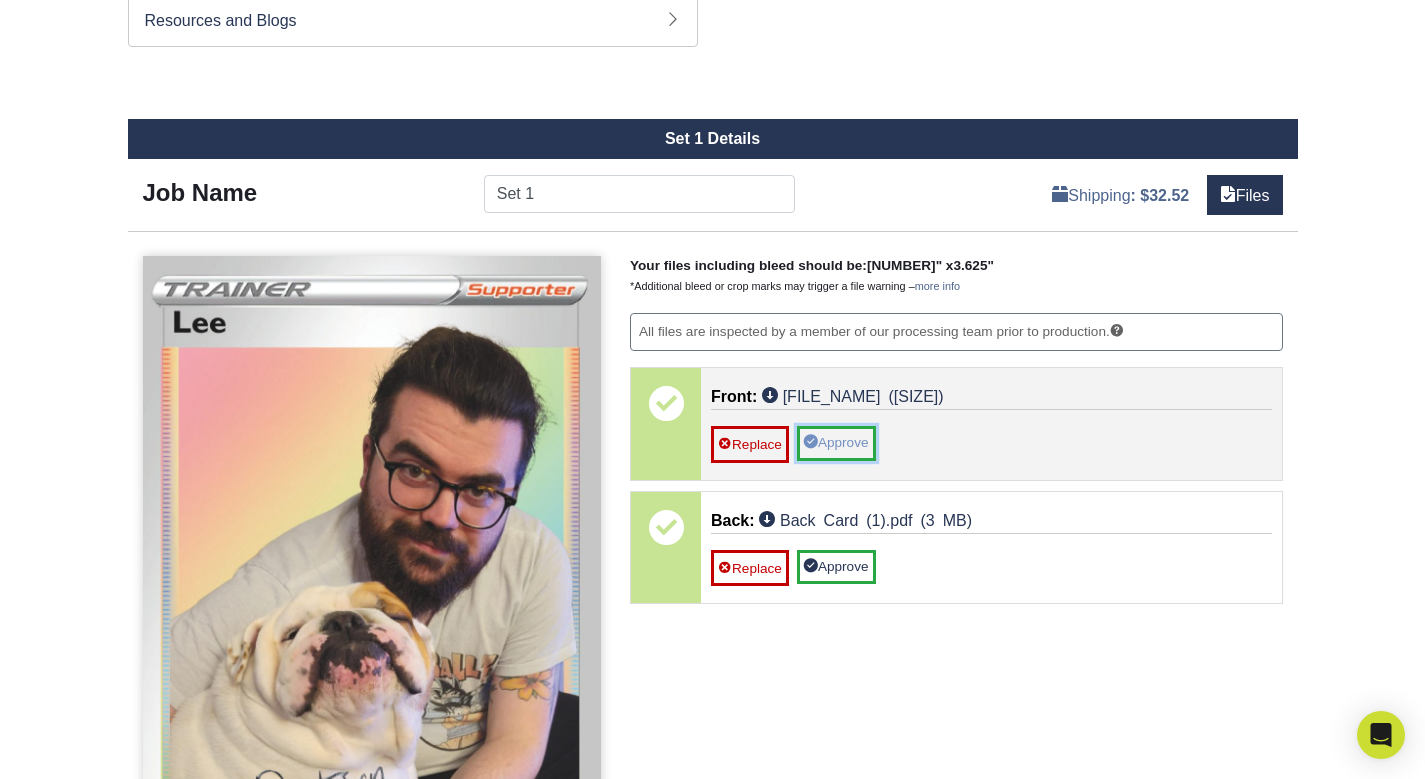 click on "Approve" at bounding box center [836, 443] 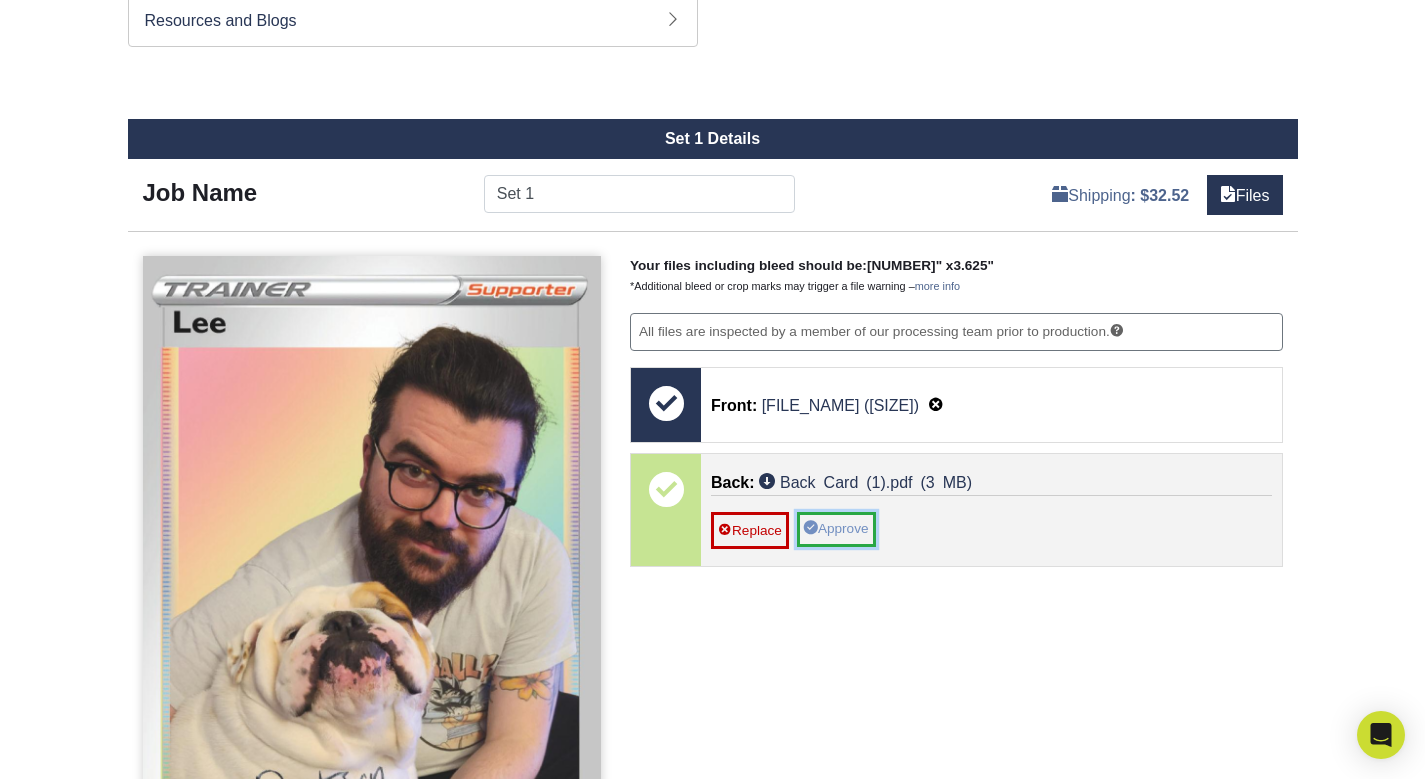 click on "Approve" at bounding box center [836, 529] 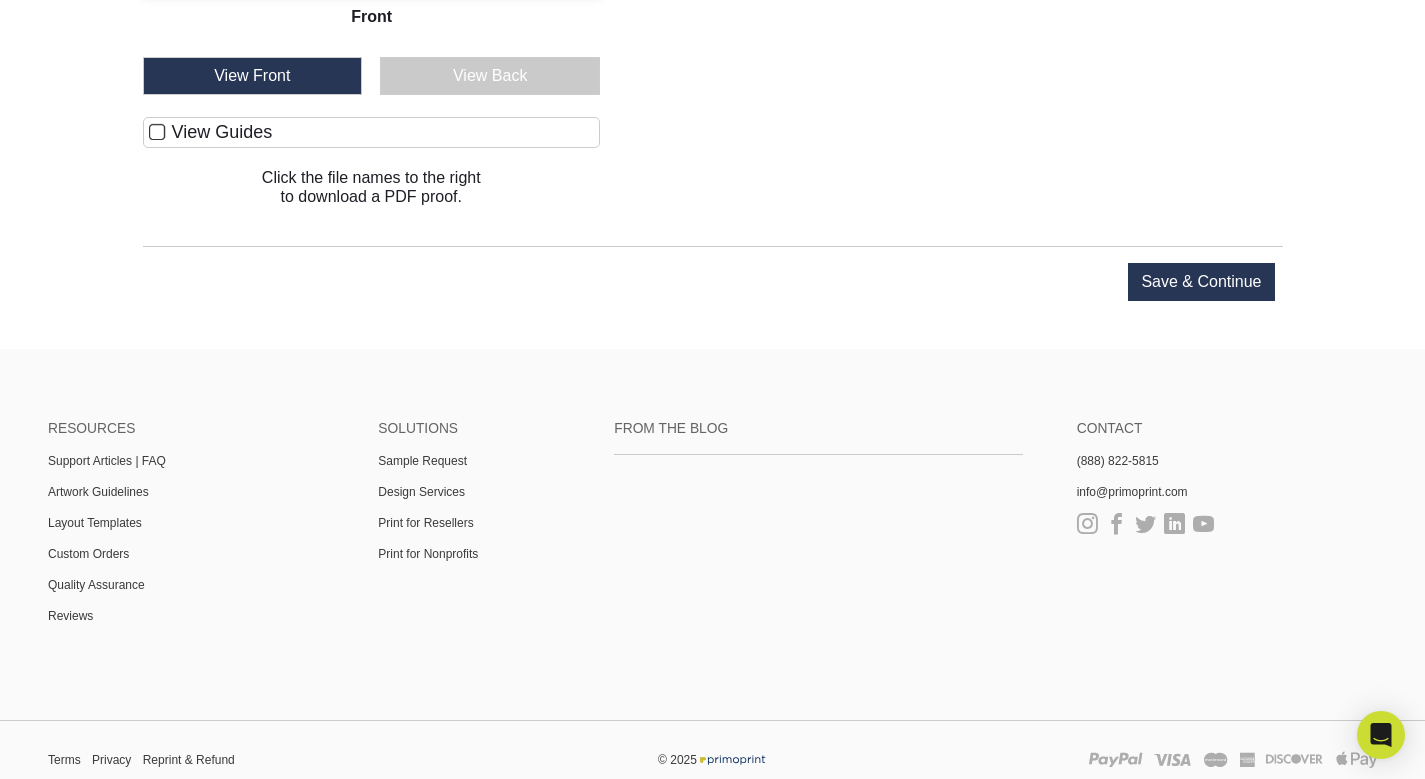 scroll, scrollTop: 1963, scrollLeft: 0, axis: vertical 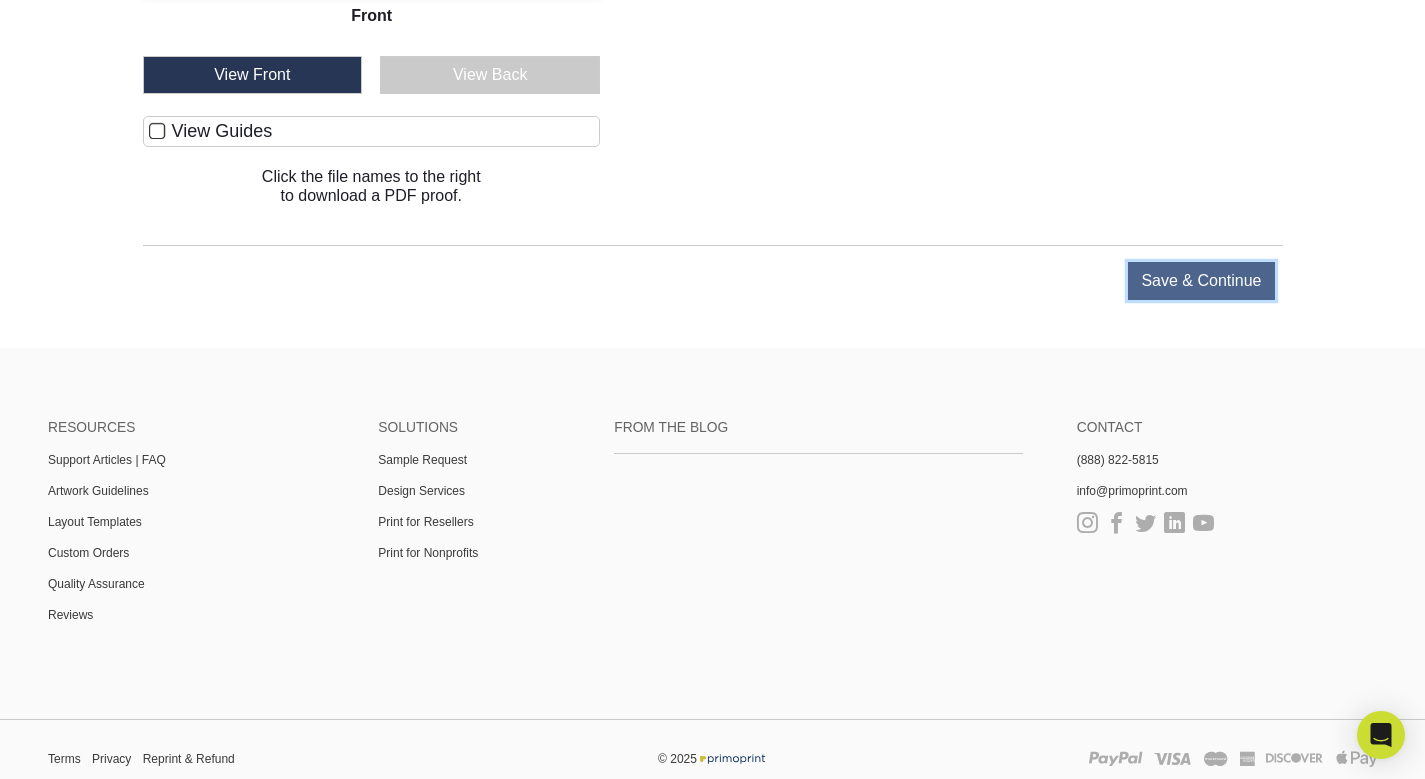 click on "Save & Continue" at bounding box center [1201, 281] 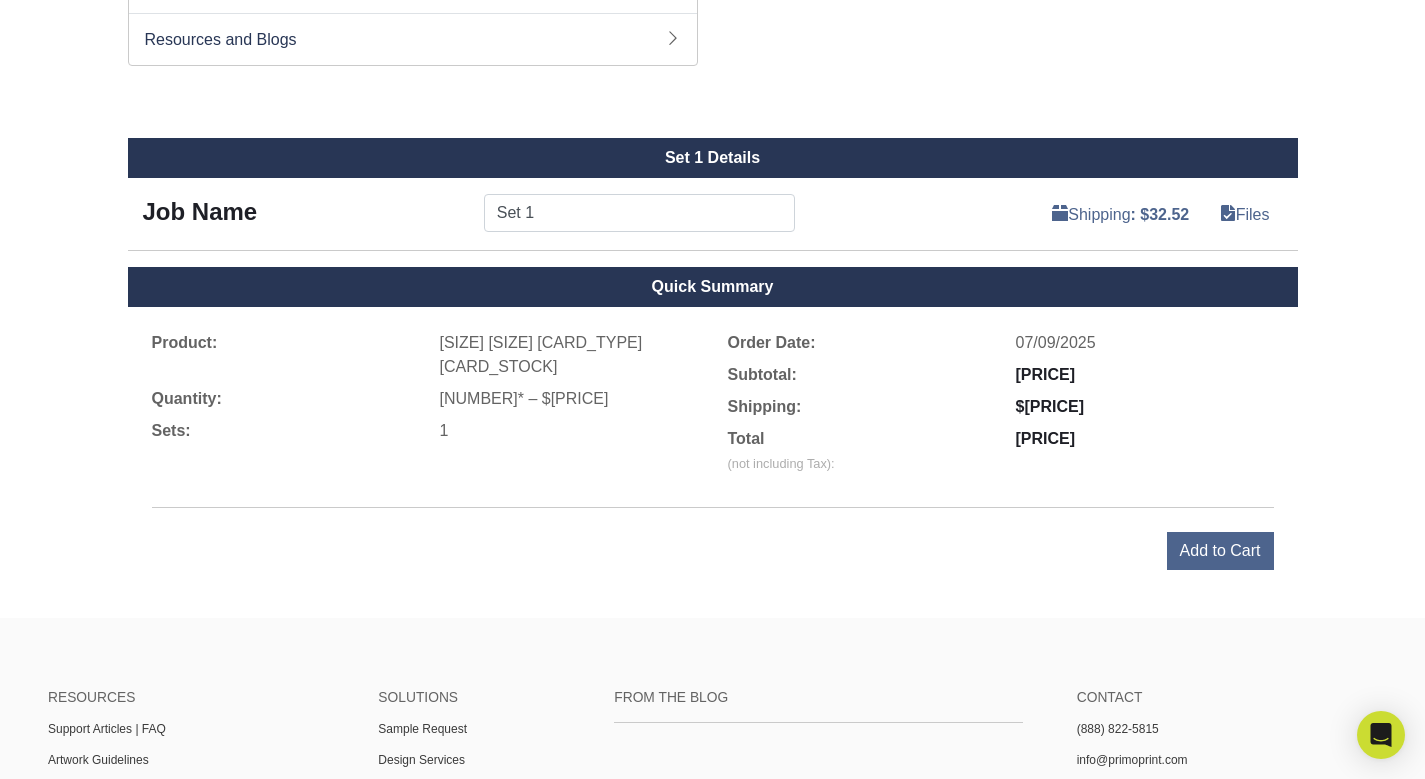 scroll, scrollTop: 1038, scrollLeft: 0, axis: vertical 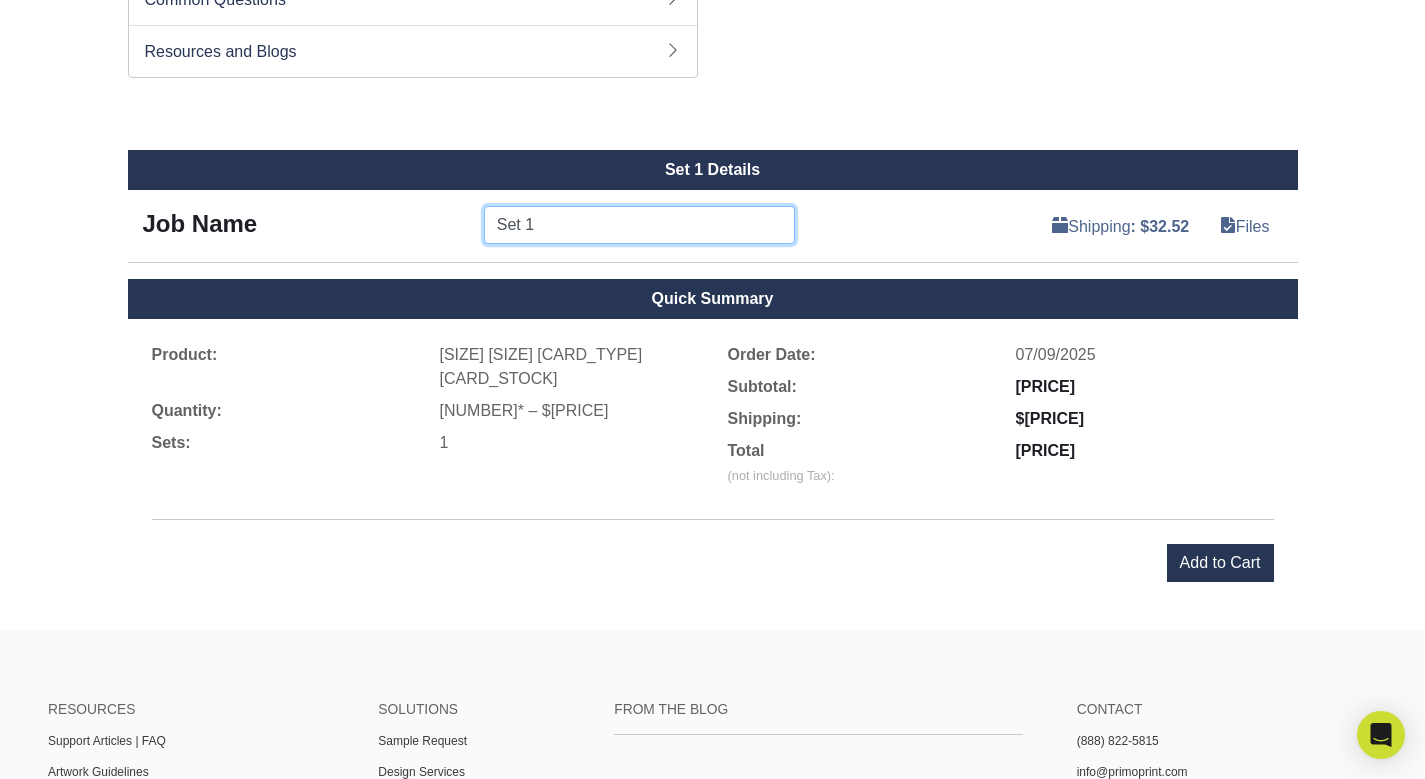 click on "Set 1" at bounding box center (639, 225) 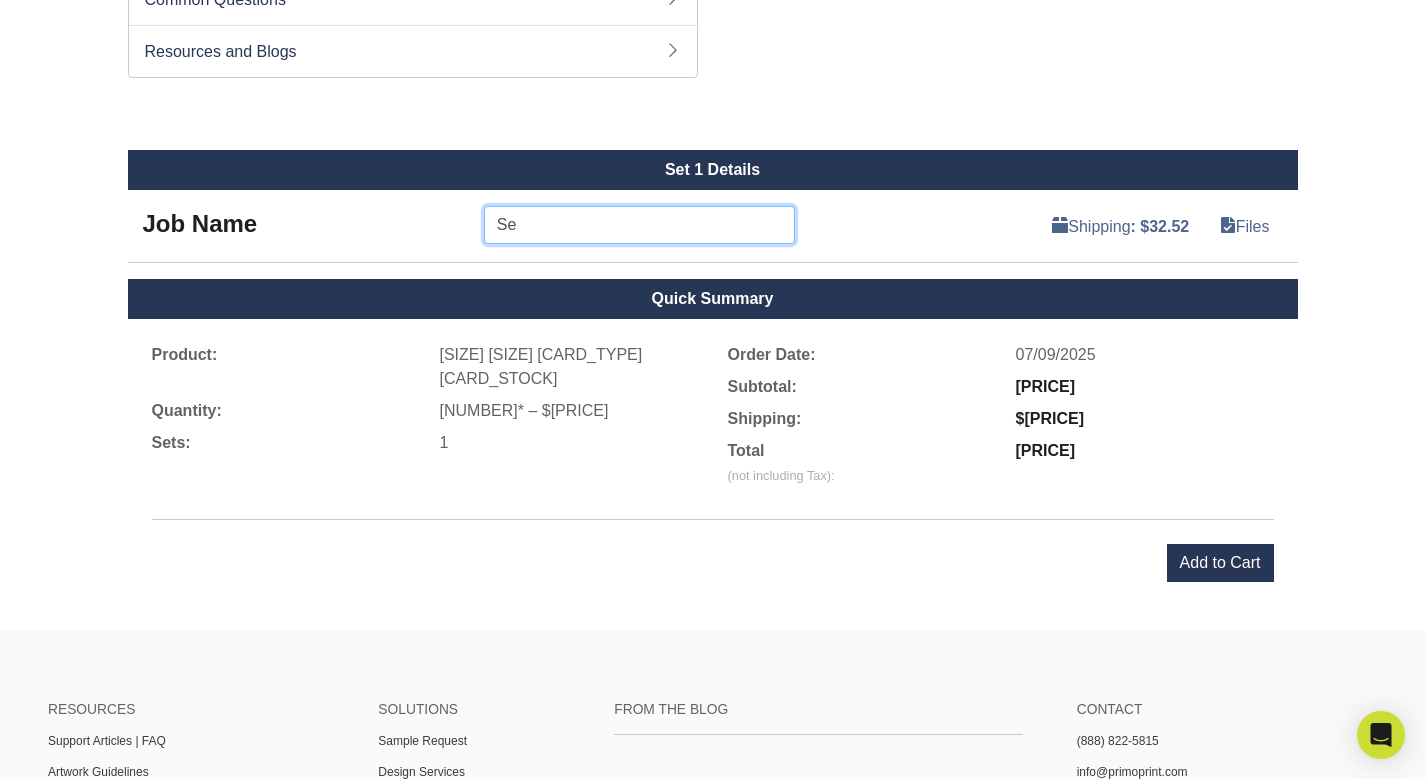 type on "S" 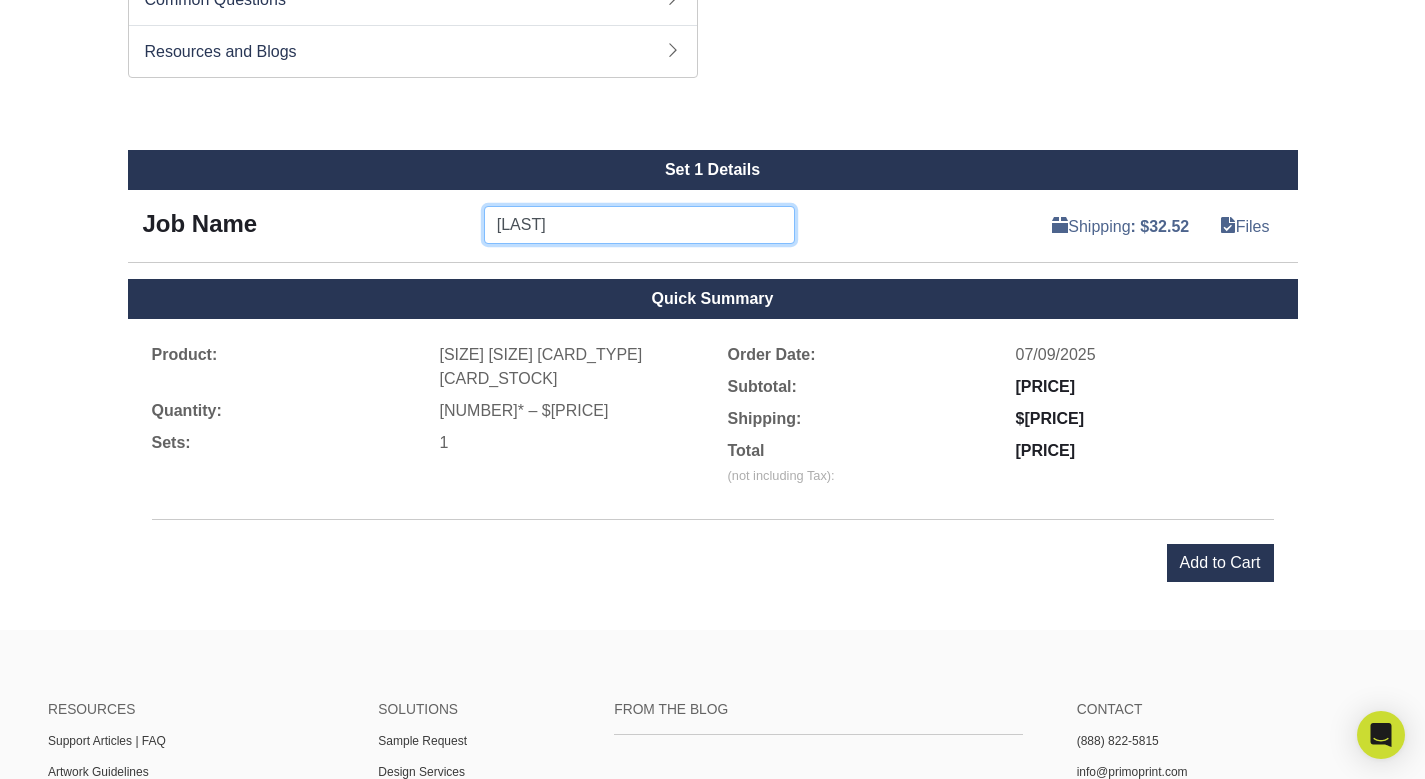 type on "[LAST]" 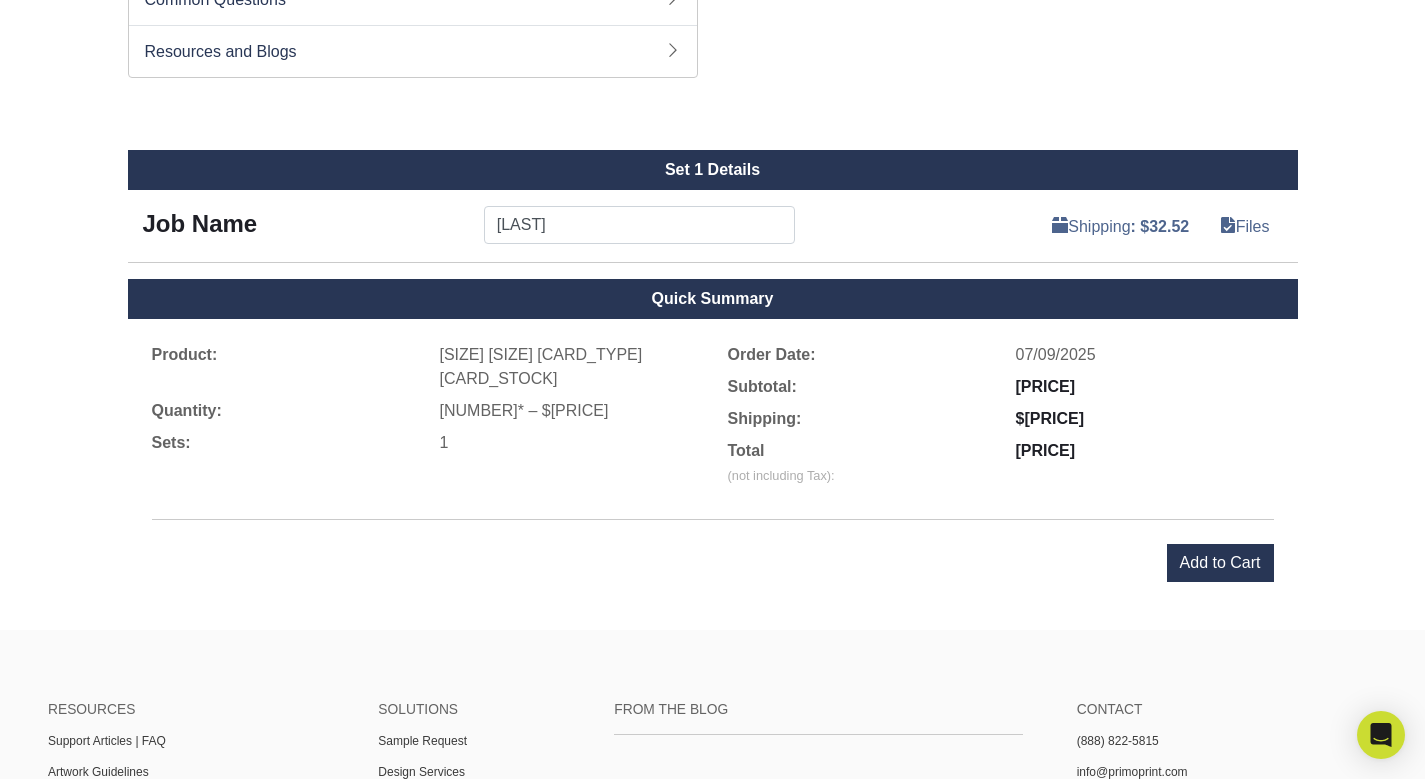 click on "Job Name
[LAST]
Shipping : [PRICE]
Files
You've choosen mailing services! If you have a  csv  address list please upload it in the next section.
Order Date
[DATE]
Turnaround
Select One 2-4 Business Days 2 Day Next Business Day
Shipping Address
Select One
[COMPANY_NAME] HQ
[FIRST]'s + Add New Address
[NUMBER] [STREET] [CITY], [STATE] [POSTAL_CODE]
*" at bounding box center [713, 206] 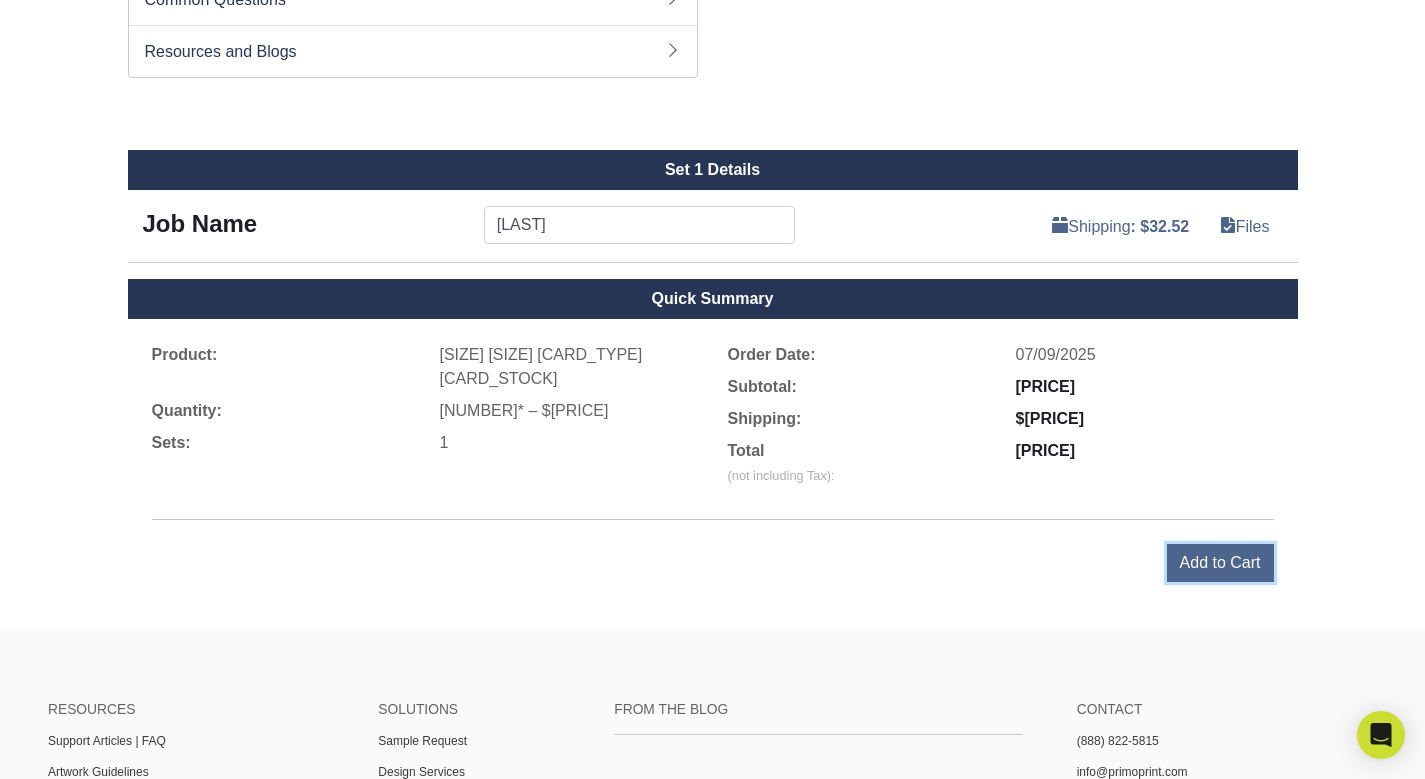 click on "Add to Cart" at bounding box center (1220, 563) 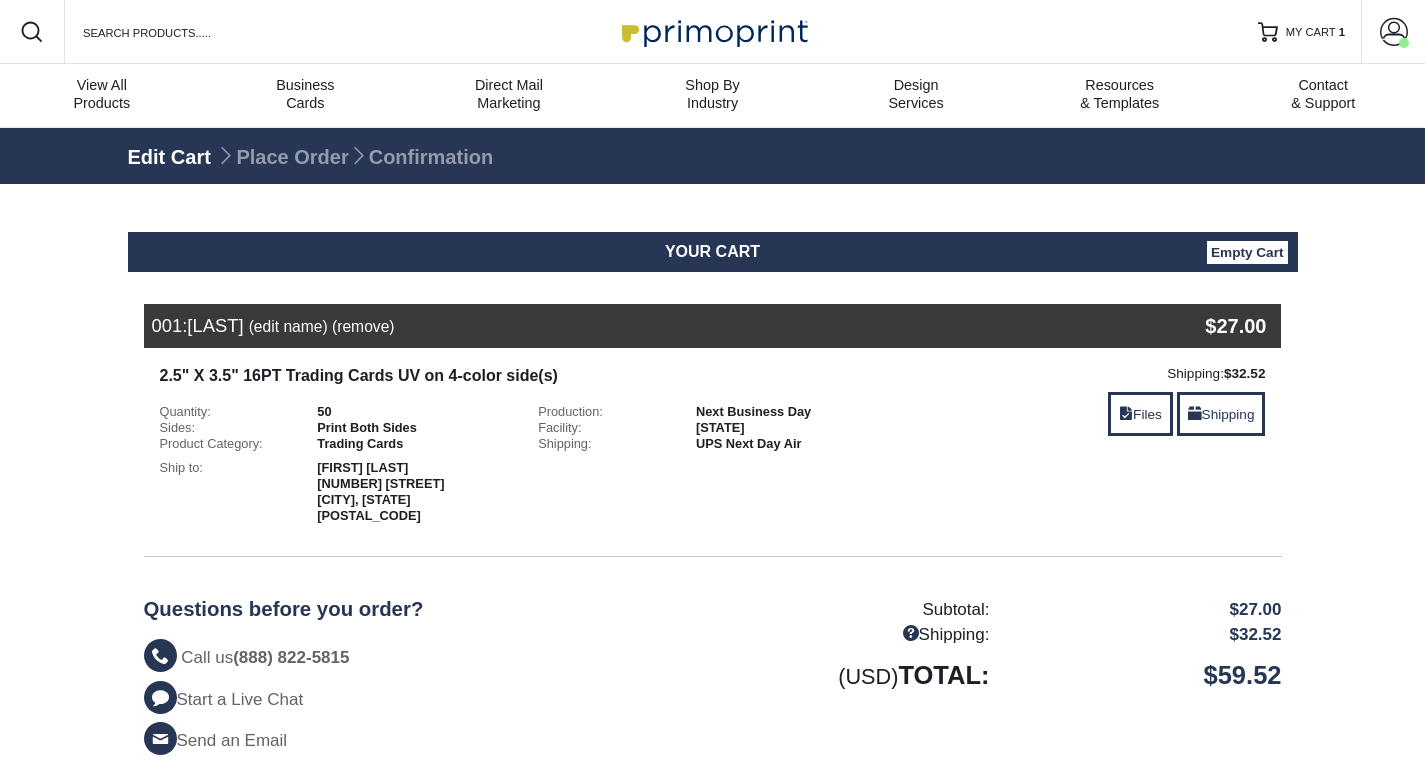 scroll, scrollTop: 0, scrollLeft: 0, axis: both 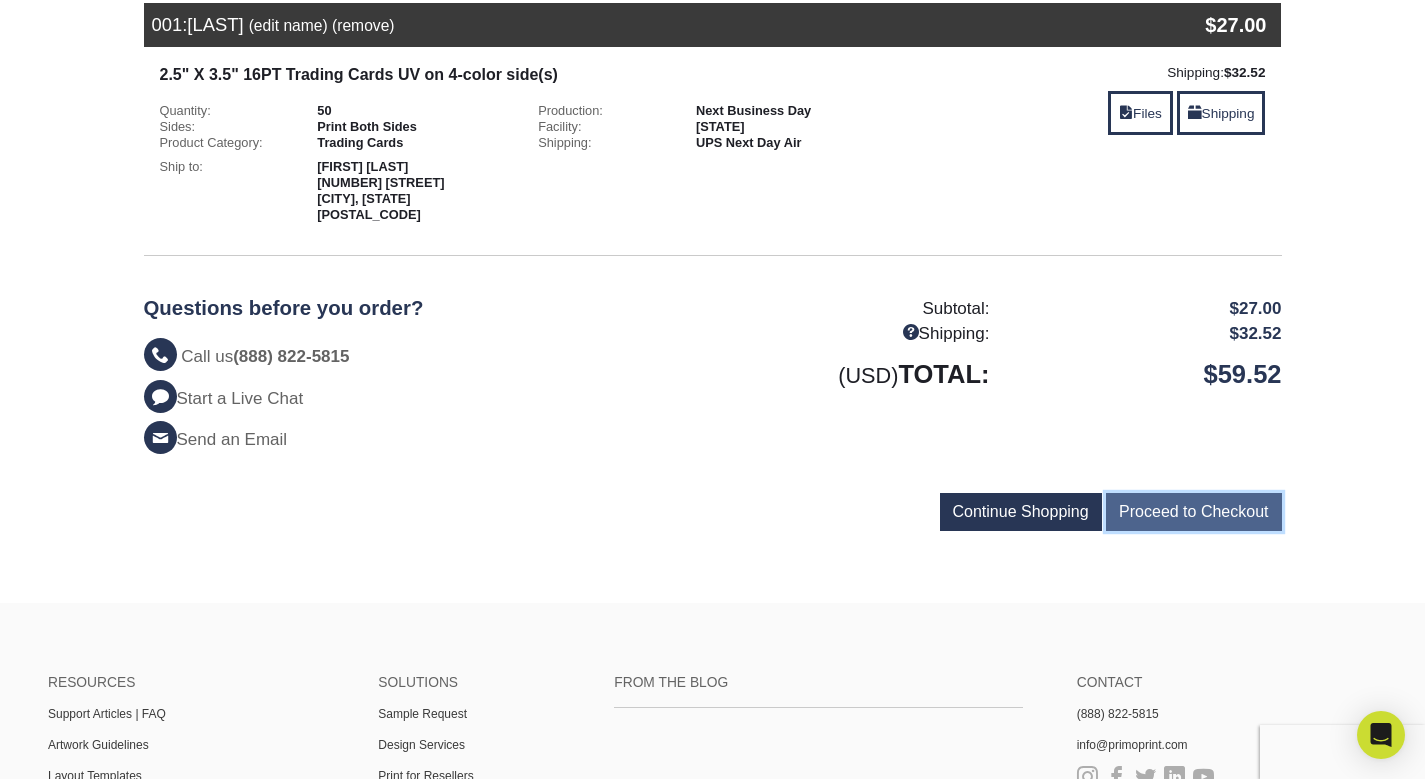 click on "Proceed to Checkout" at bounding box center [1193, 512] 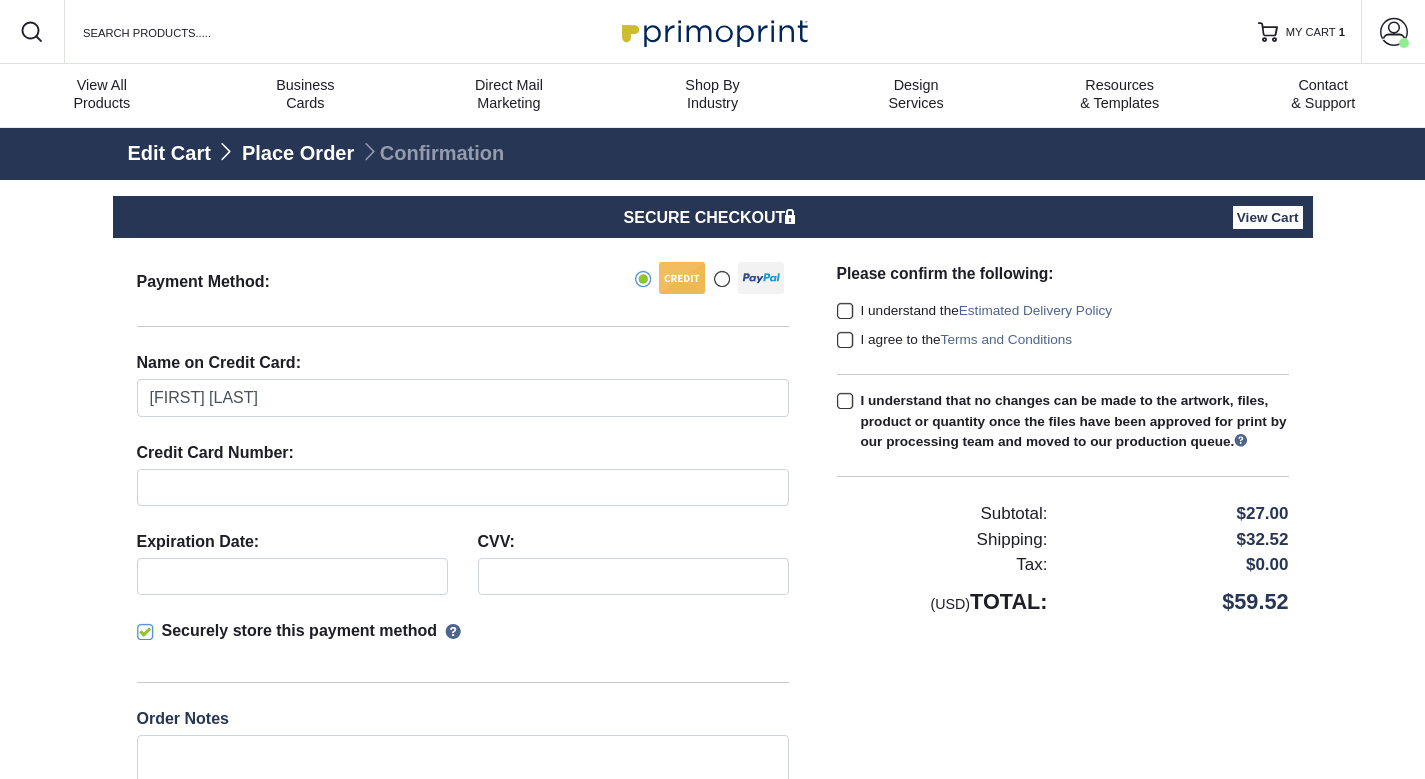 scroll, scrollTop: 0, scrollLeft: 0, axis: both 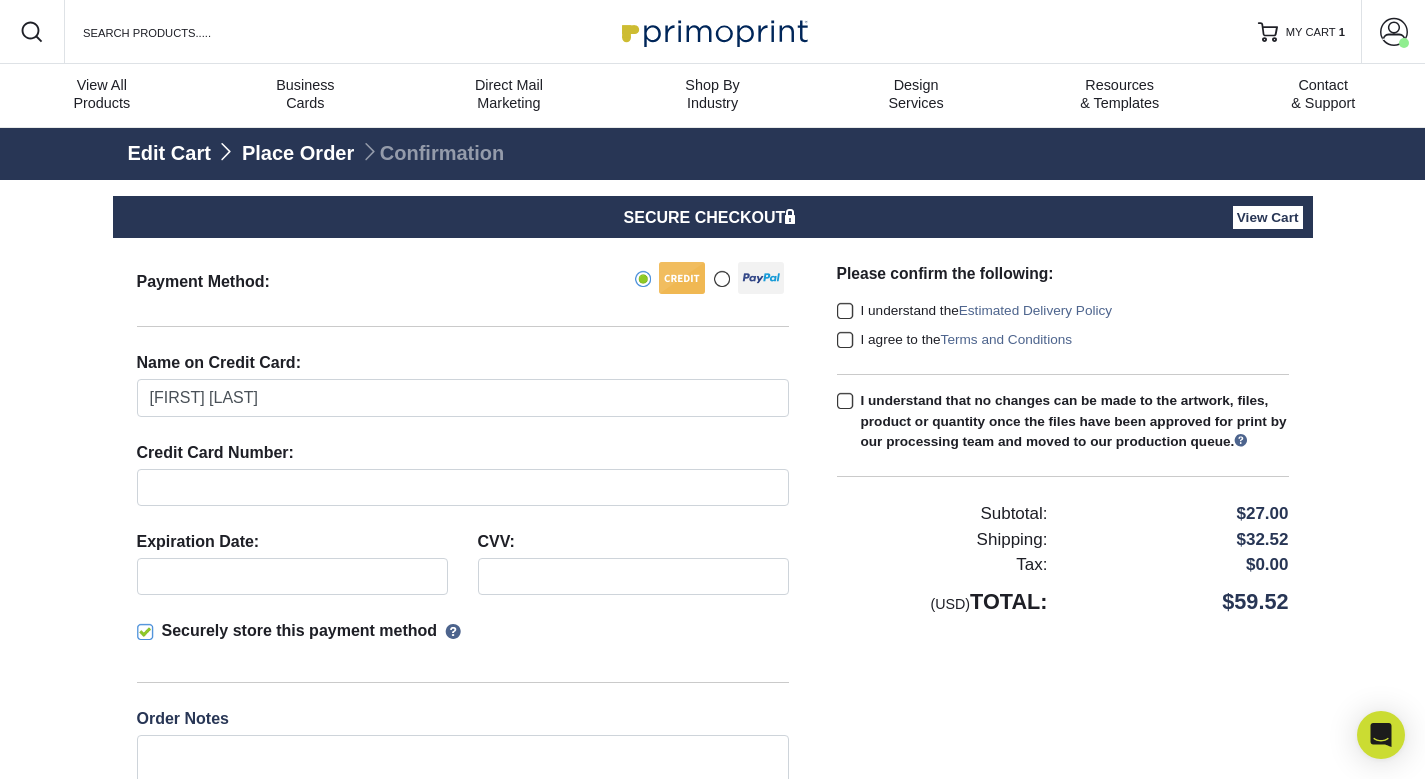 click at bounding box center (463, 487) 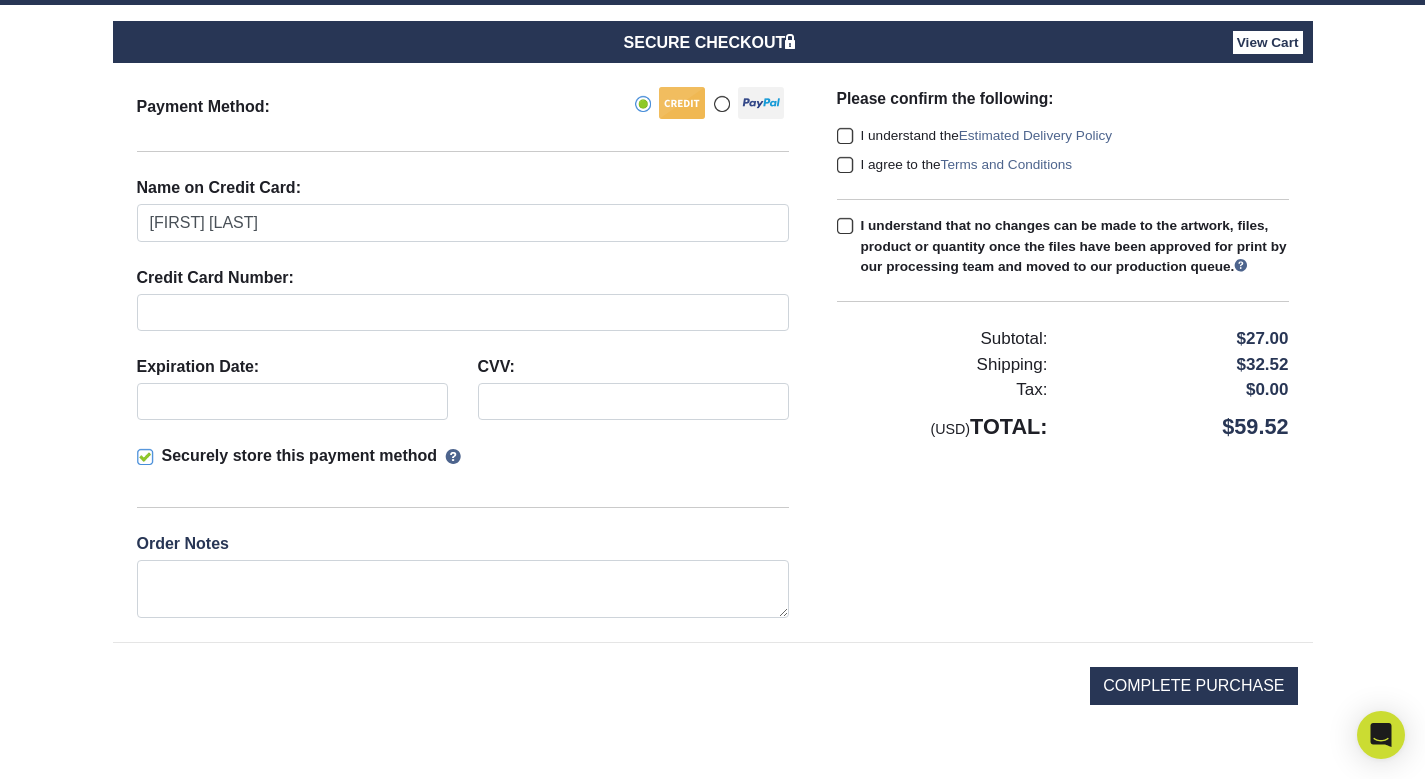 scroll, scrollTop: 206, scrollLeft: 0, axis: vertical 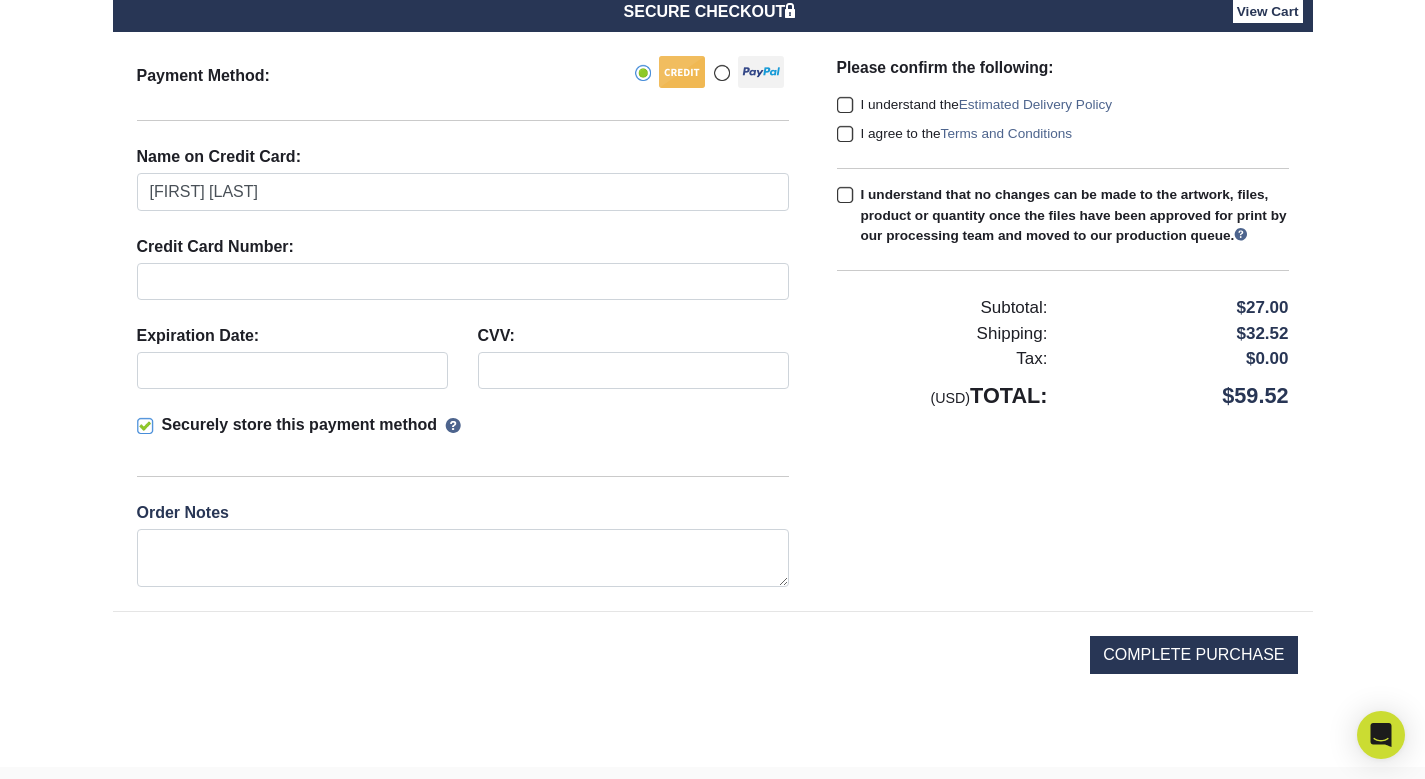 click on "Securely store this payment method" at bounding box center (300, 425) 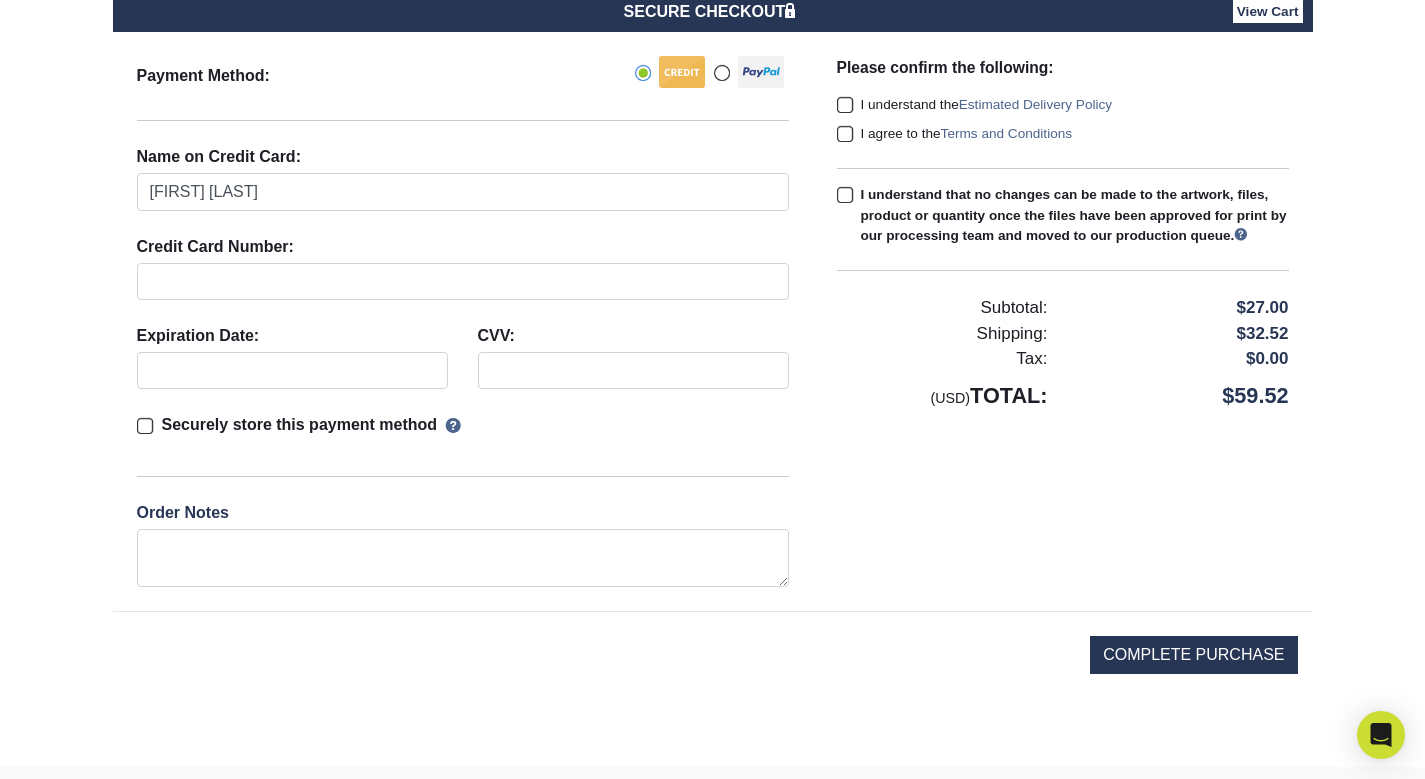 click on "Securely store this payment method" at bounding box center (300, 425) 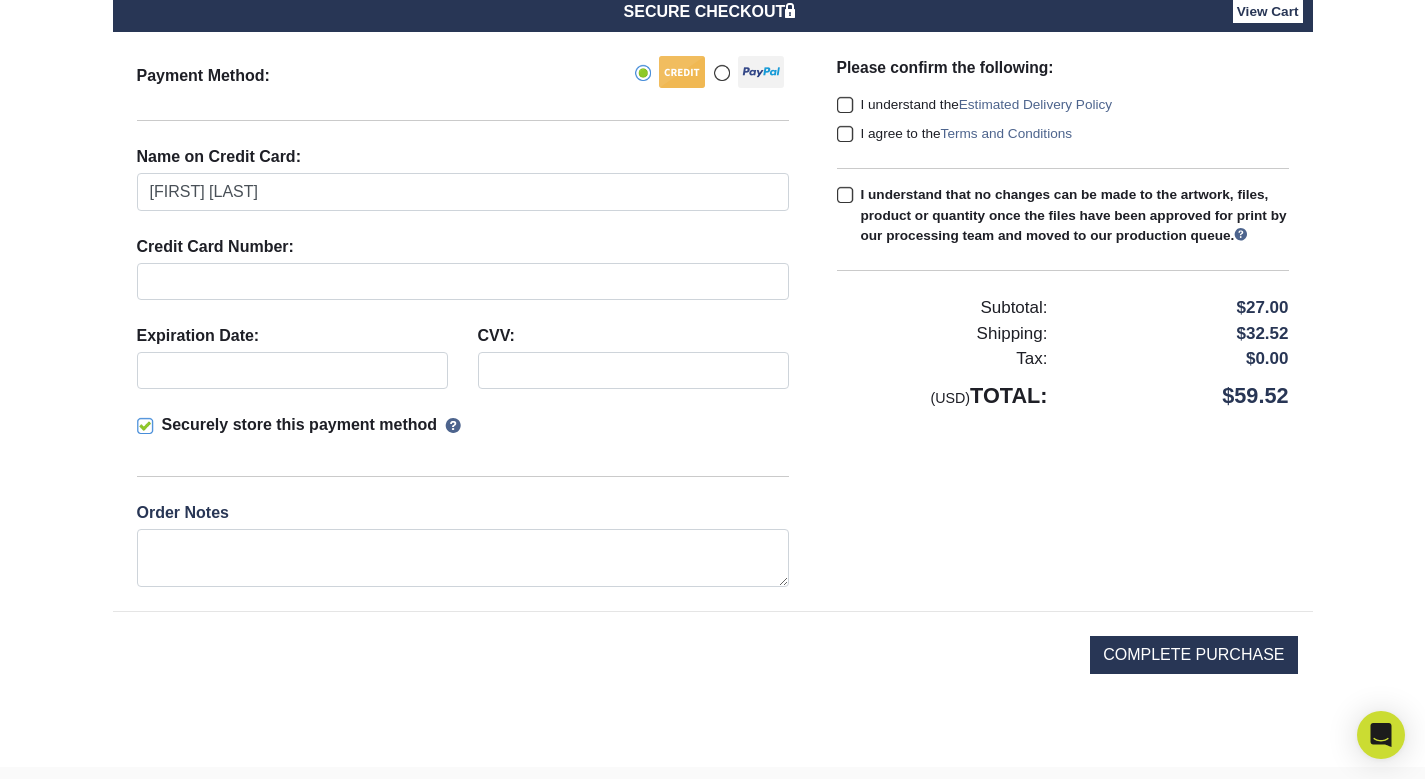 click on "Securely store this payment method" at bounding box center (300, 425) 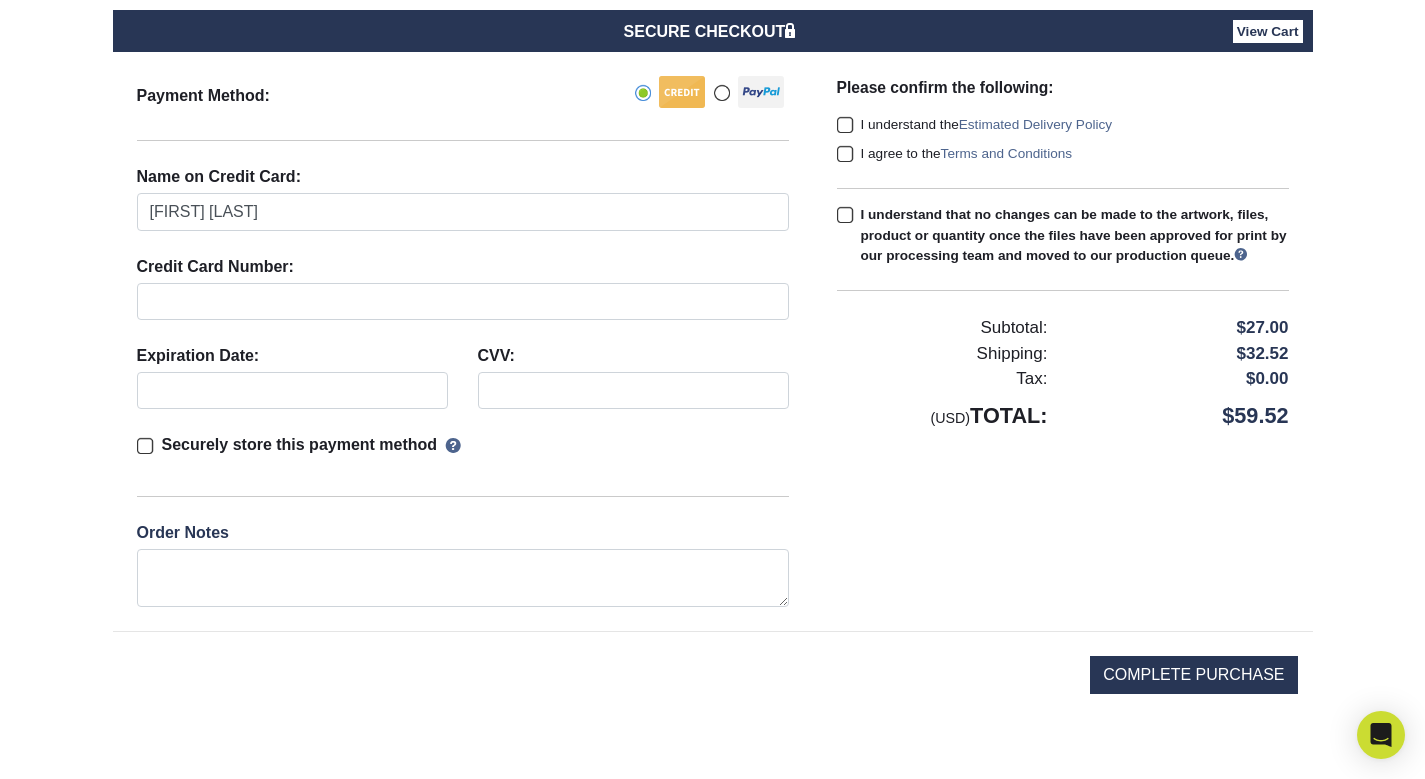 scroll, scrollTop: 185, scrollLeft: 0, axis: vertical 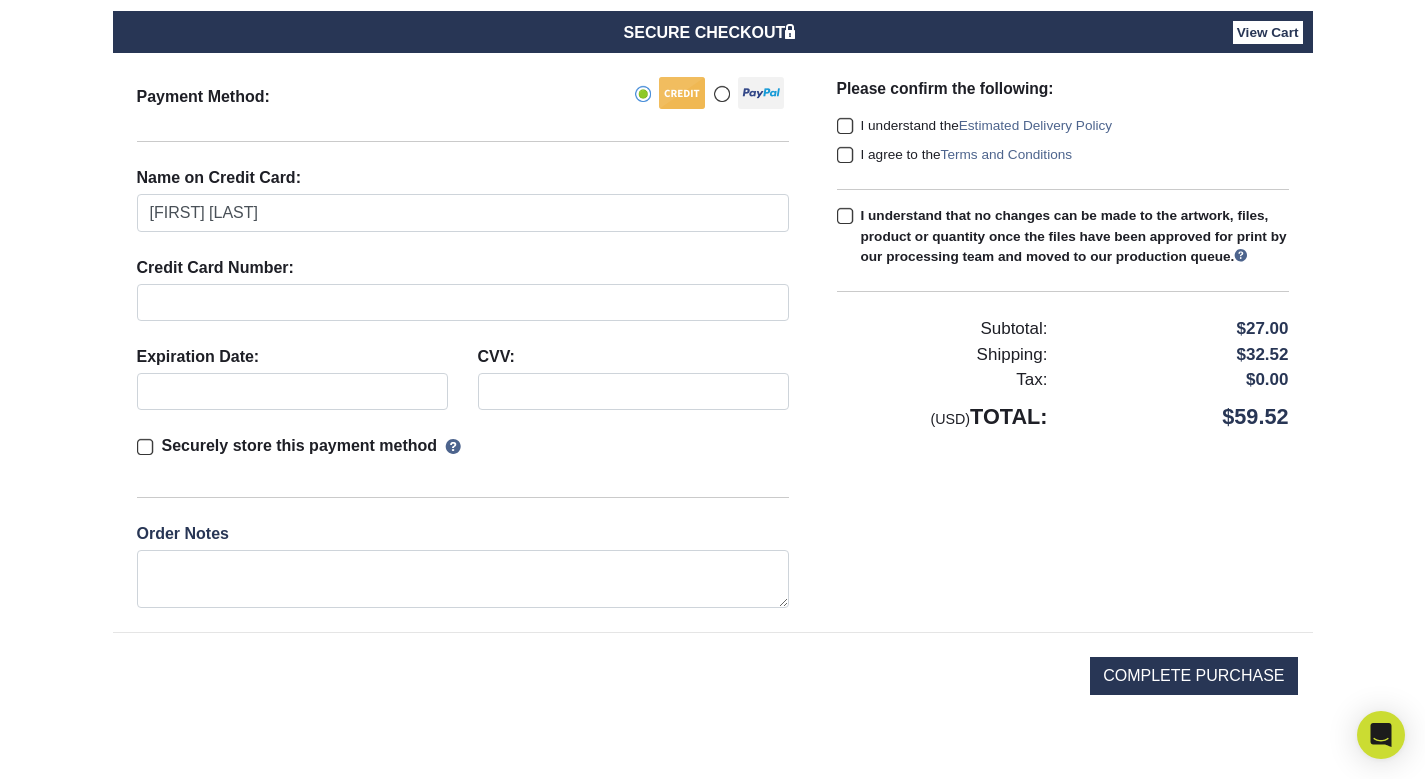 click at bounding box center [845, 126] 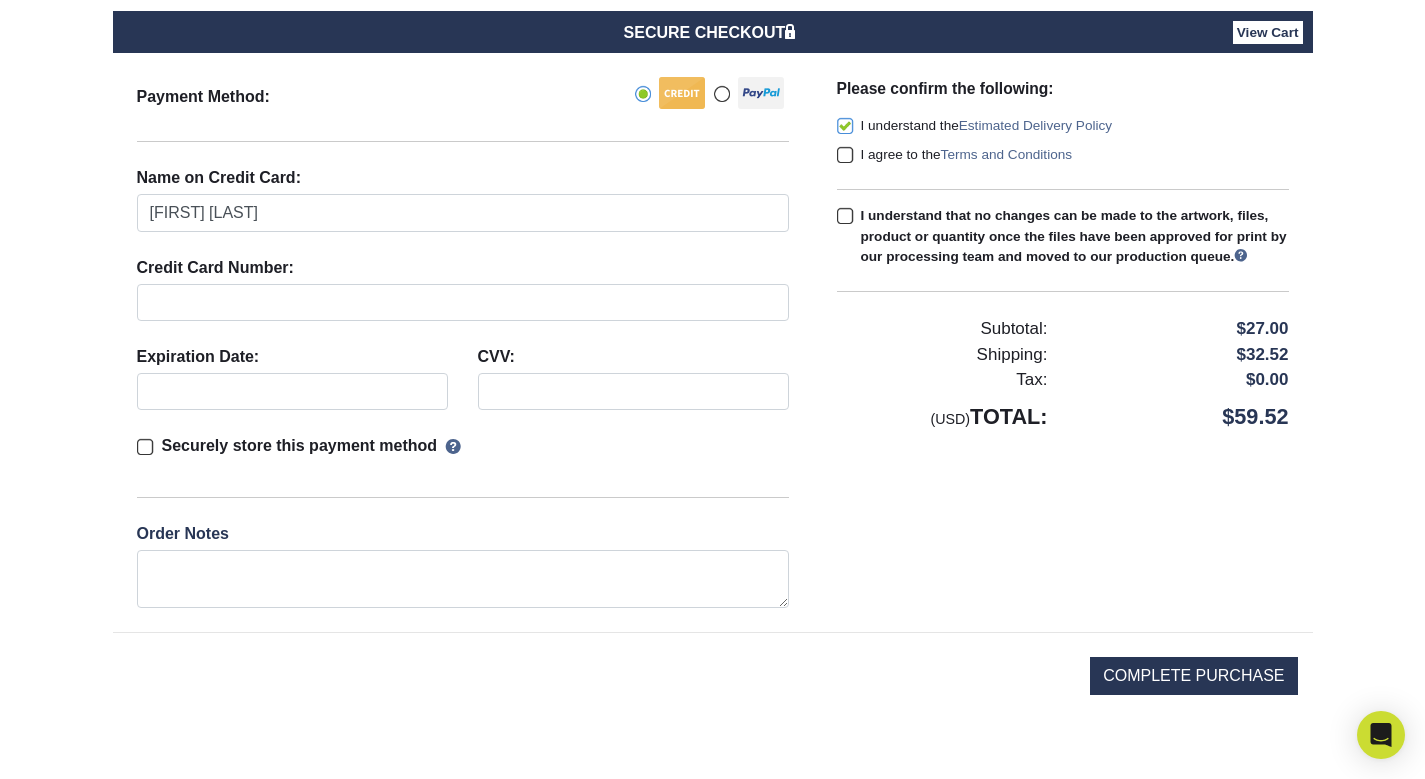 click at bounding box center [845, 155] 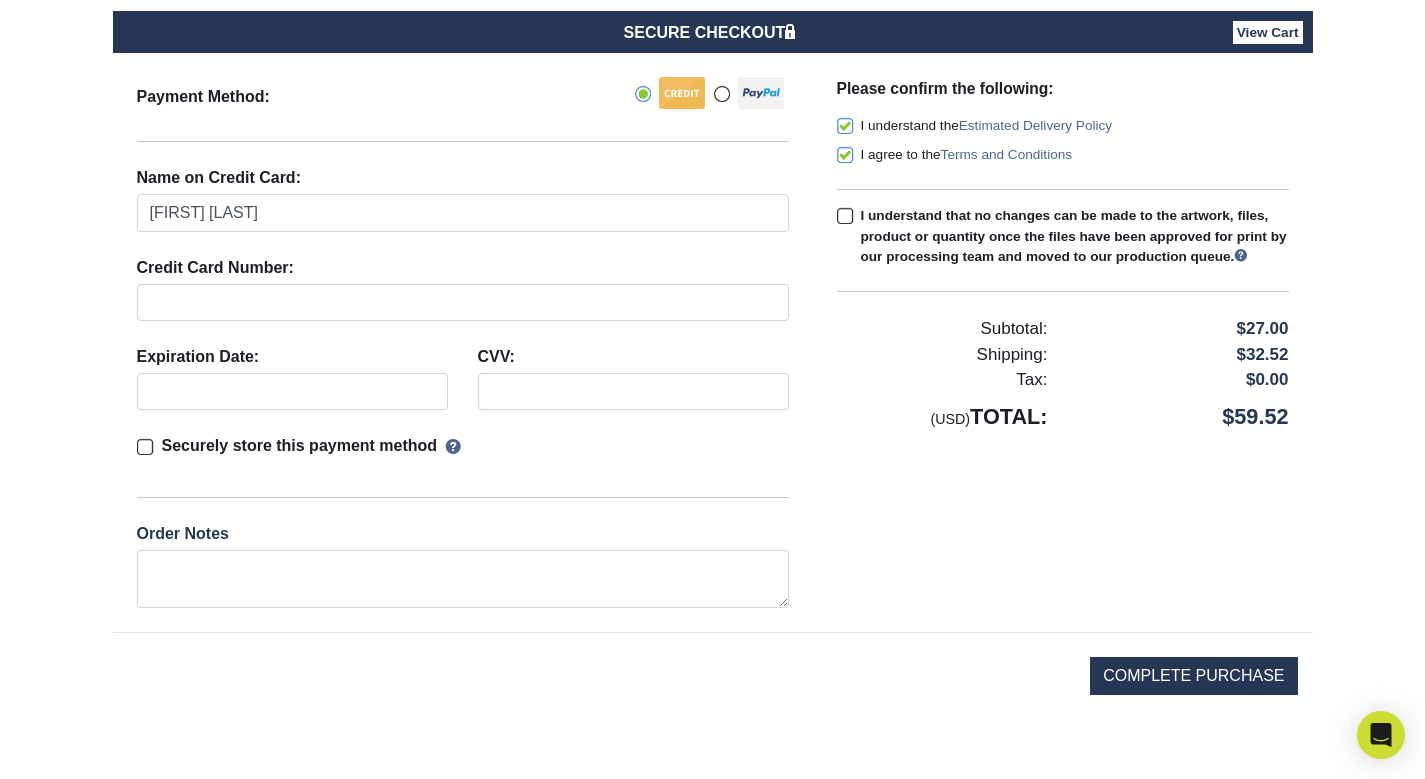 click at bounding box center (845, 216) 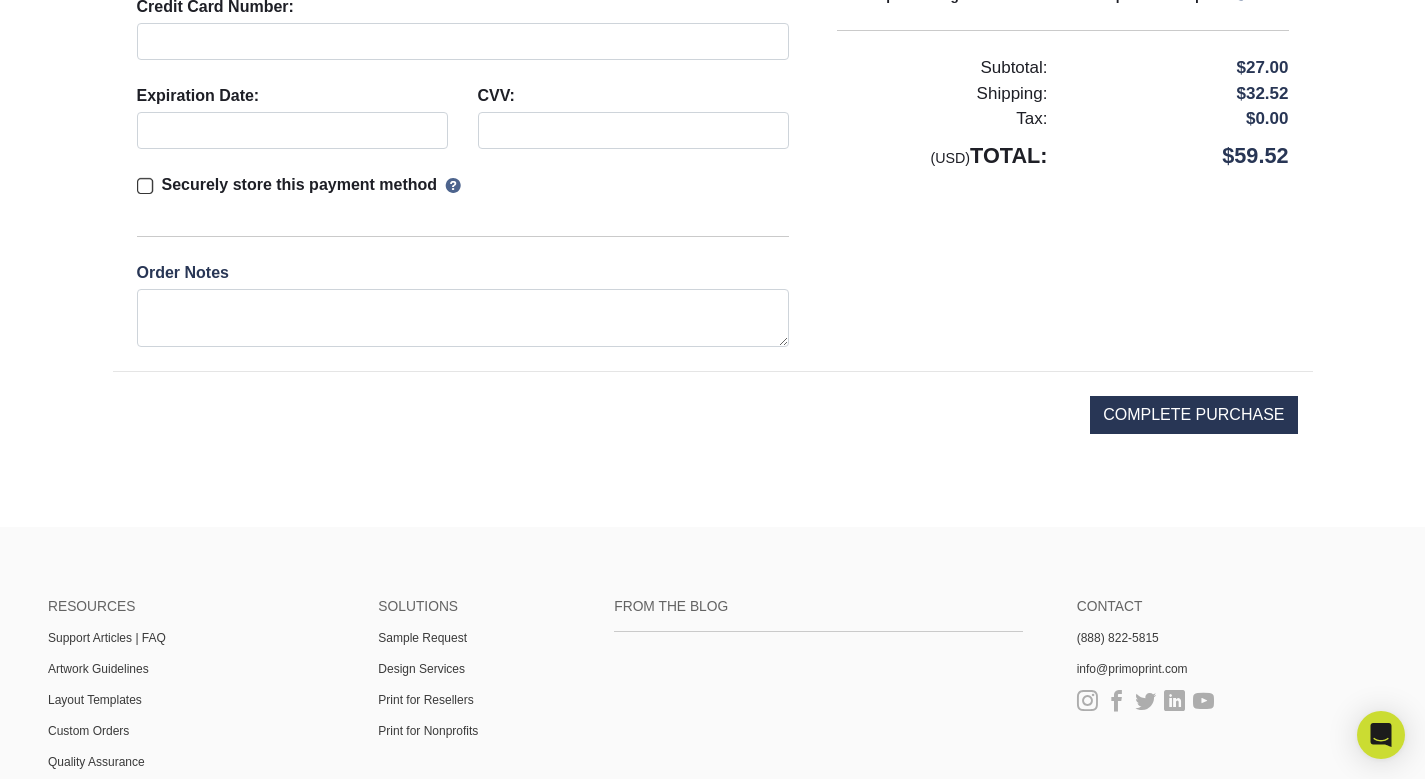 scroll, scrollTop: 593, scrollLeft: 0, axis: vertical 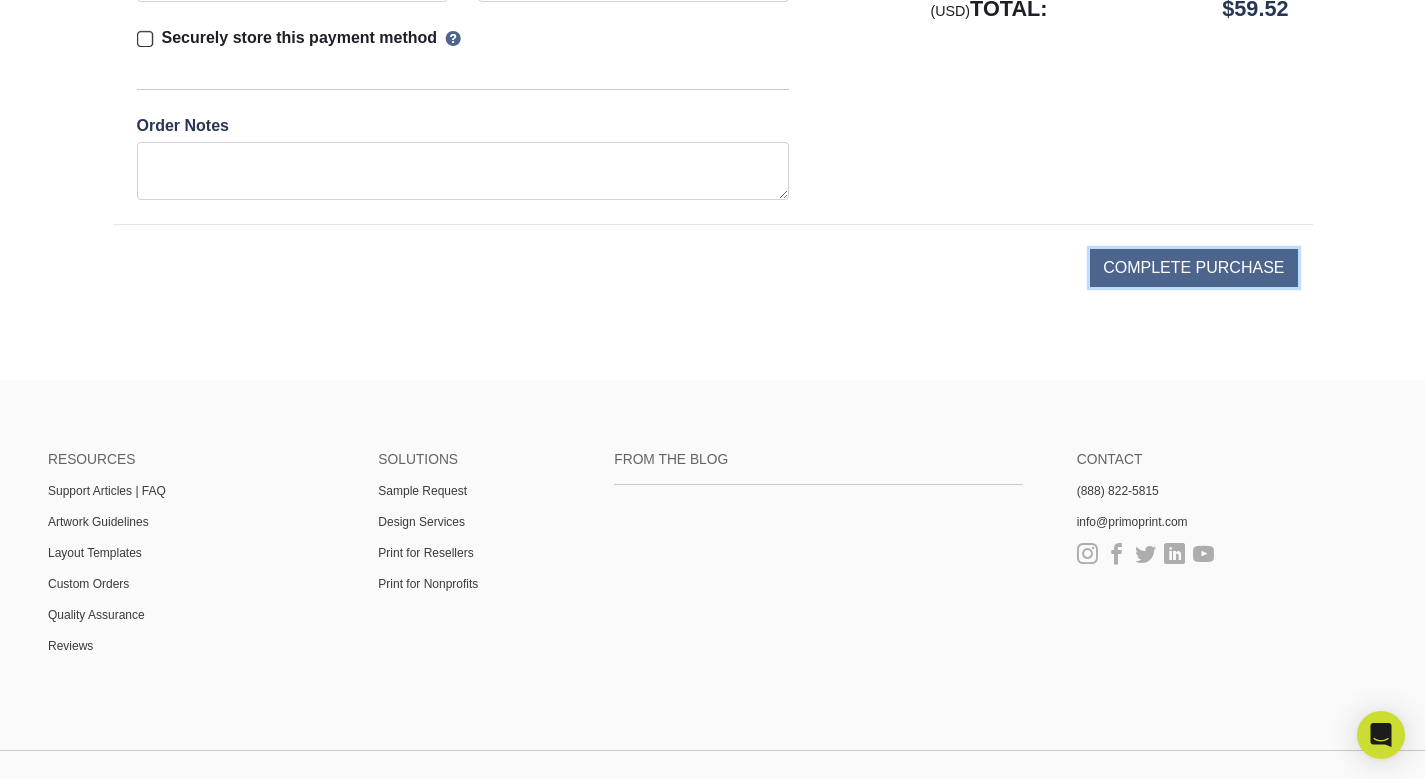 click on "COMPLETE PURCHASE" at bounding box center [1193, 268] 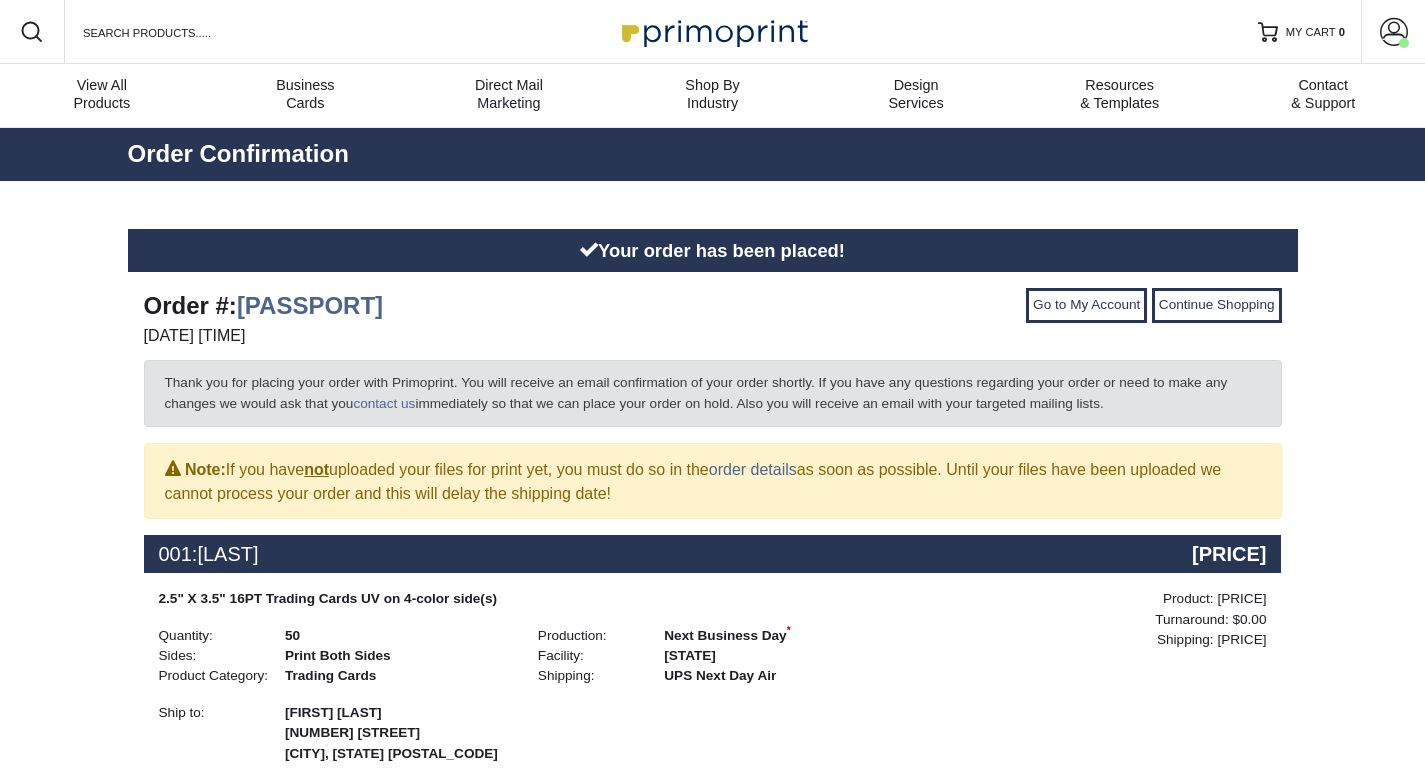 scroll, scrollTop: 0, scrollLeft: 0, axis: both 